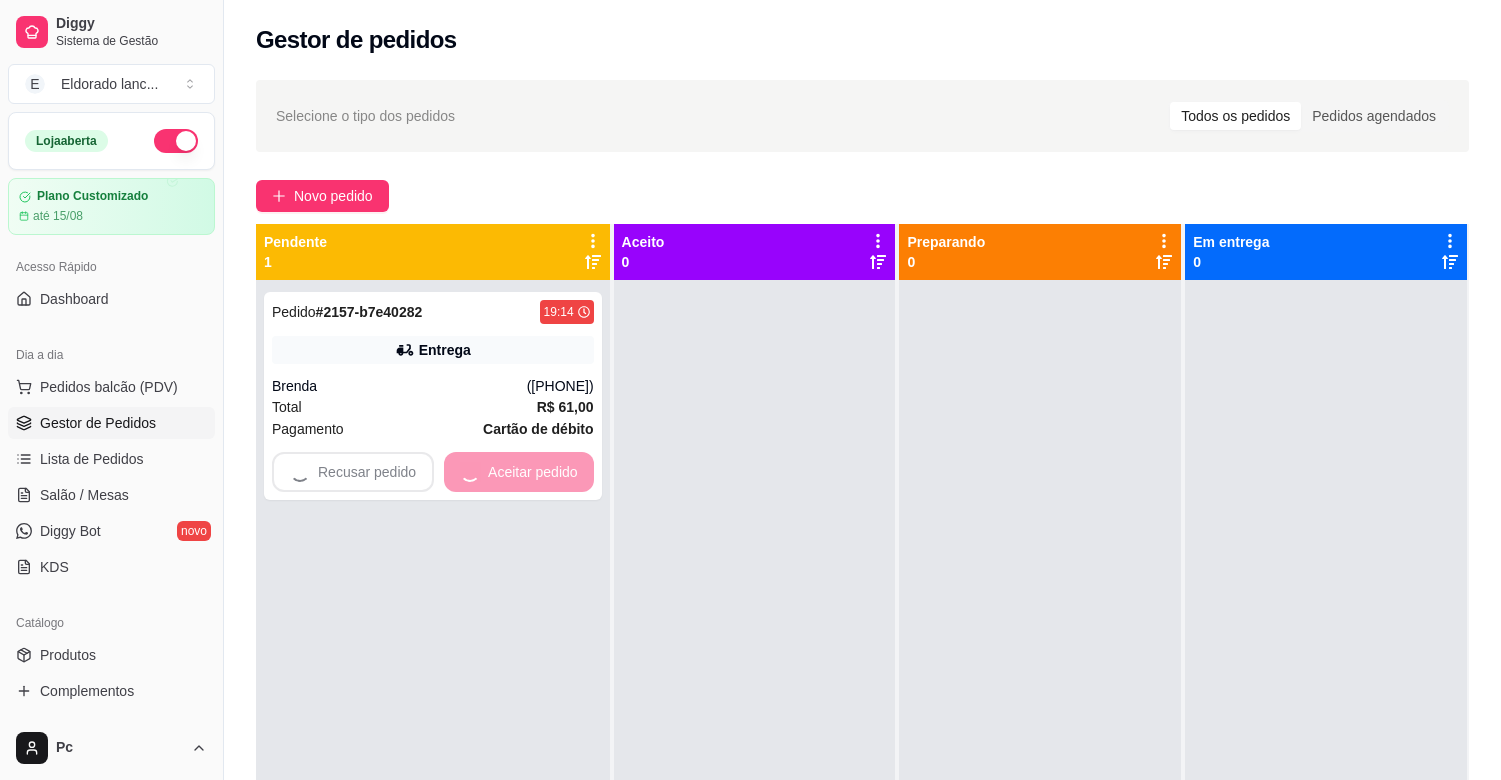 scroll, scrollTop: 0, scrollLeft: 0, axis: both 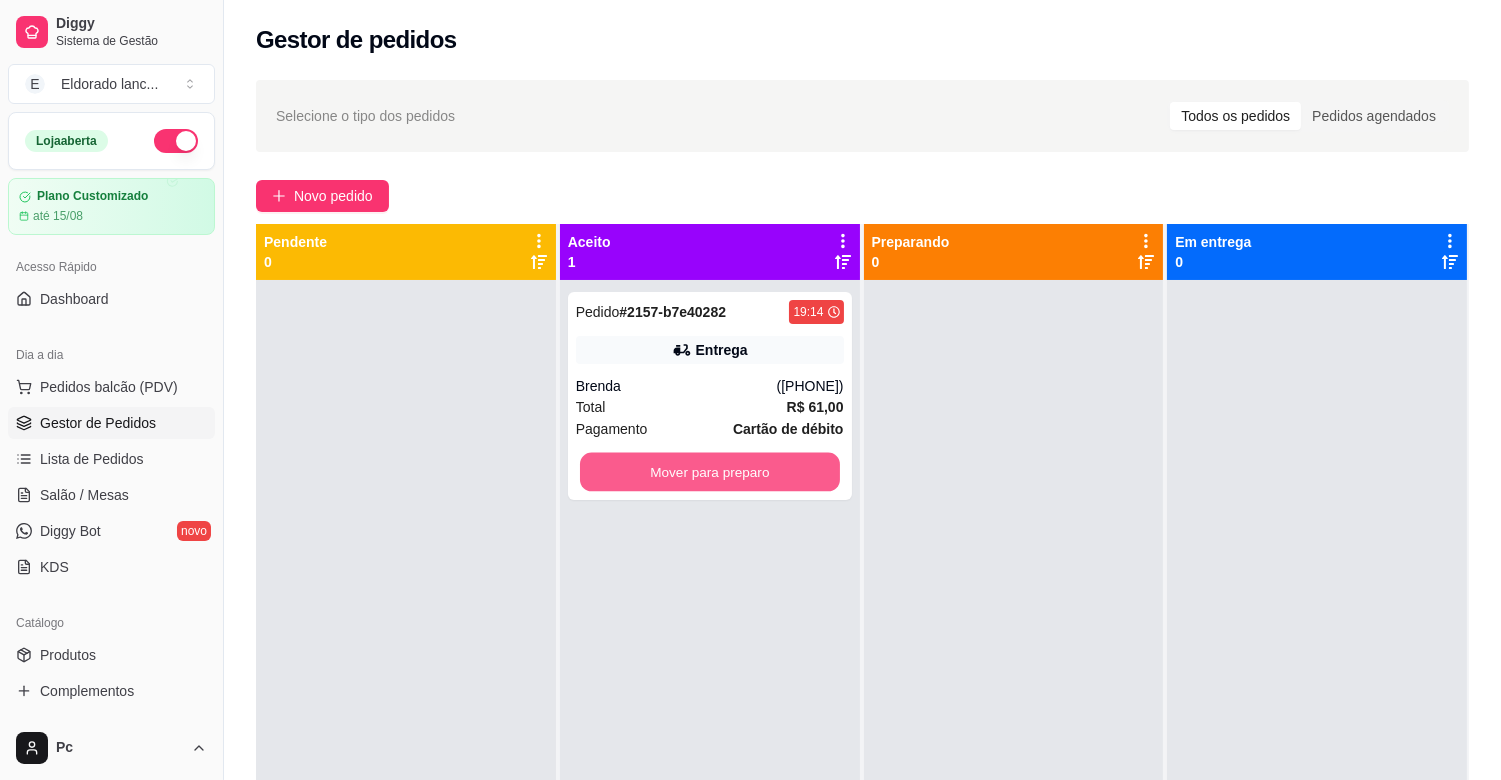 click on "Mover para preparo" at bounding box center (710, 472) 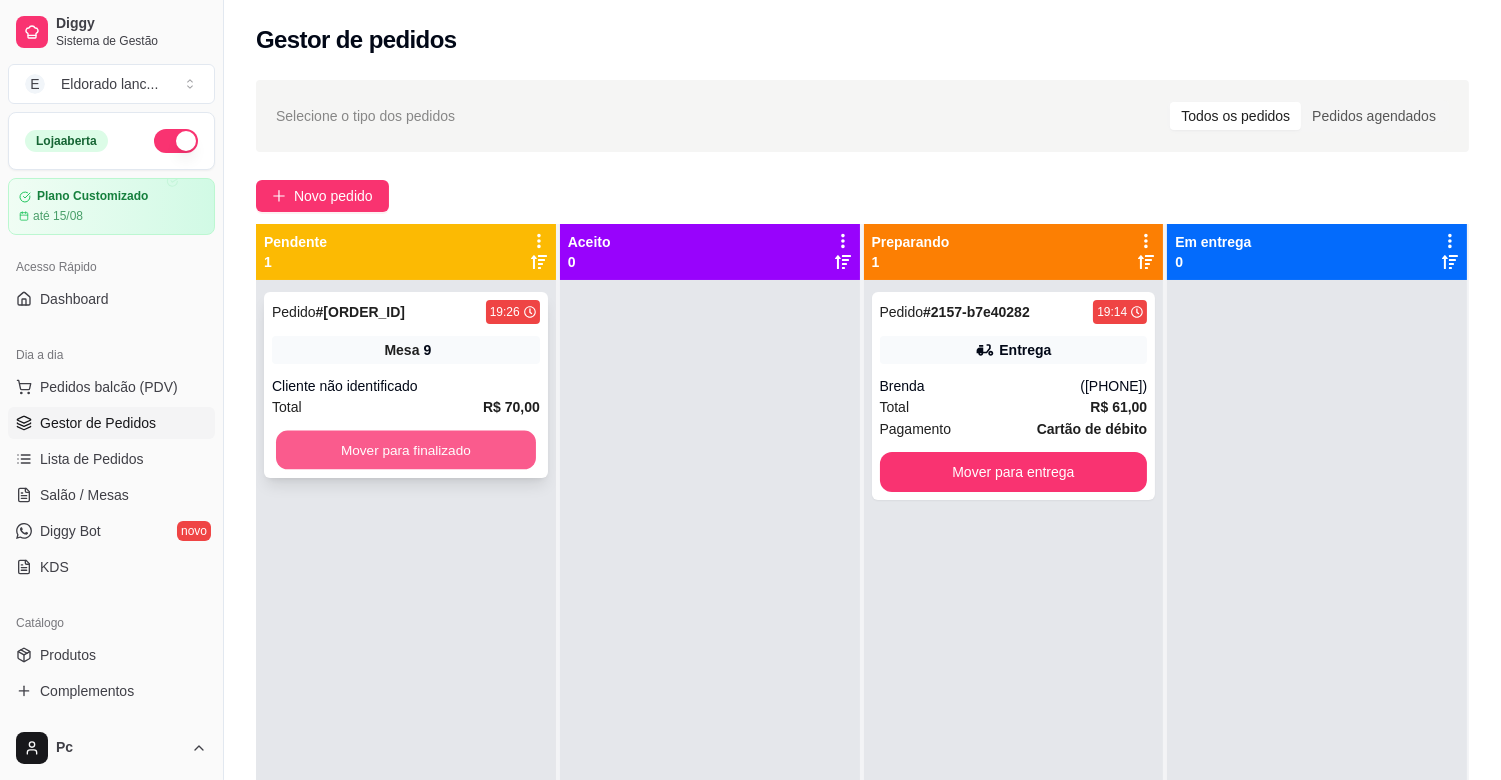 click on "Mover para finalizado" at bounding box center (406, 450) 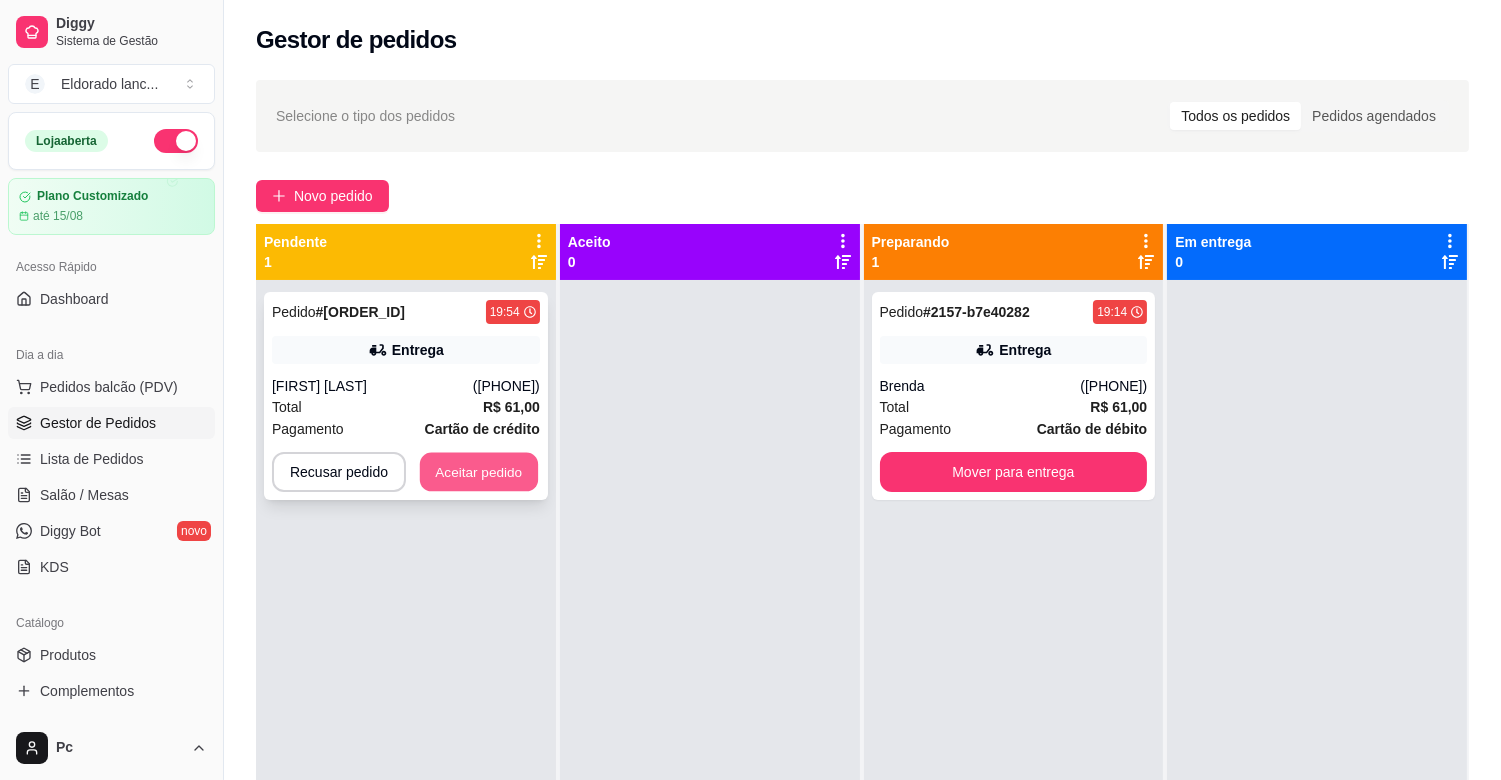 click on "Aceitar pedido" at bounding box center (479, 472) 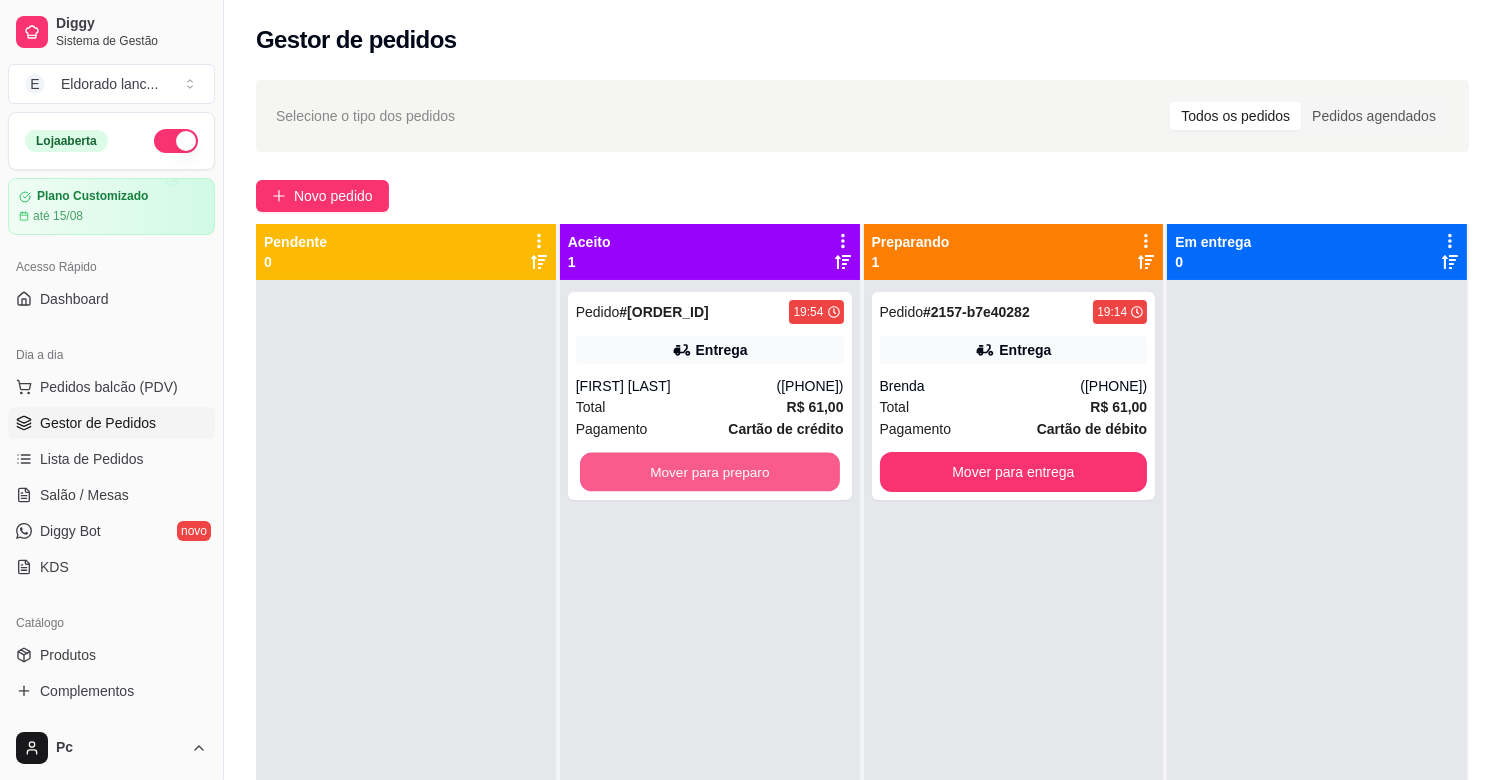 click on "Mover para preparo" at bounding box center [710, 472] 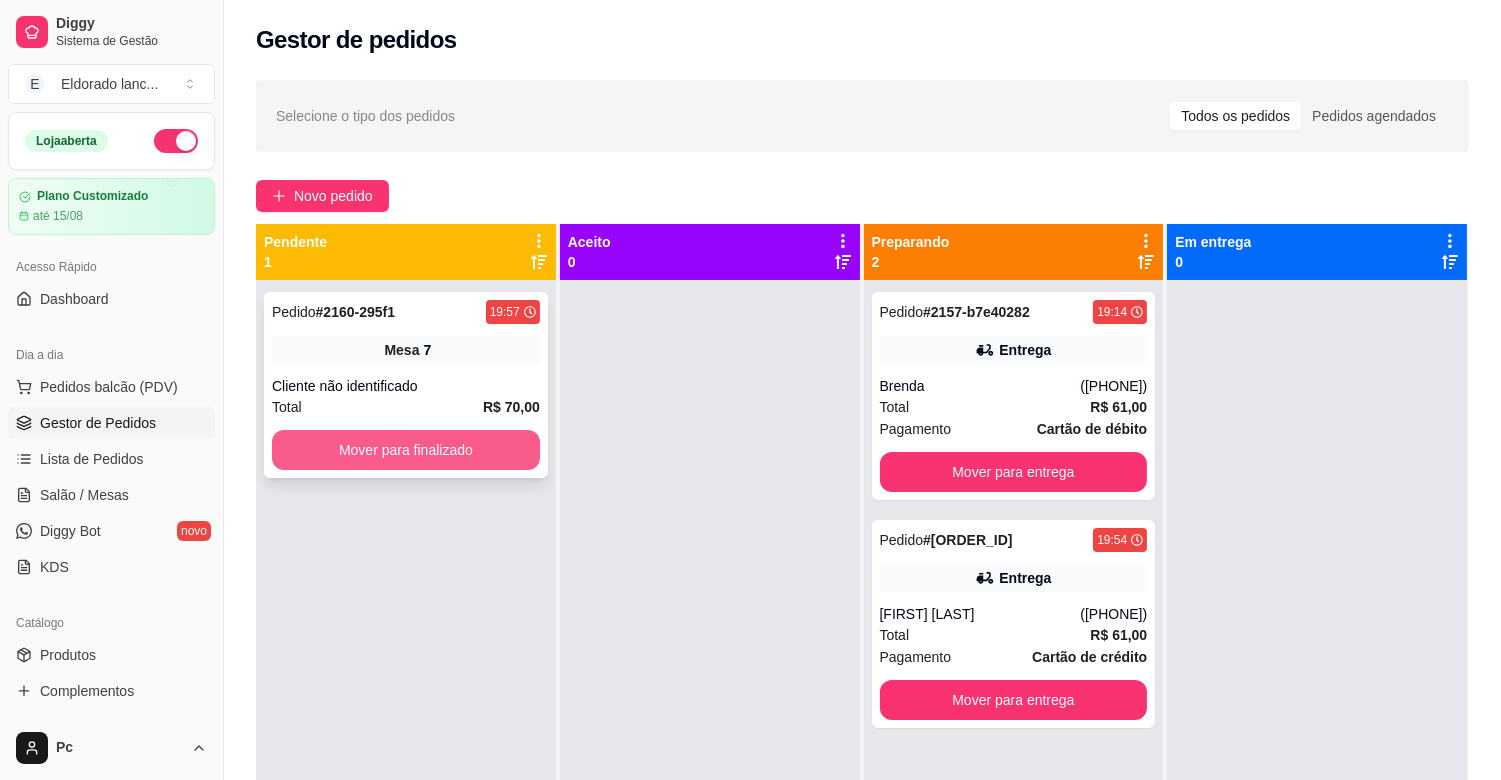 click on "Mover para finalizado" at bounding box center [406, 450] 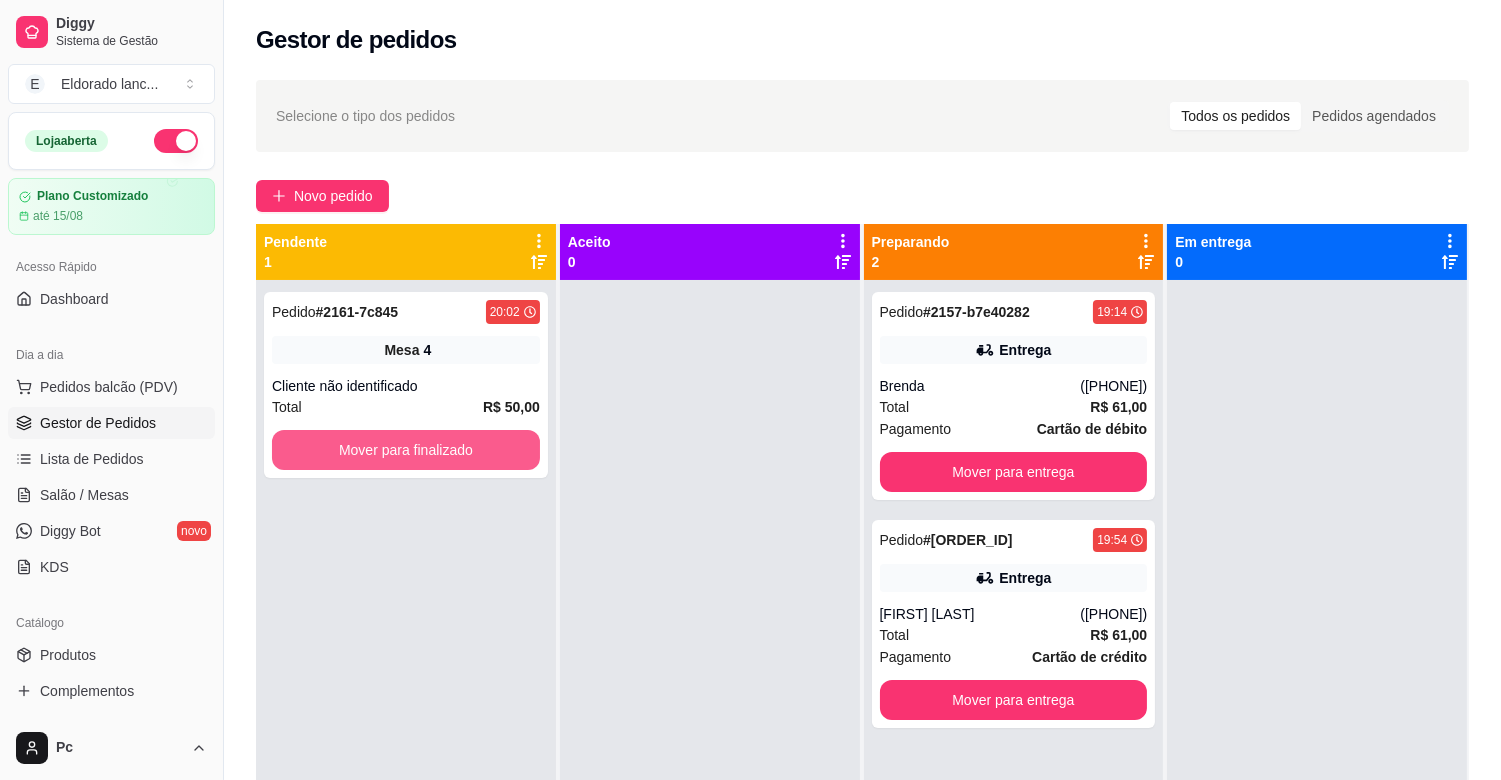 click on "Mover para finalizado" at bounding box center [406, 450] 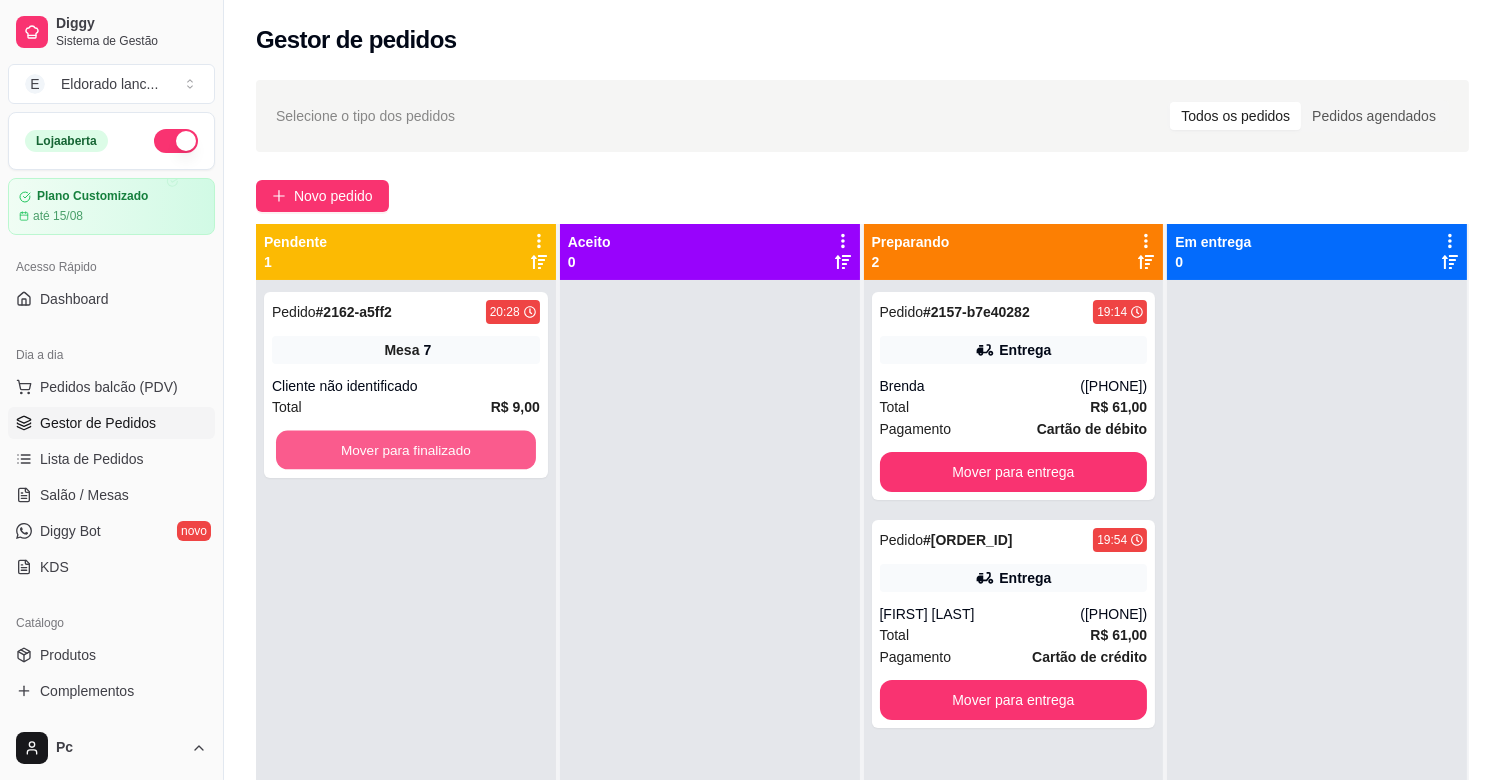 click on "Mover para finalizado" at bounding box center (406, 450) 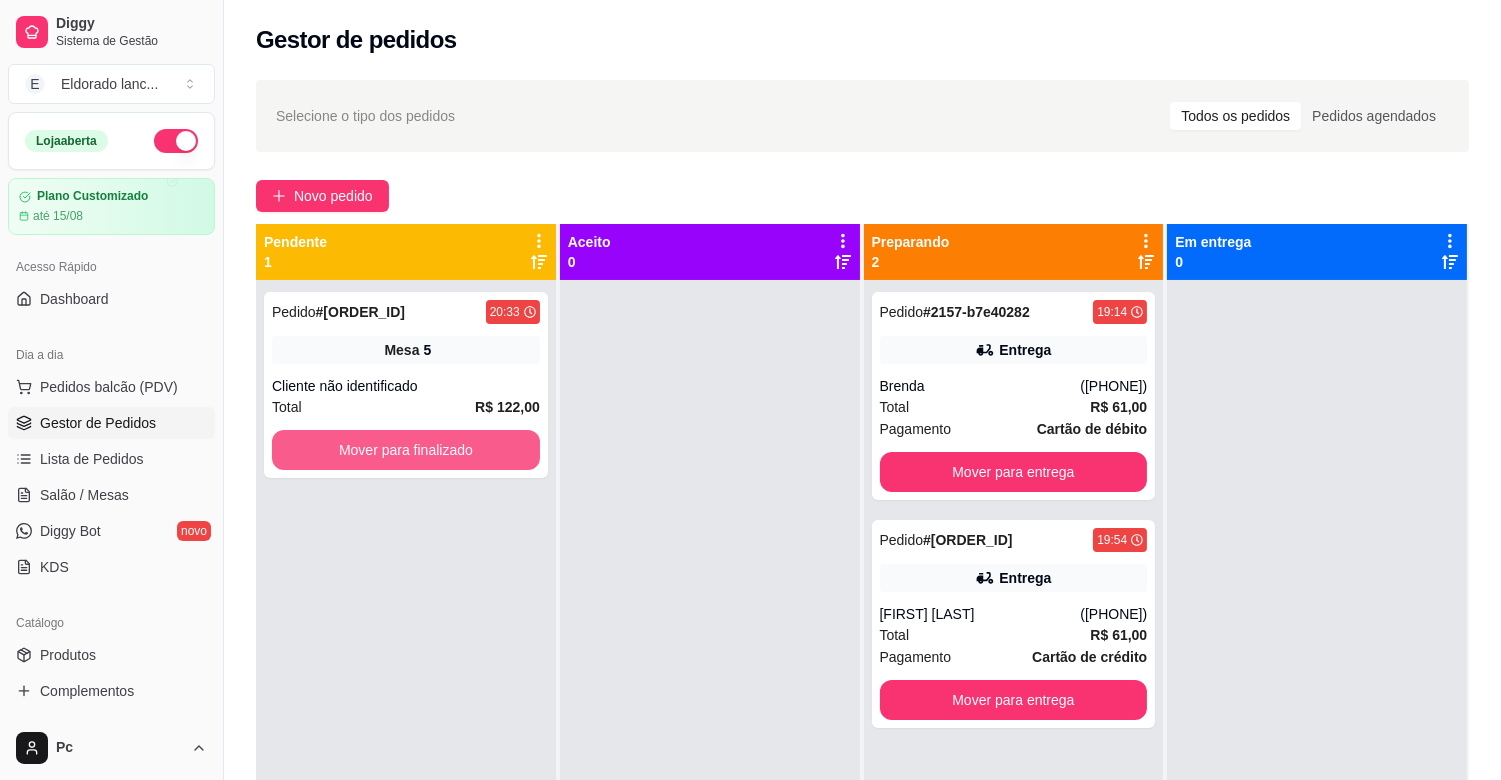 click on "Mover para finalizado" at bounding box center [406, 450] 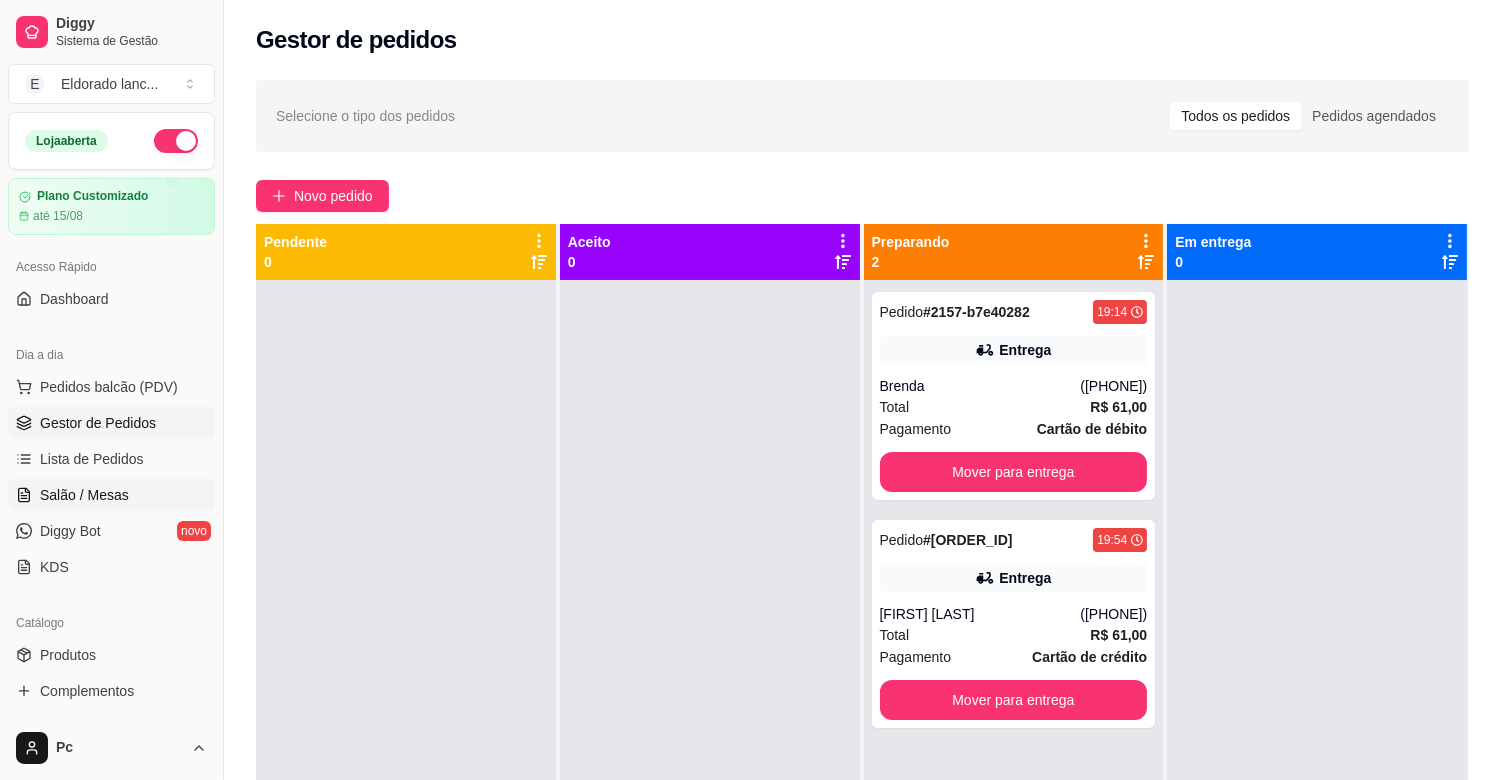 click on "Salão / Mesas" at bounding box center [84, 495] 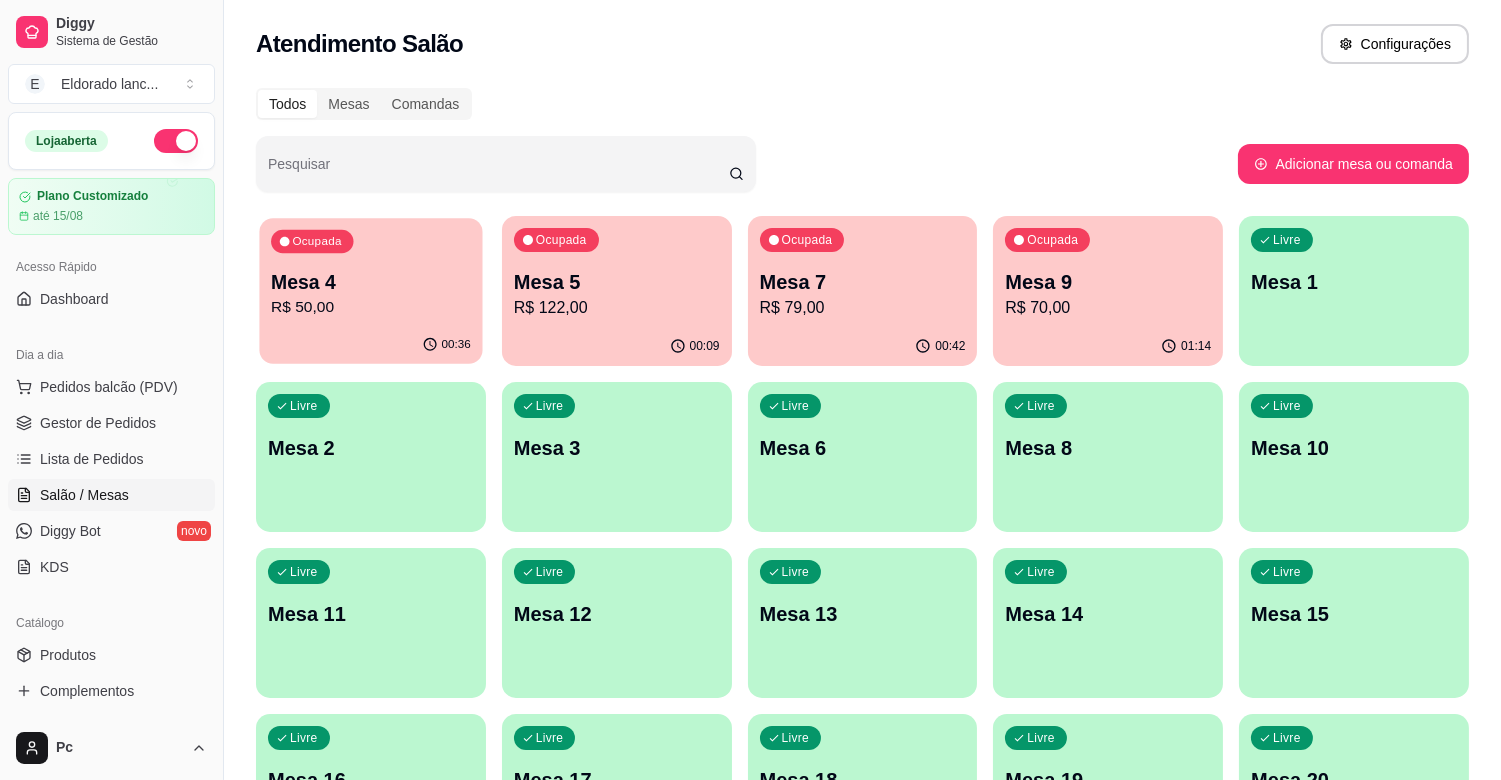 click on "R$ 50,00" at bounding box center (371, 307) 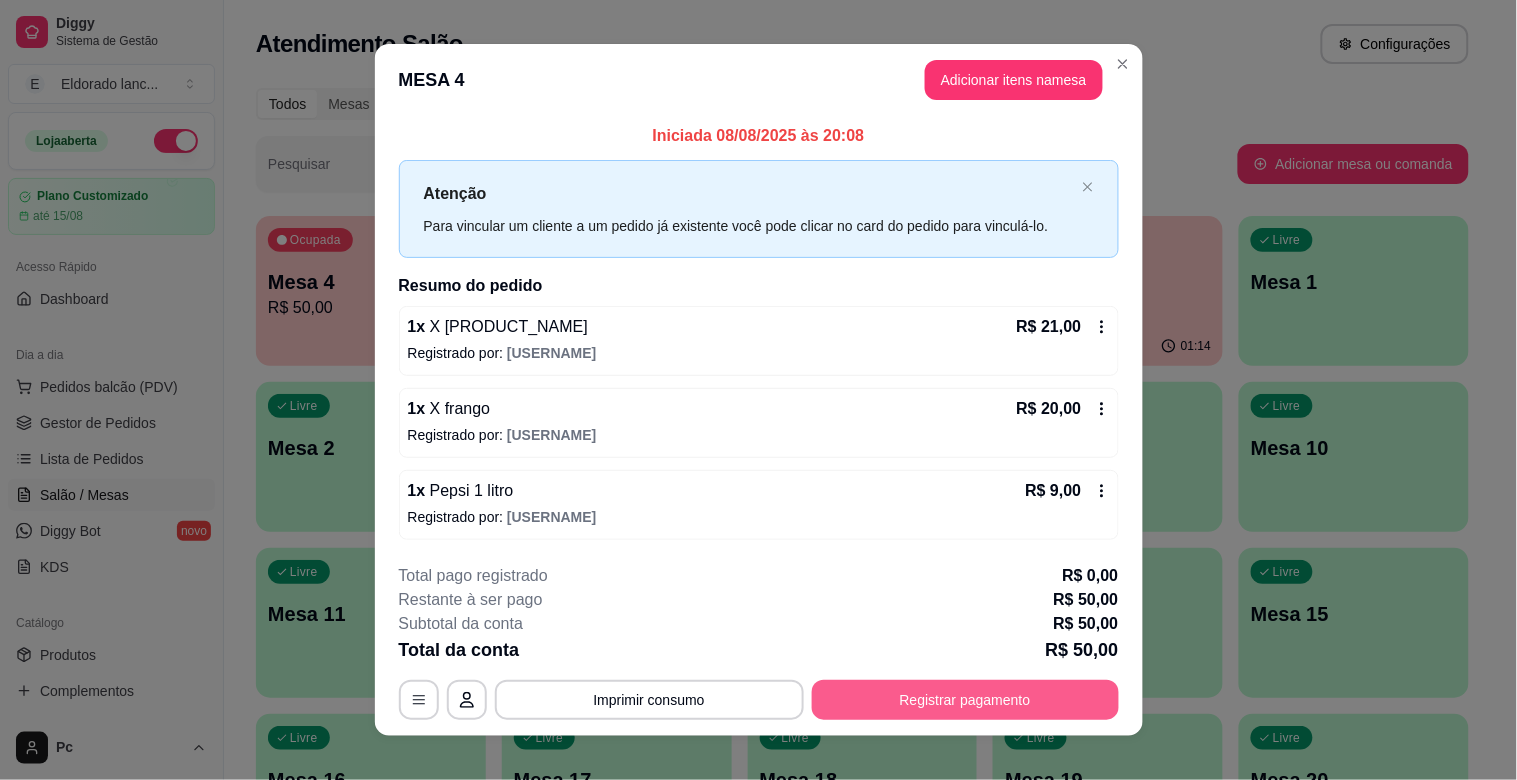 click on "Registrar pagamento" at bounding box center [965, 700] 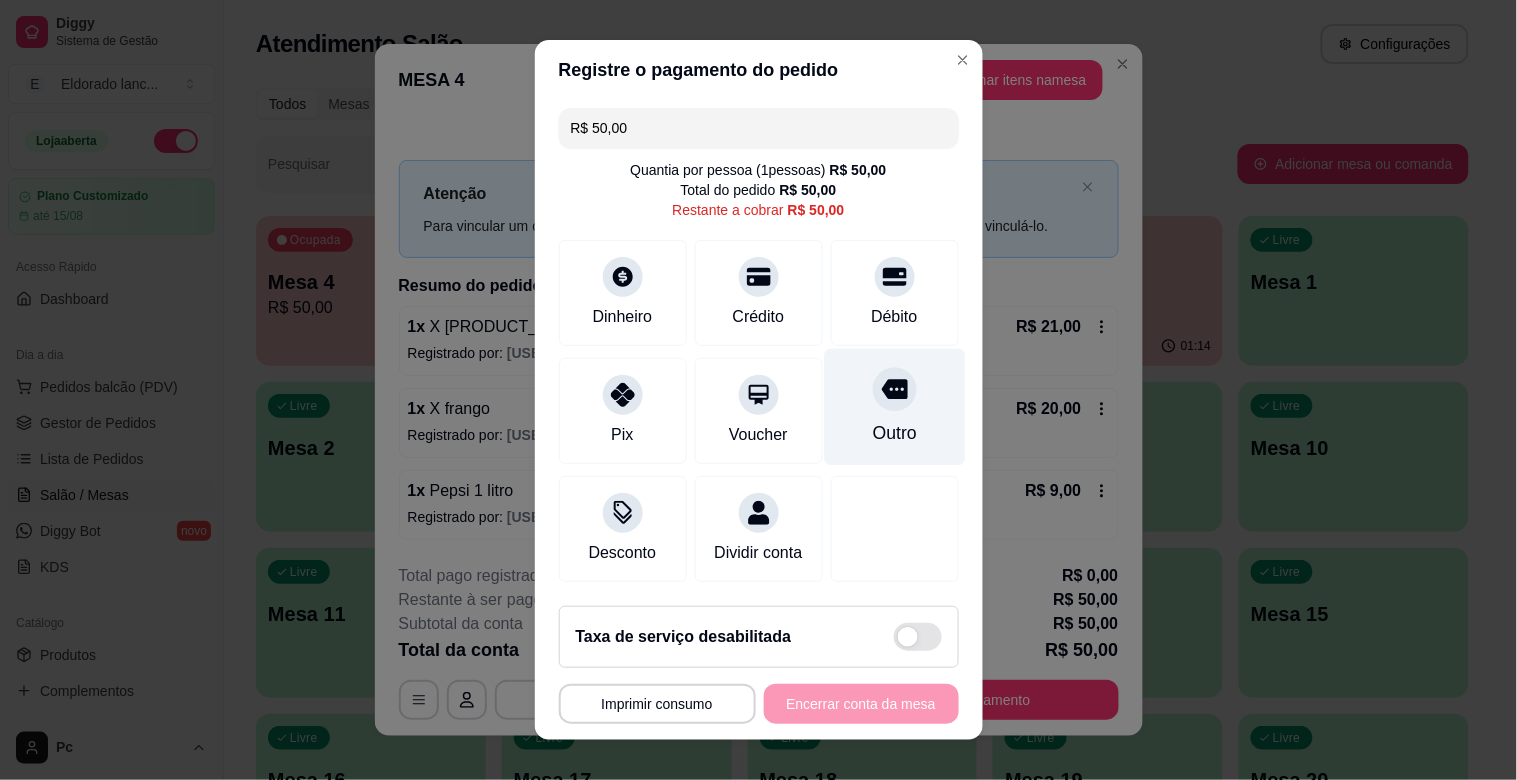 click on "Outro" at bounding box center (894, 407) 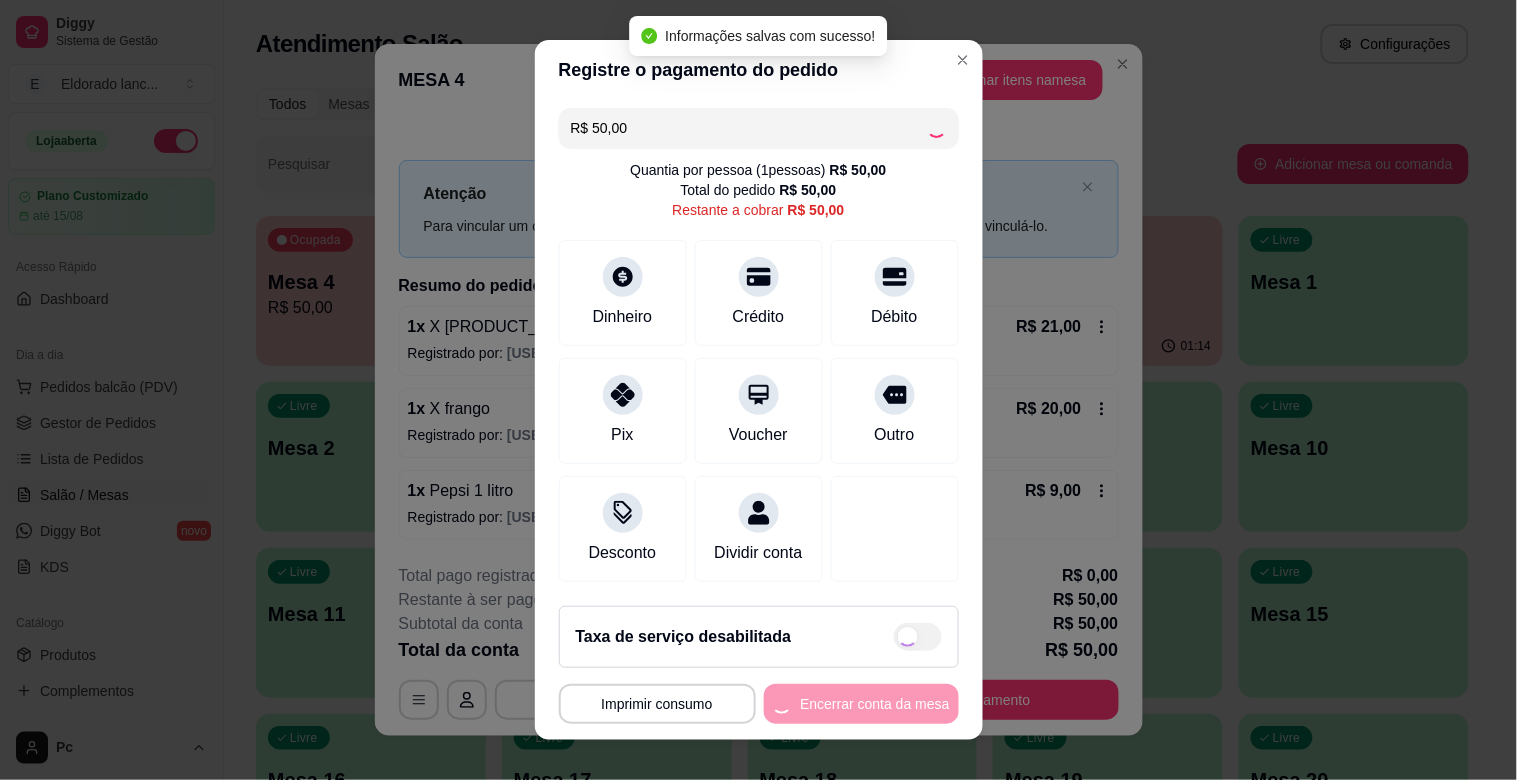 type on "R$ 0,00" 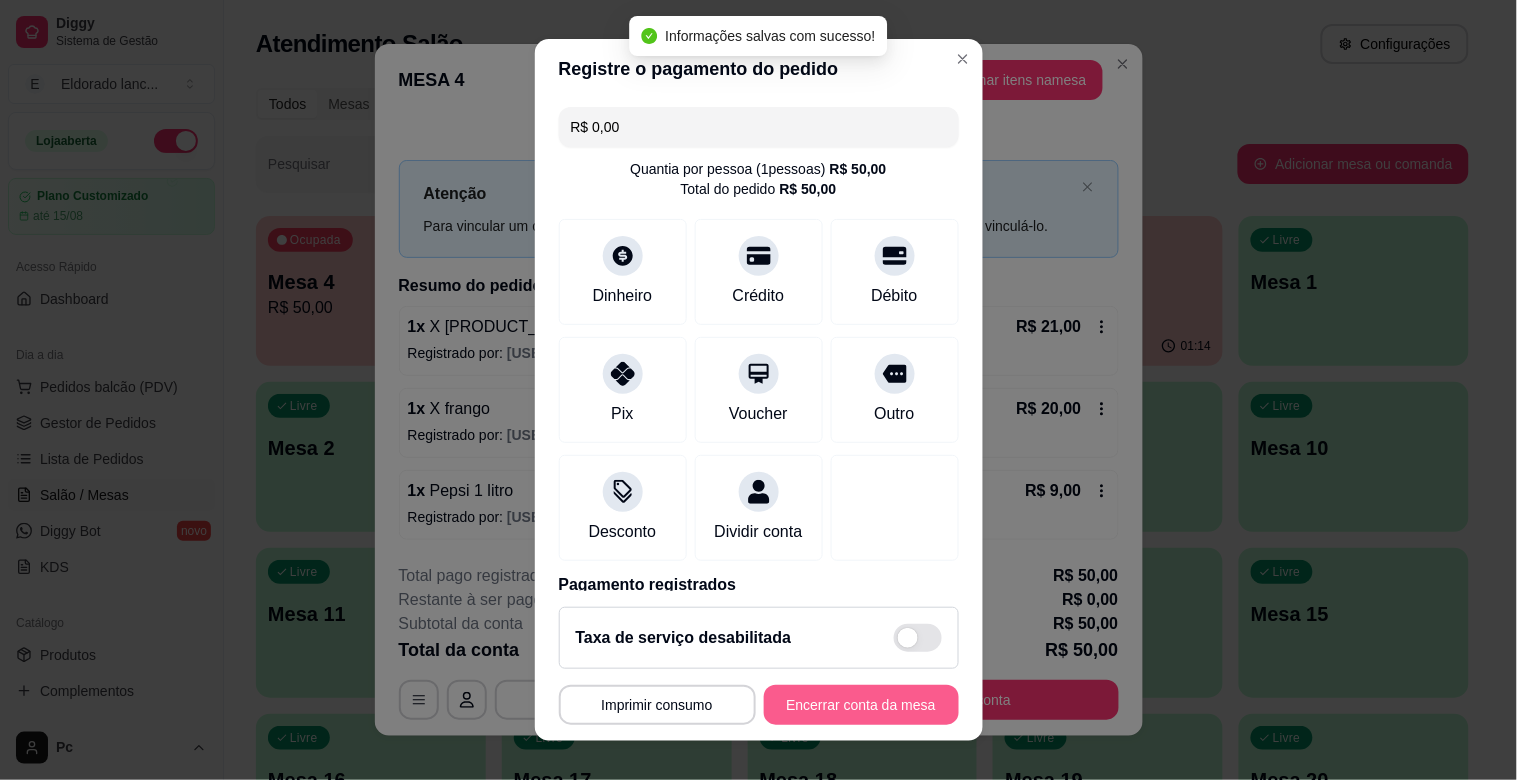 click on "Encerrar conta da mesa" at bounding box center (861, 705) 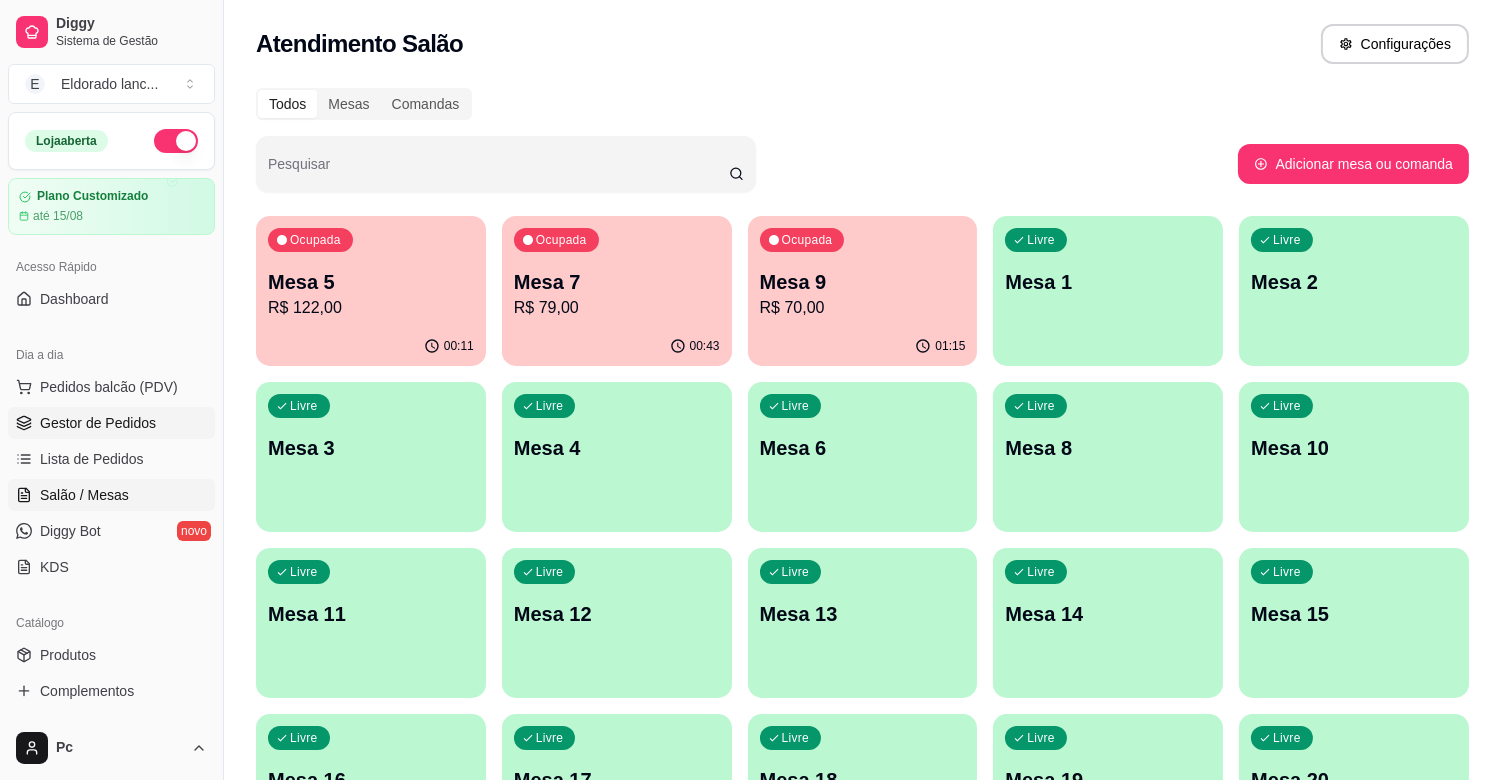 click on "Gestor de Pedidos" at bounding box center [98, 423] 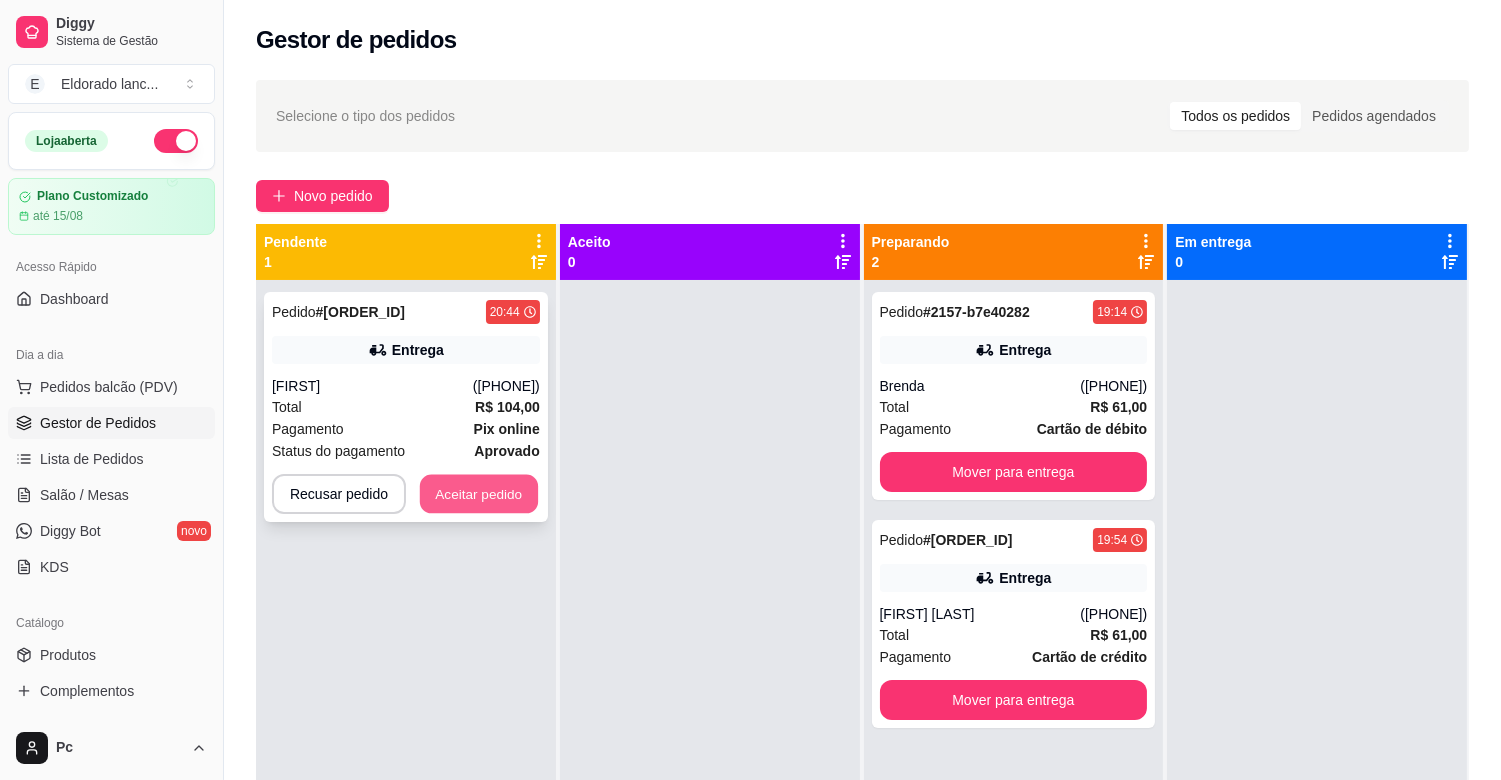 click on "Aceitar pedido" at bounding box center (479, 494) 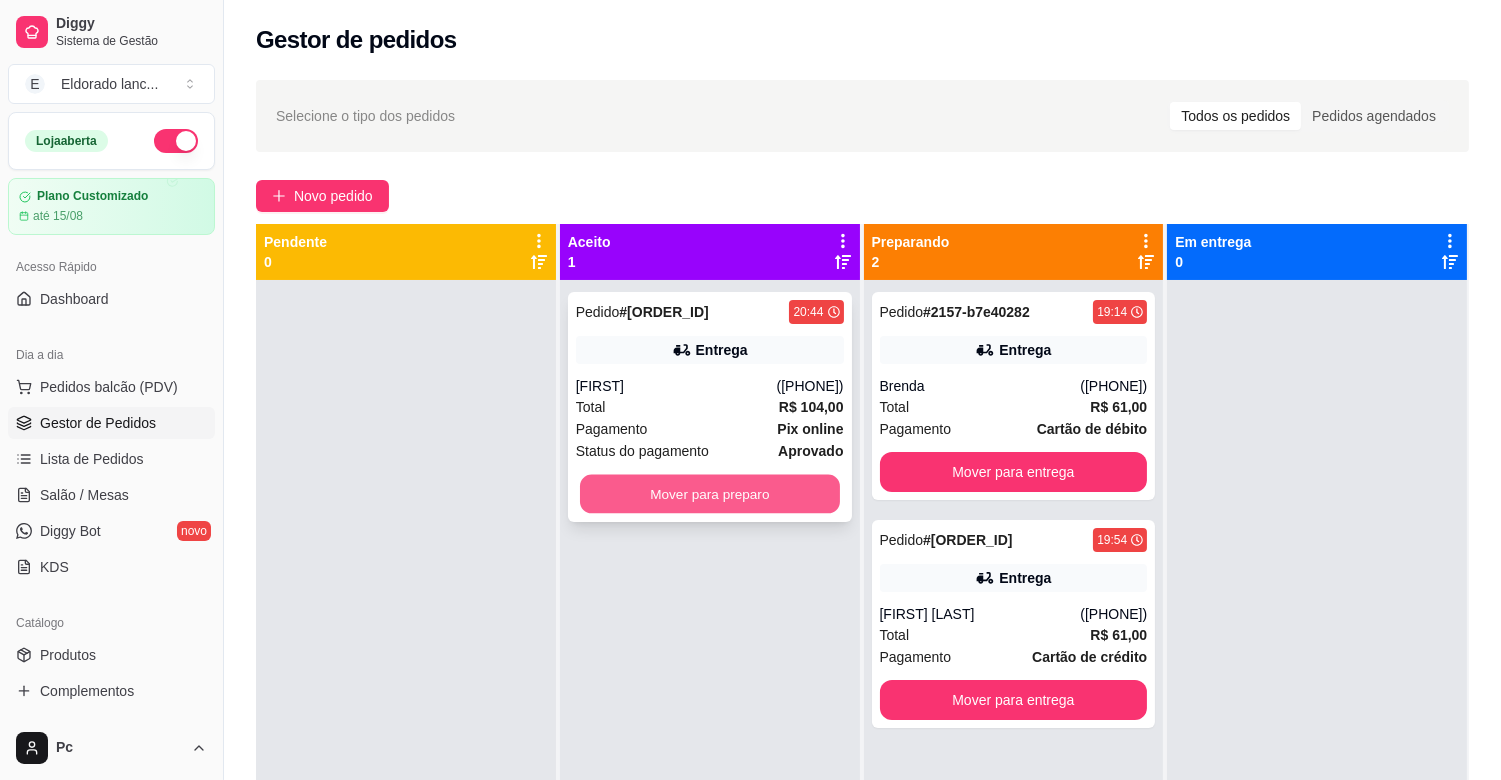 click on "Mover para preparo" at bounding box center [710, 494] 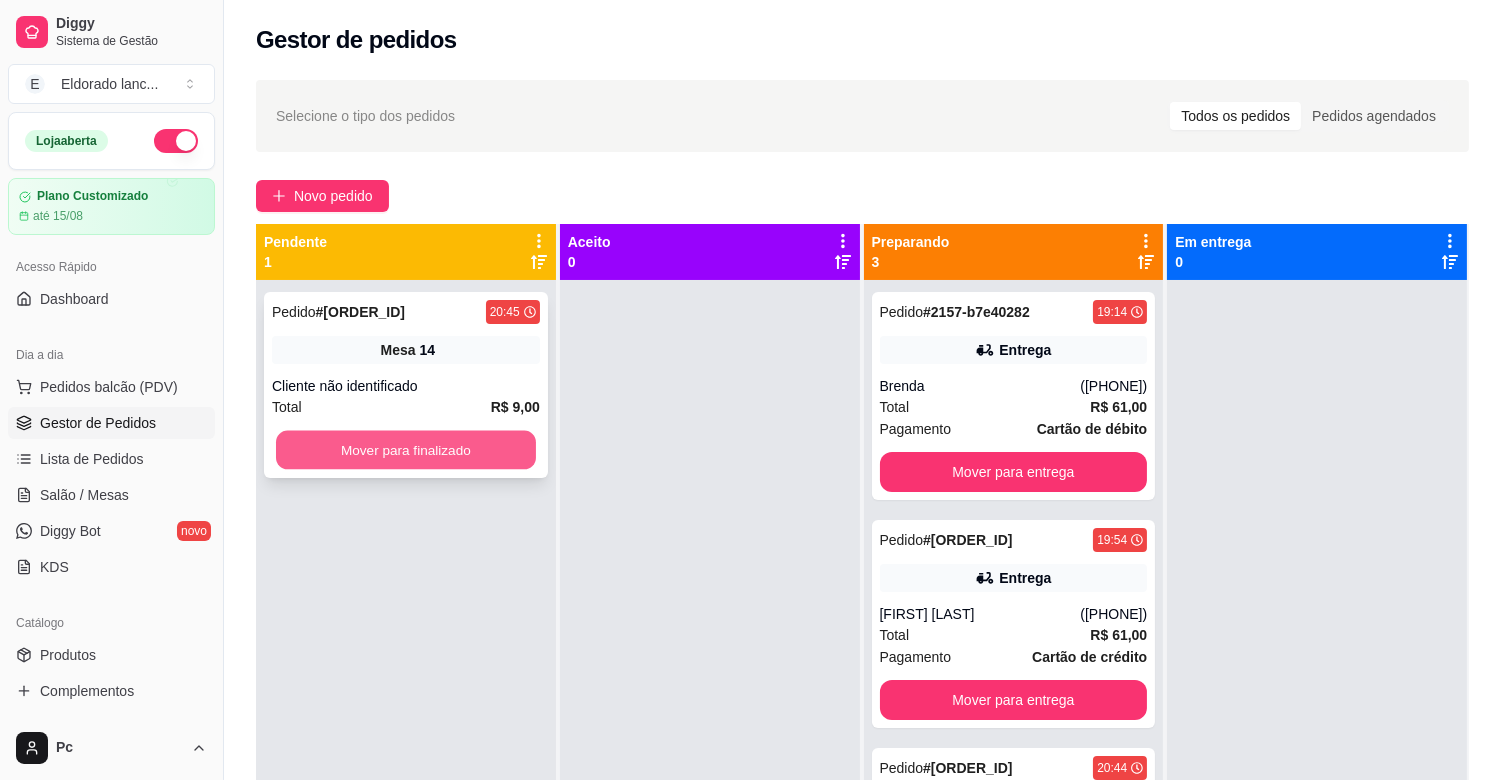 click on "Mover para finalizado" at bounding box center [406, 450] 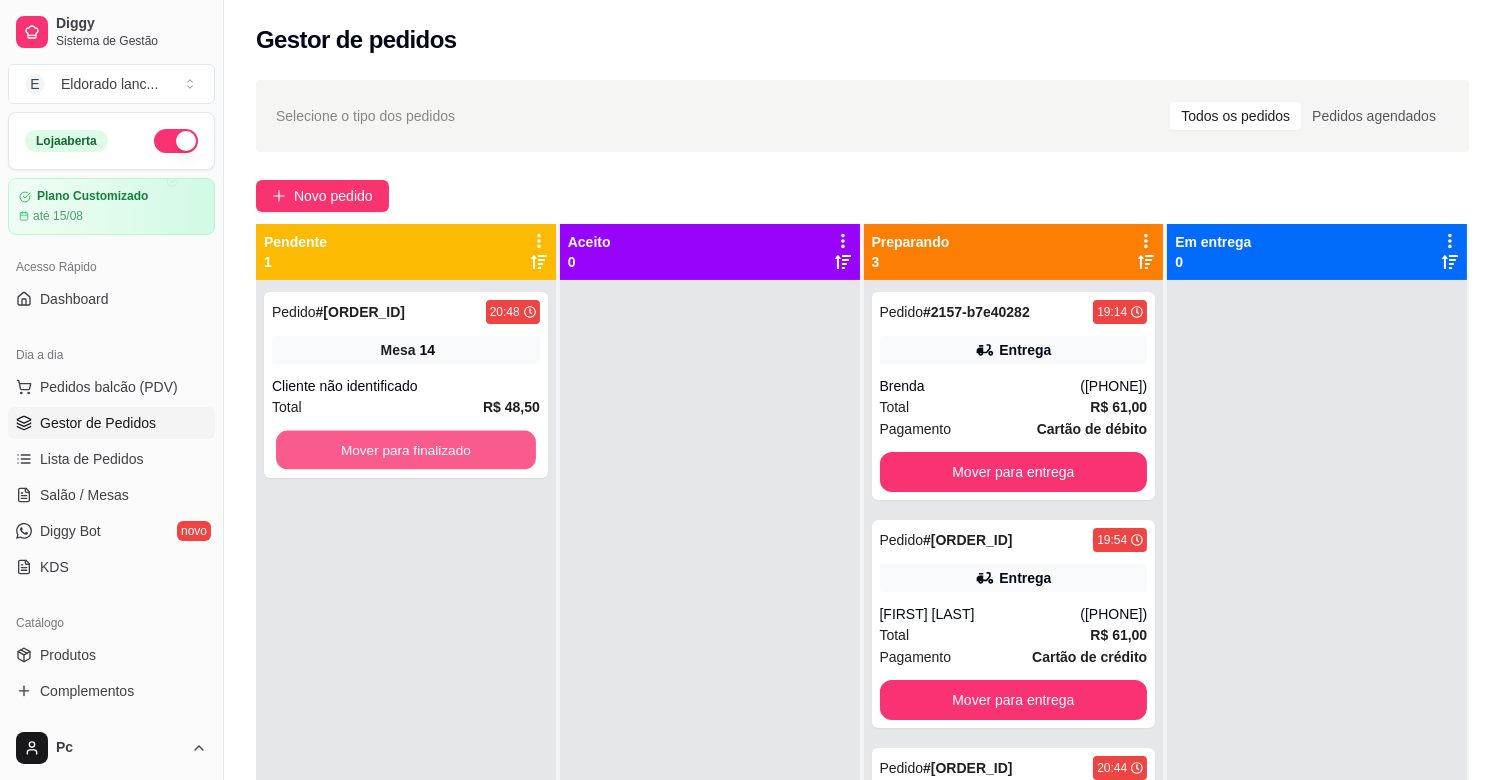 click on "Mover para finalizado" at bounding box center [406, 450] 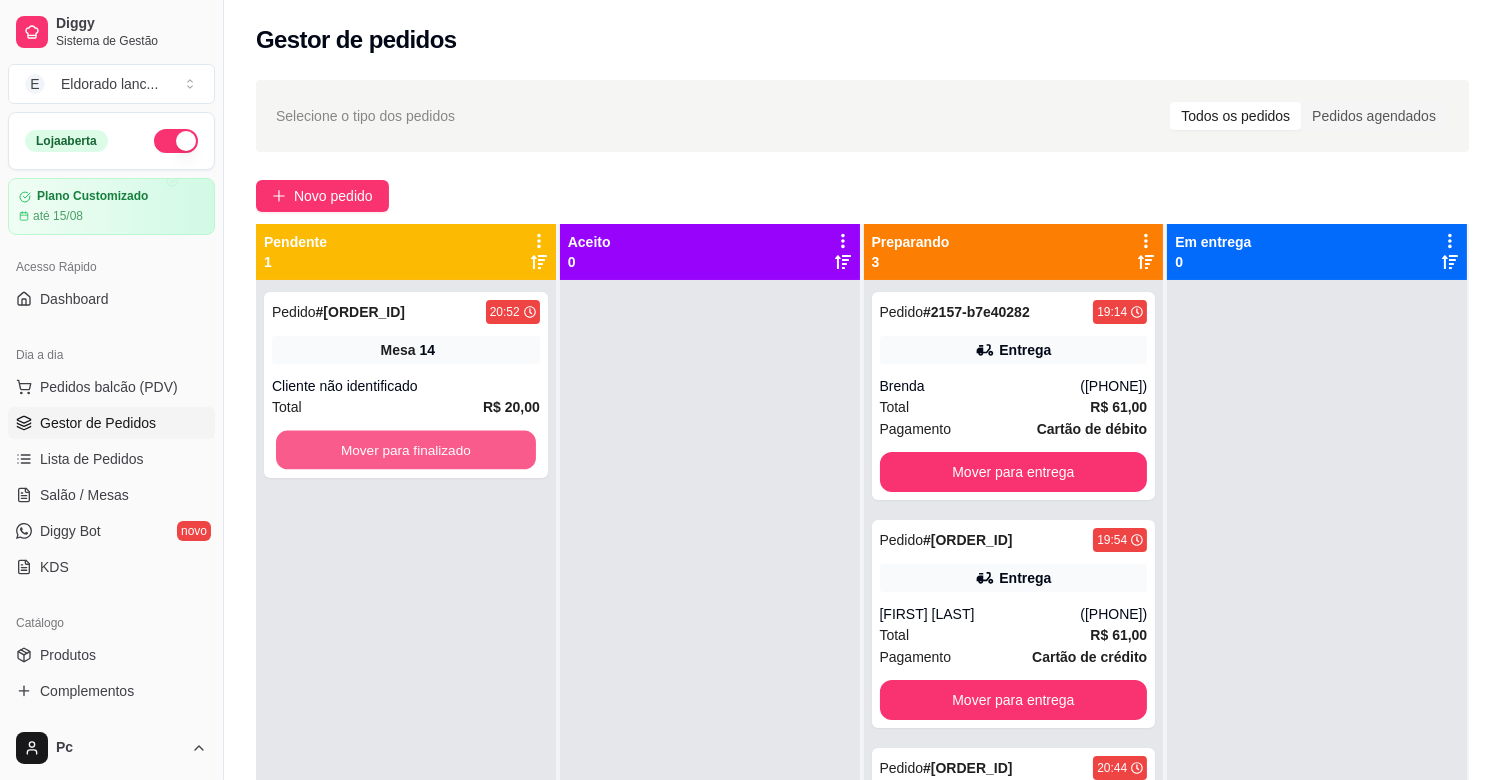 click on "Mover para finalizado" at bounding box center (406, 450) 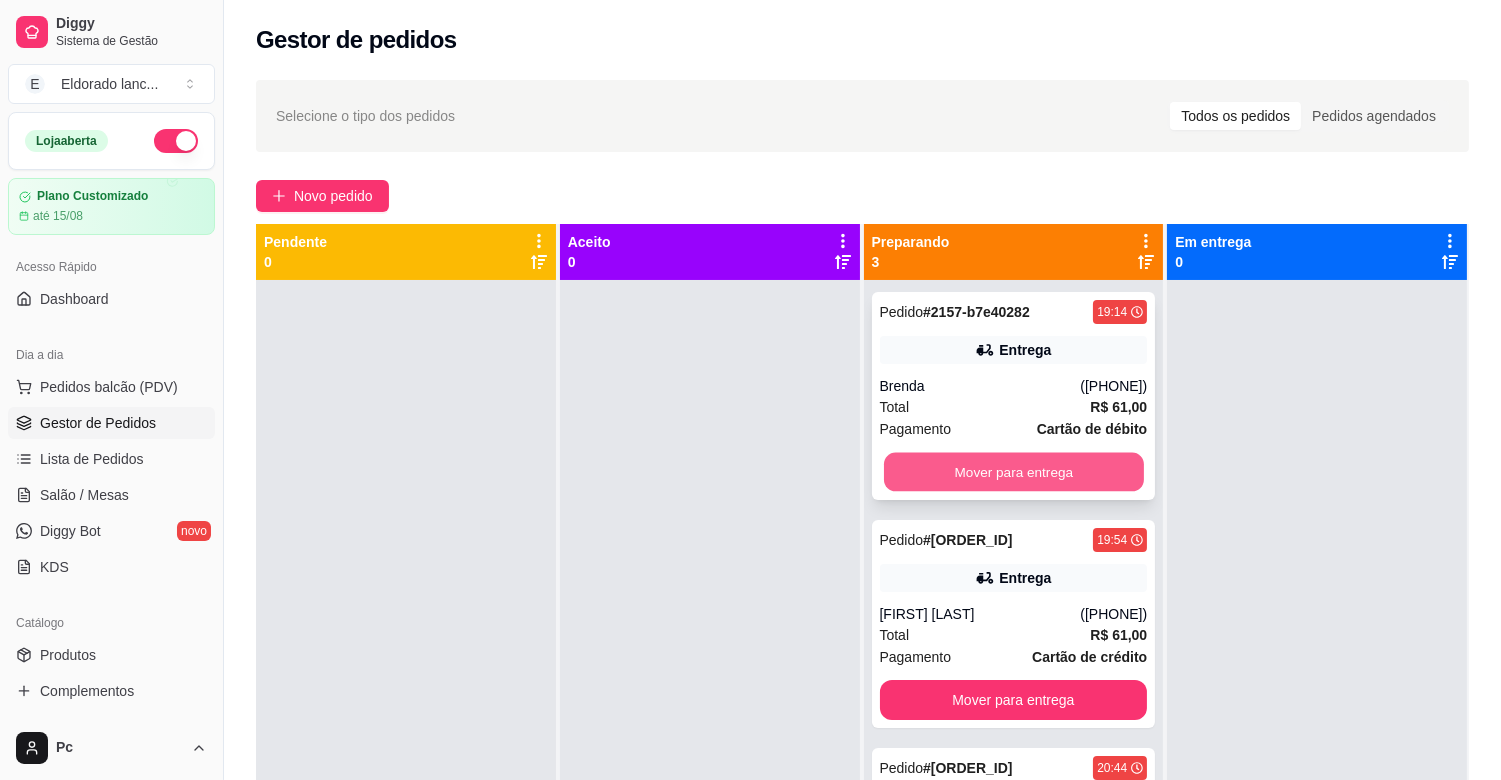 click on "Mover para entrega" at bounding box center [1014, 472] 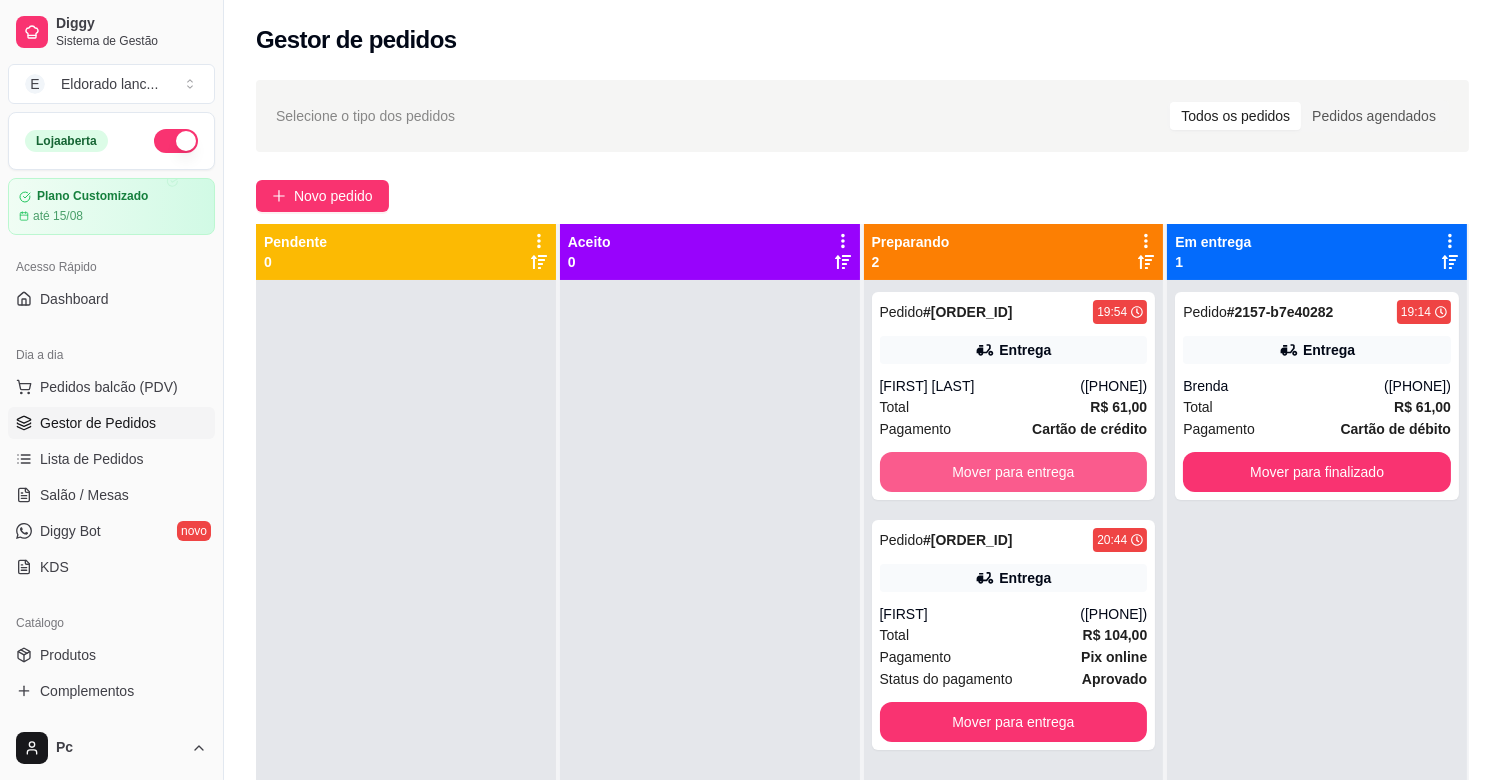 click on "Mover para entrega" at bounding box center (1014, 472) 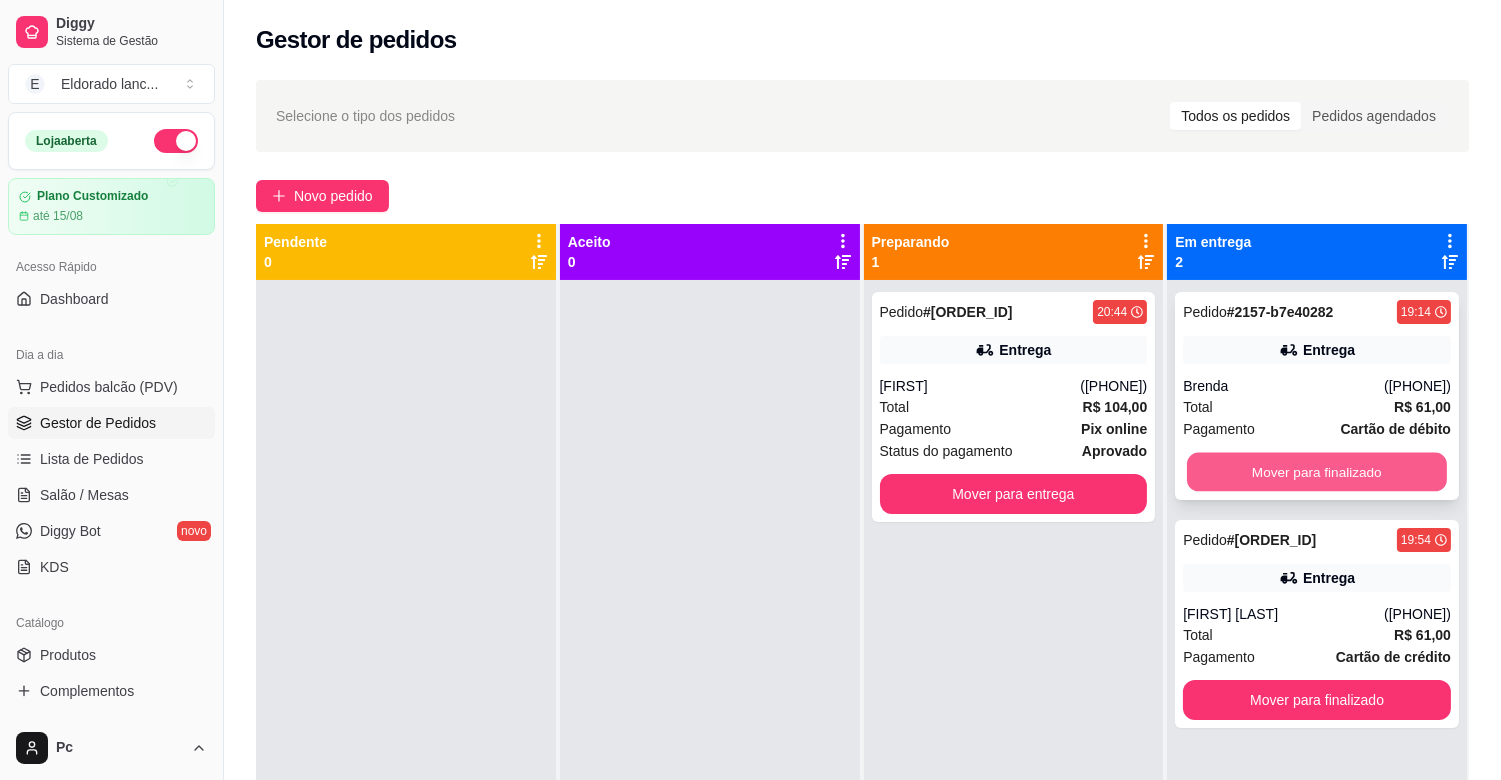 click on "Mover para finalizado" at bounding box center [1317, 472] 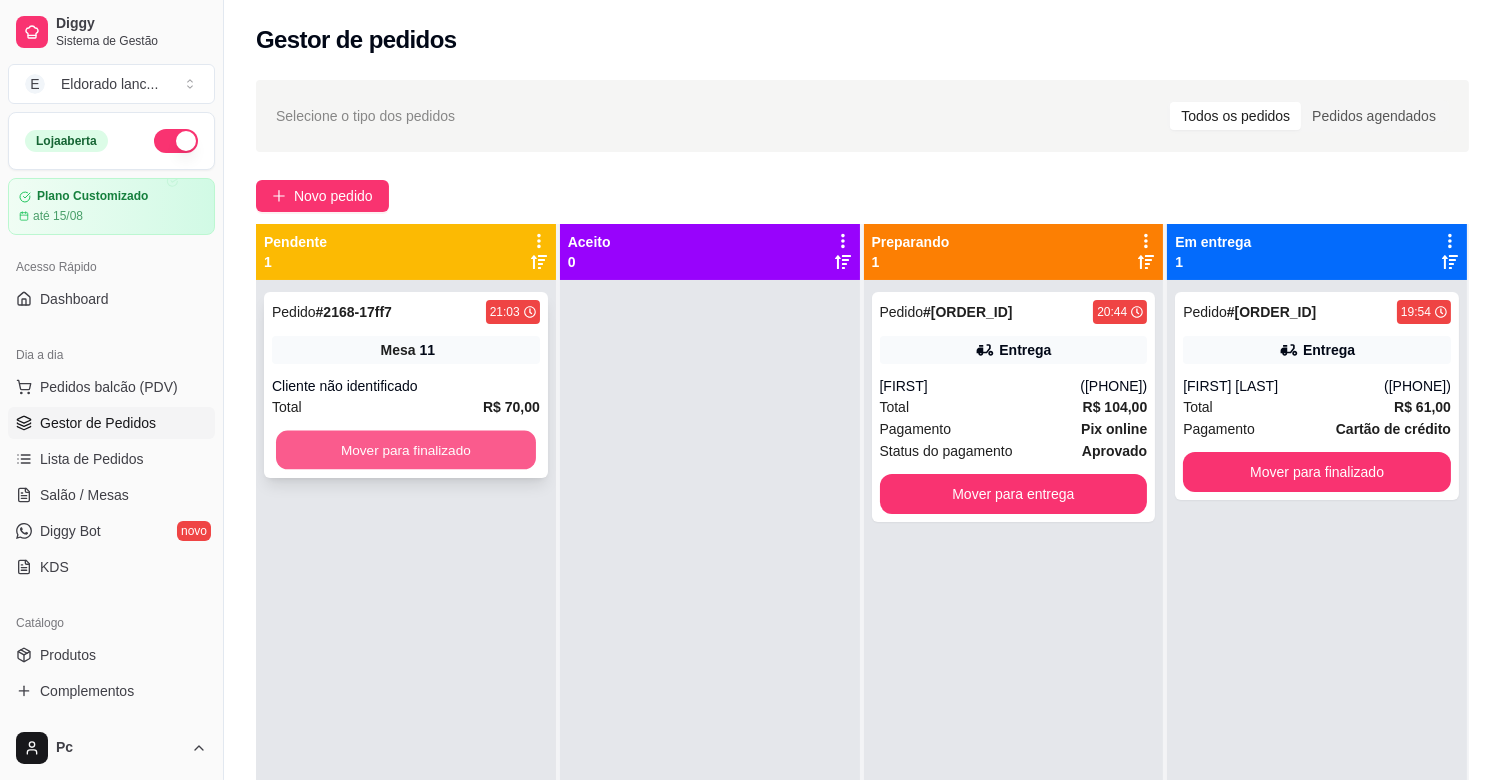 click on "Mover para finalizado" at bounding box center (406, 450) 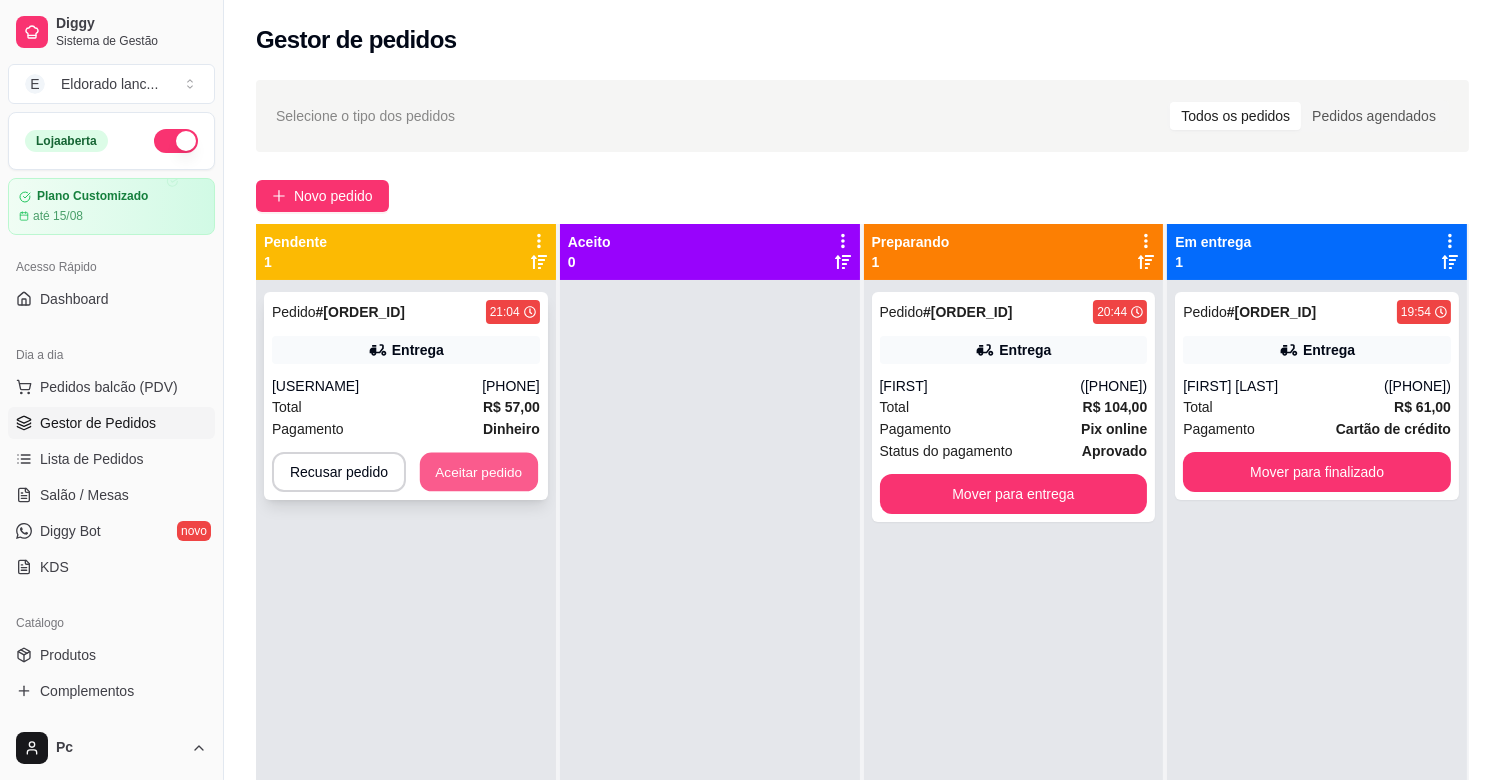 click on "Aceitar pedido" at bounding box center [479, 472] 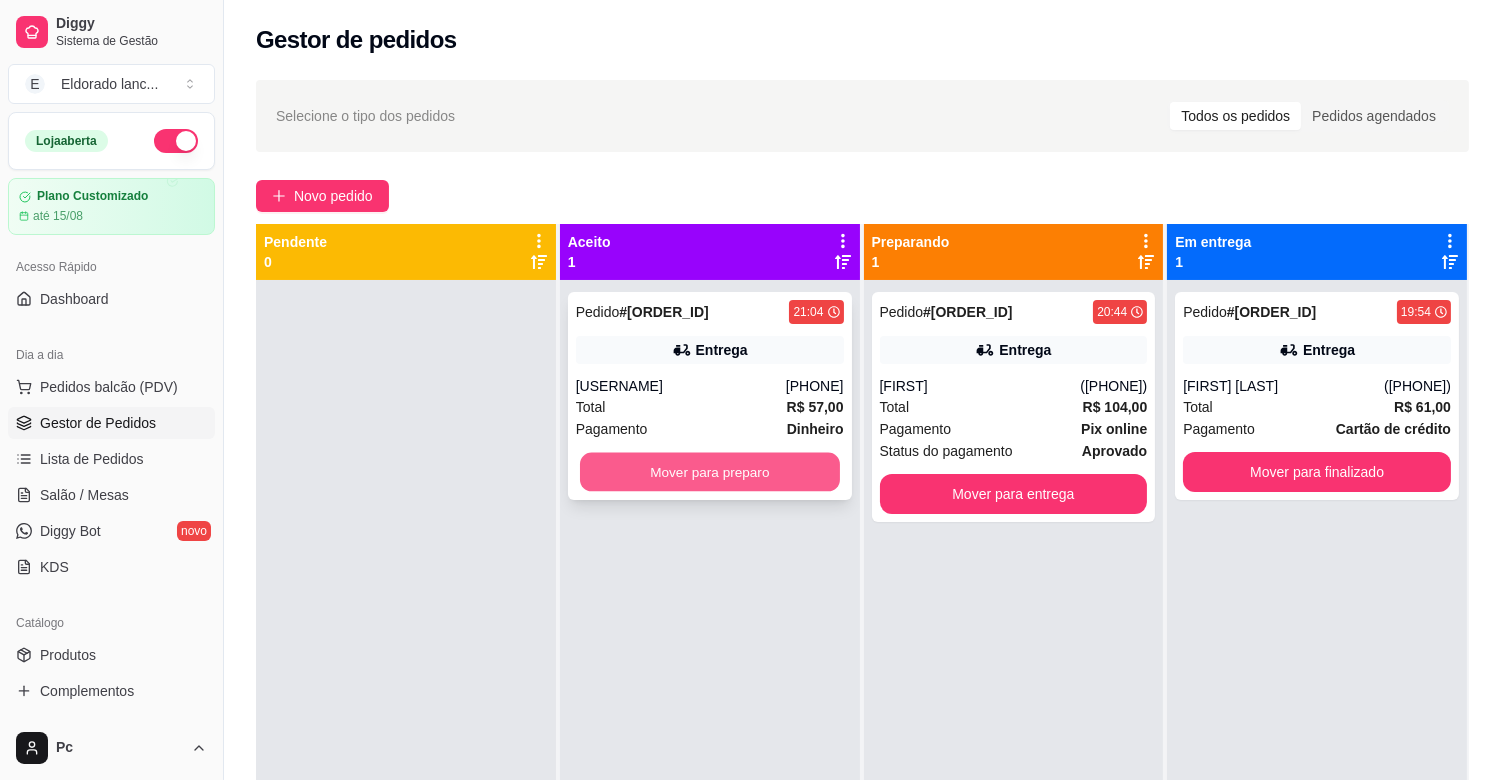 click on "Mover para preparo" at bounding box center [710, 472] 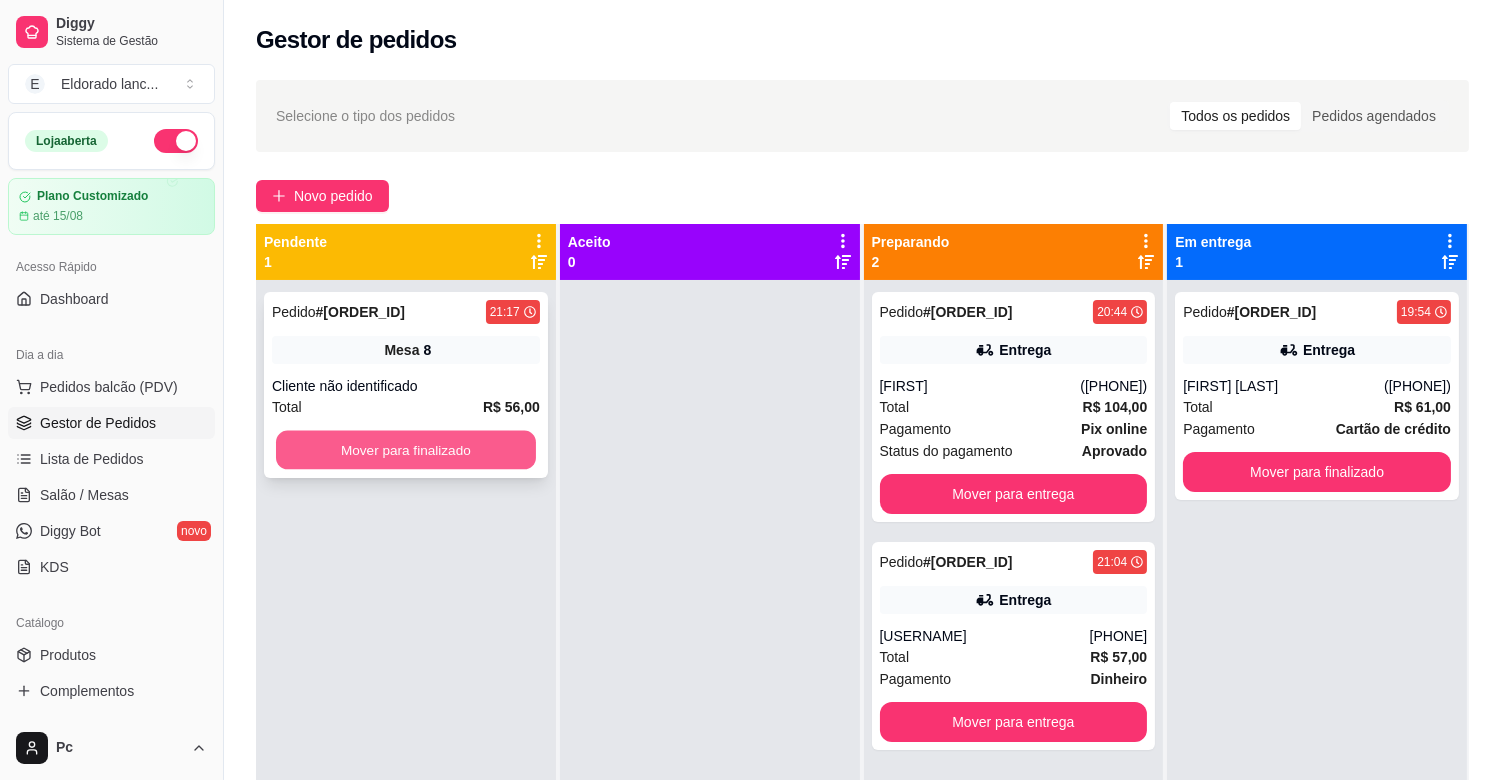 click on "Mover para finalizado" at bounding box center (406, 450) 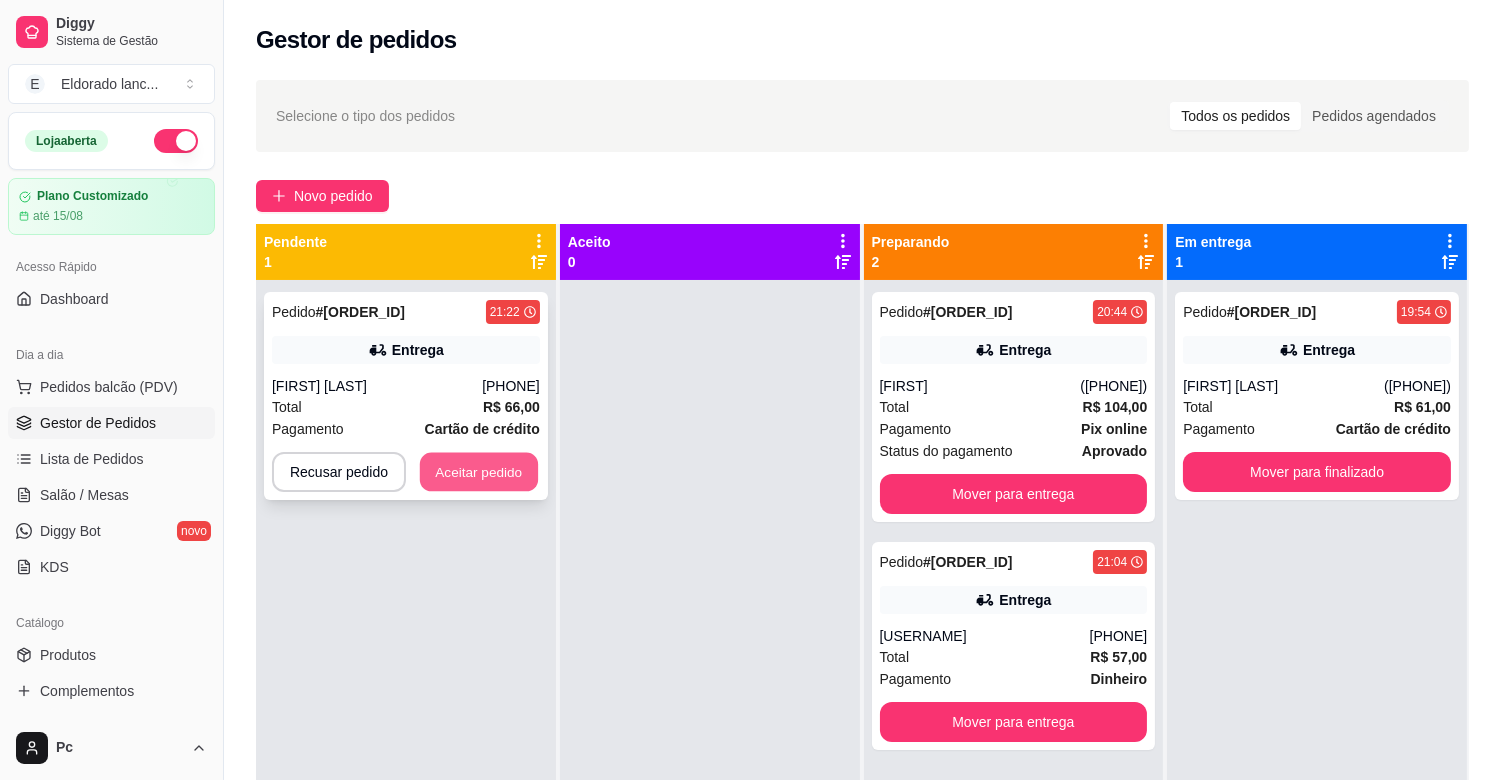 click on "Aceitar pedido" at bounding box center (479, 472) 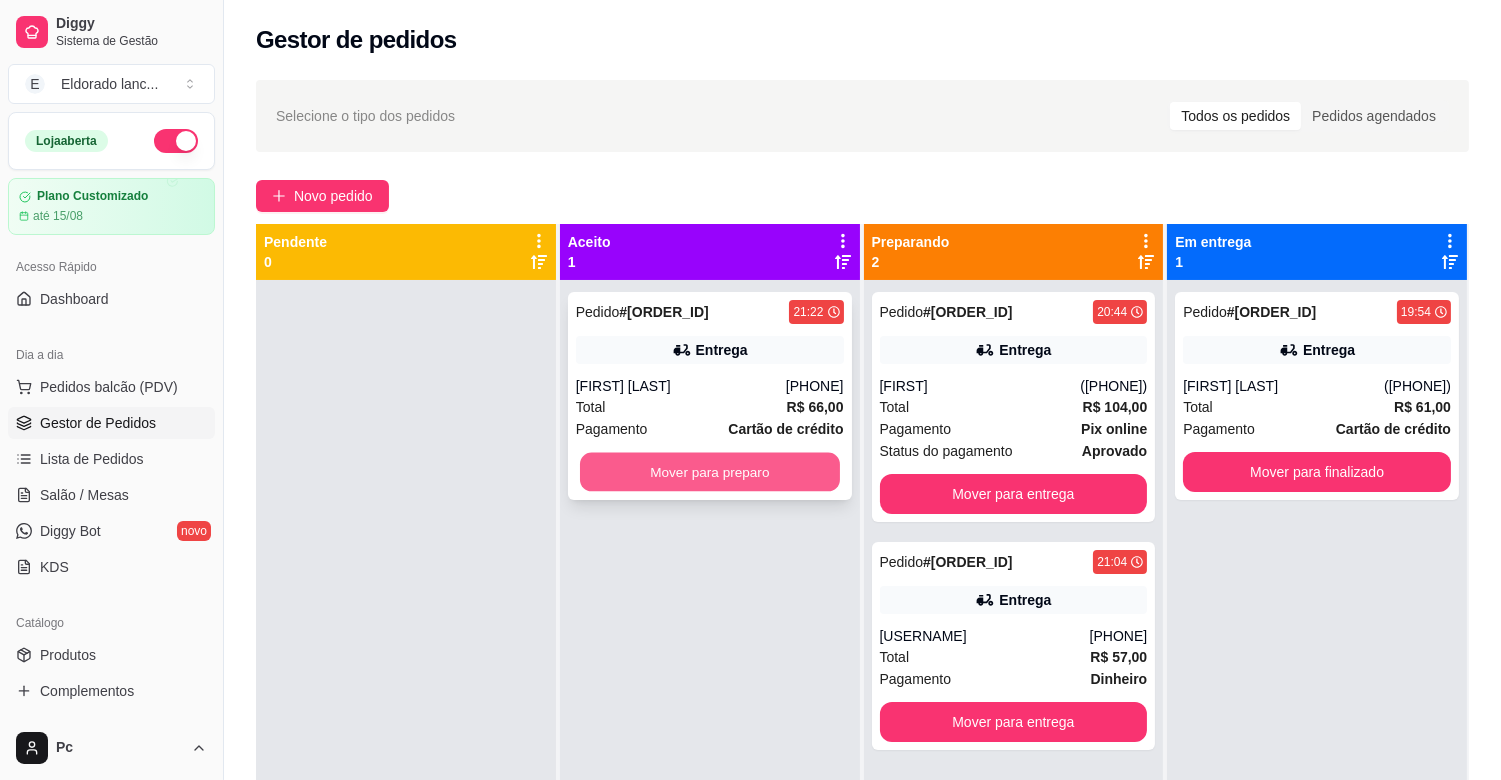 click on "Mover para preparo" at bounding box center (710, 472) 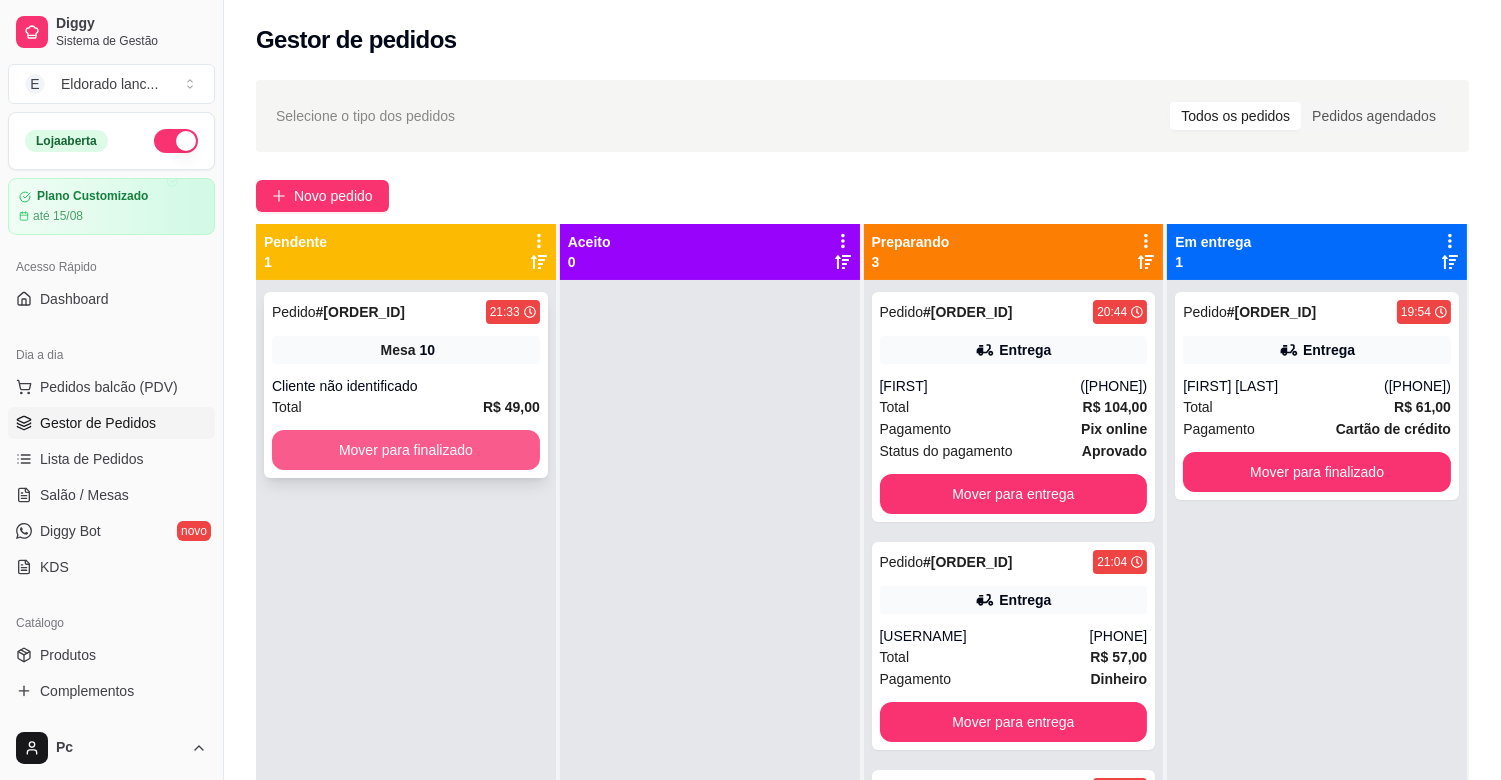 click on "Mover para finalizado" at bounding box center (406, 450) 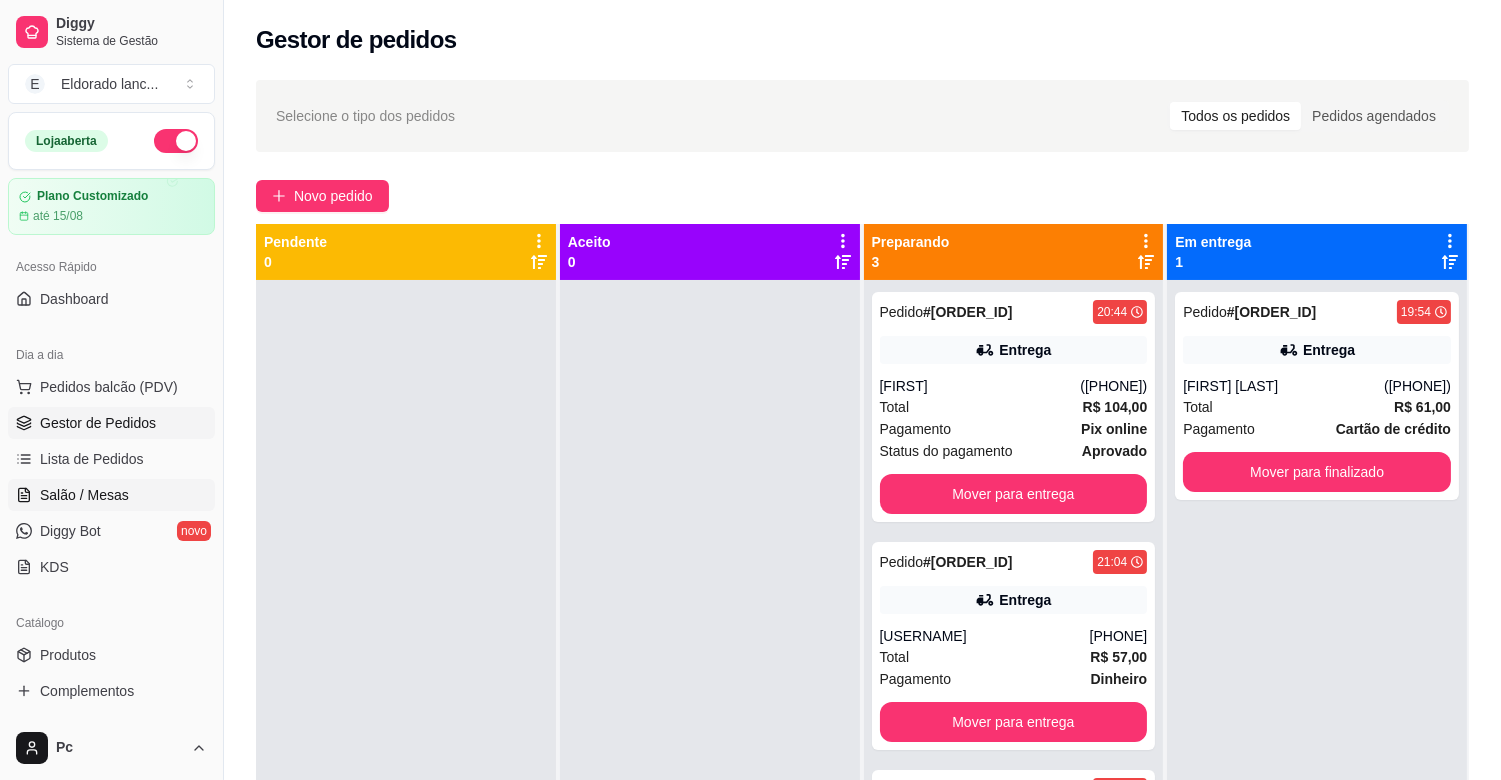 click on "Salão / Mesas" at bounding box center [111, 495] 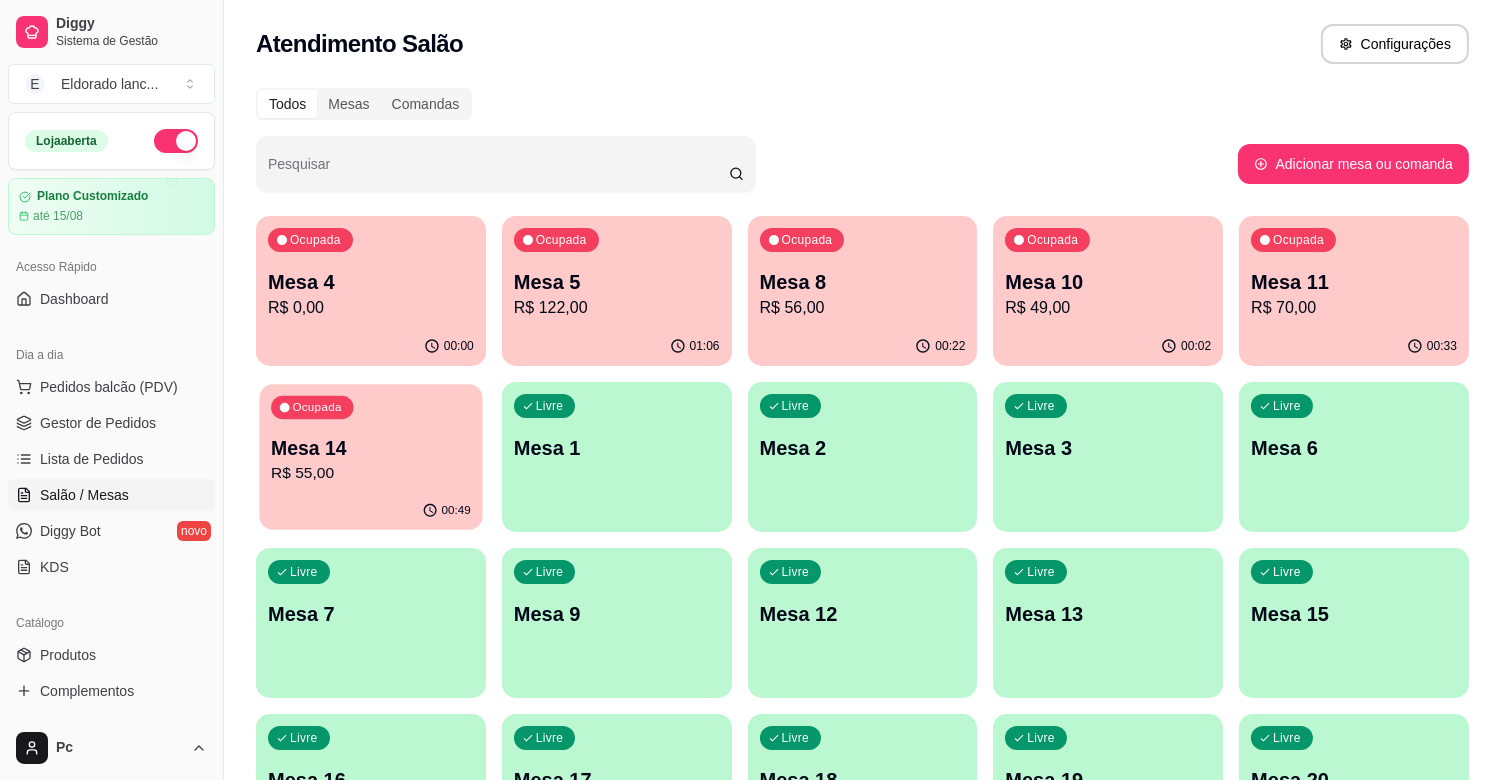 click on "R$ 55,00" at bounding box center [371, 473] 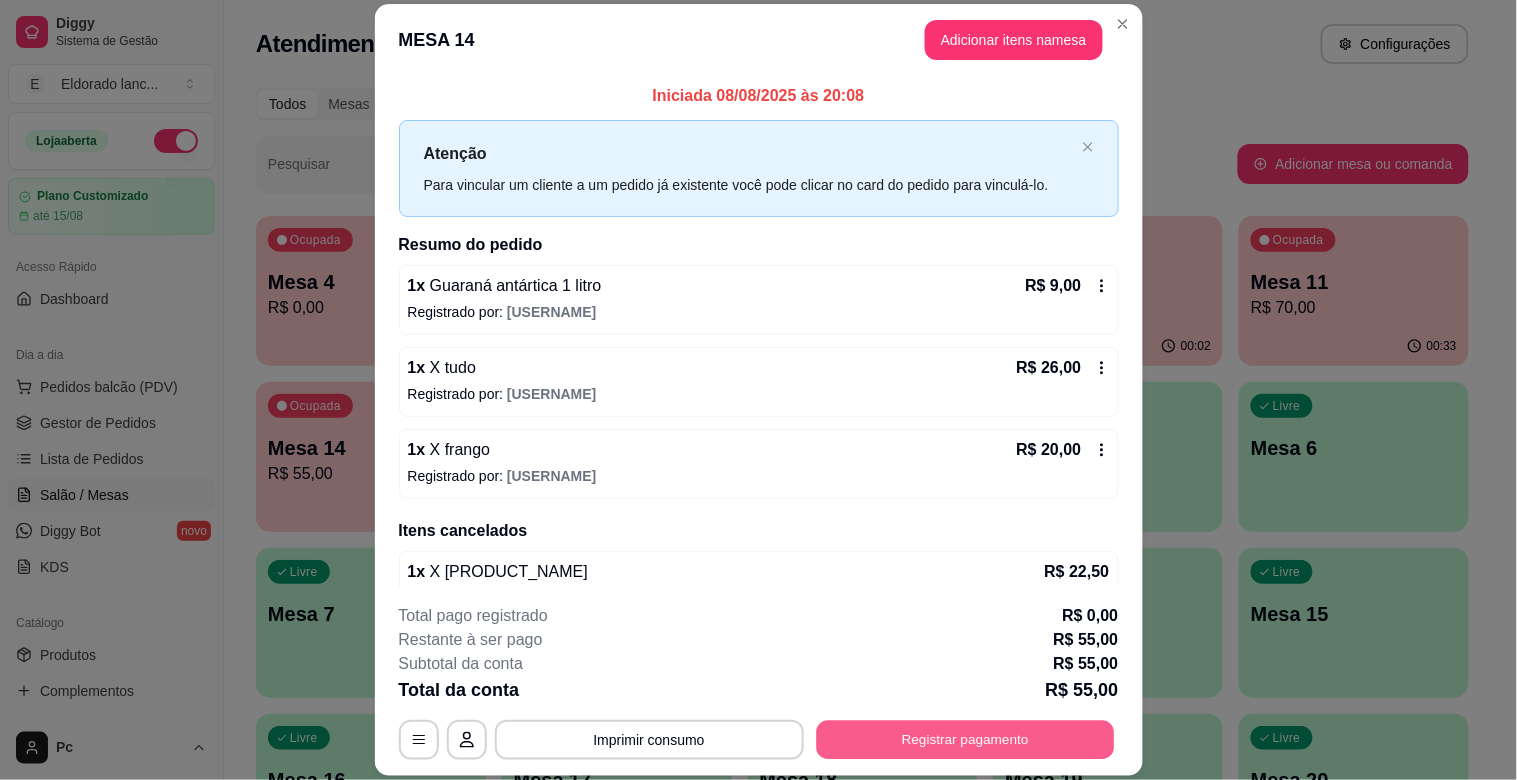click on "Registrar pagamento" at bounding box center (965, 740) 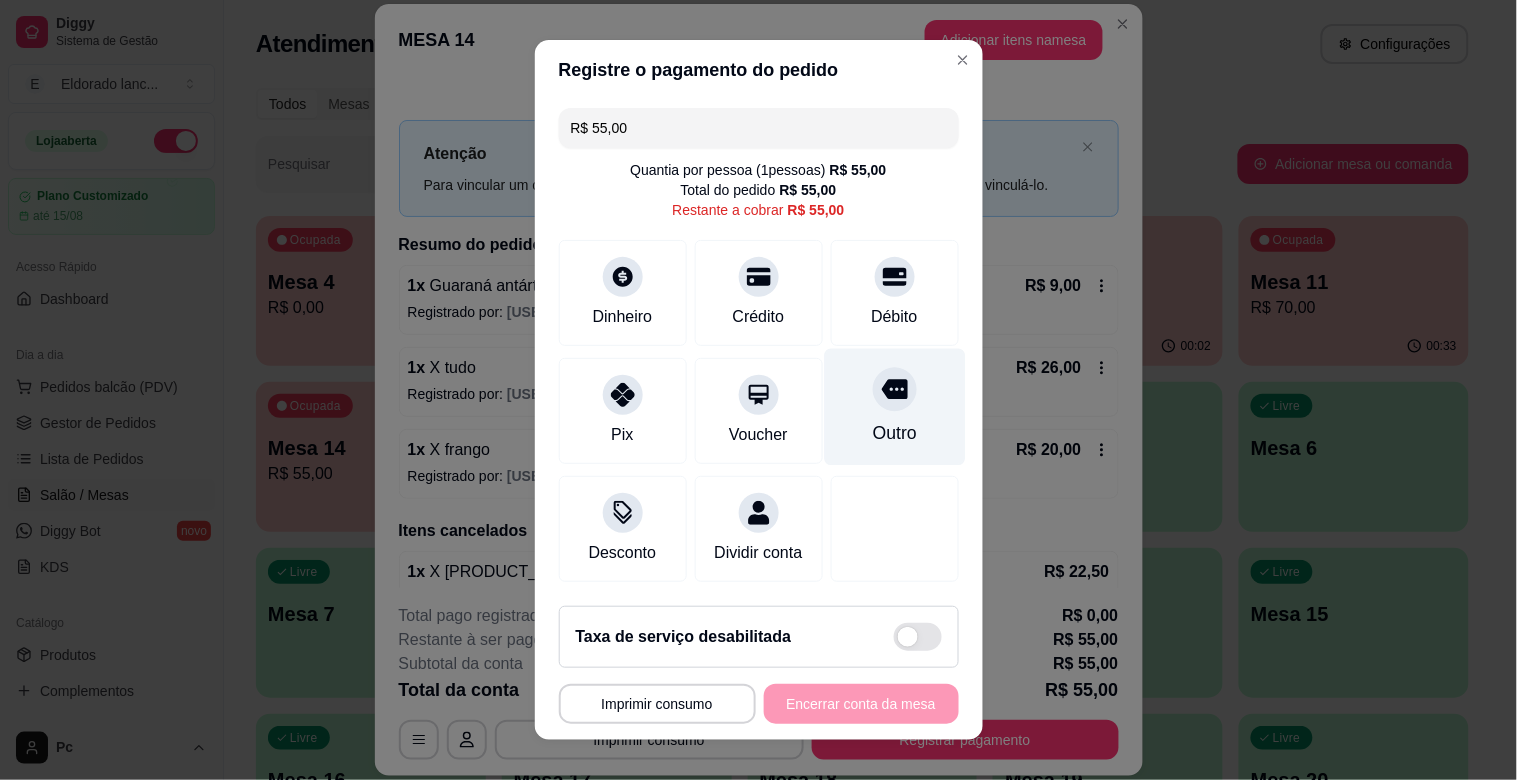 click 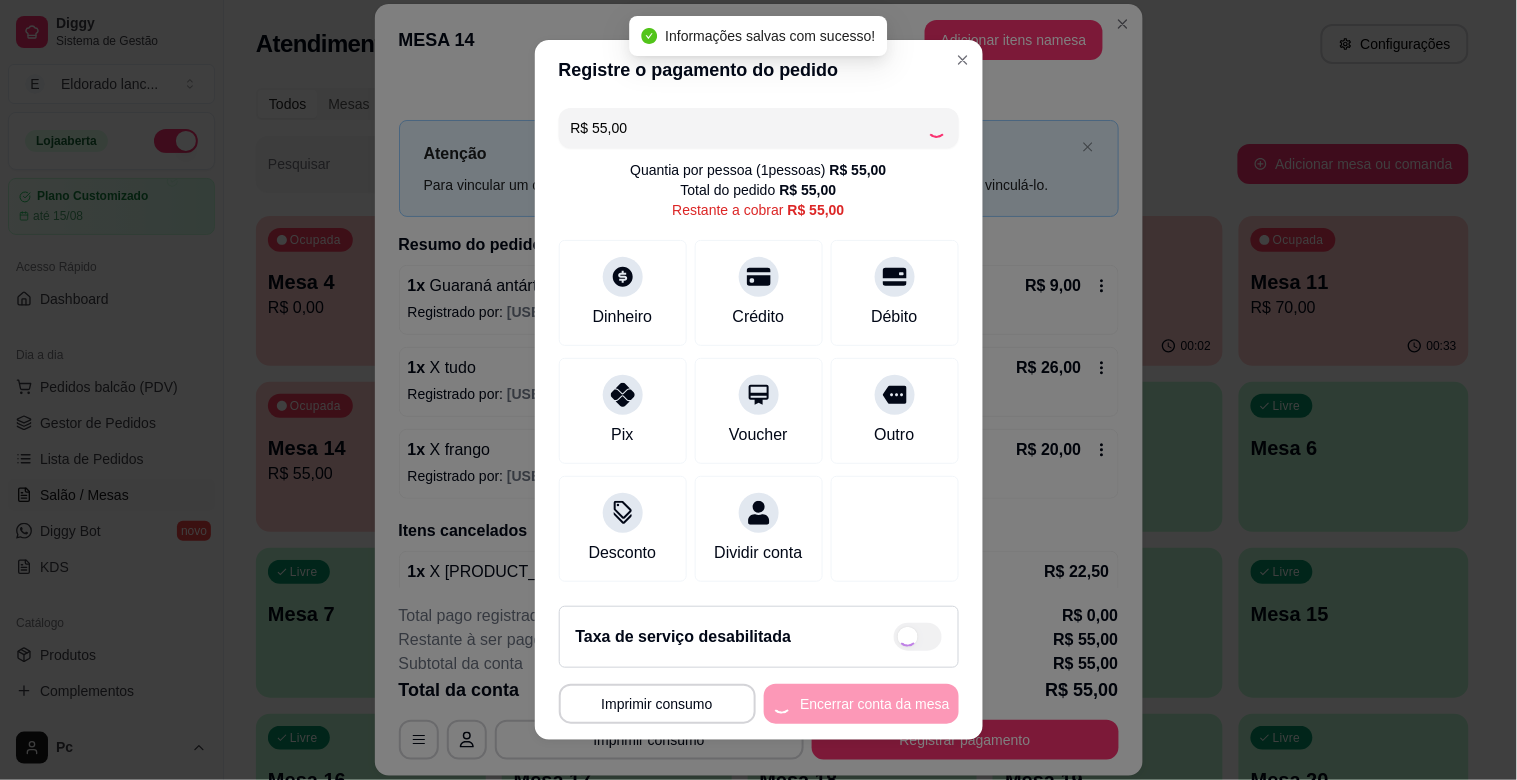 type on "R$ 0,00" 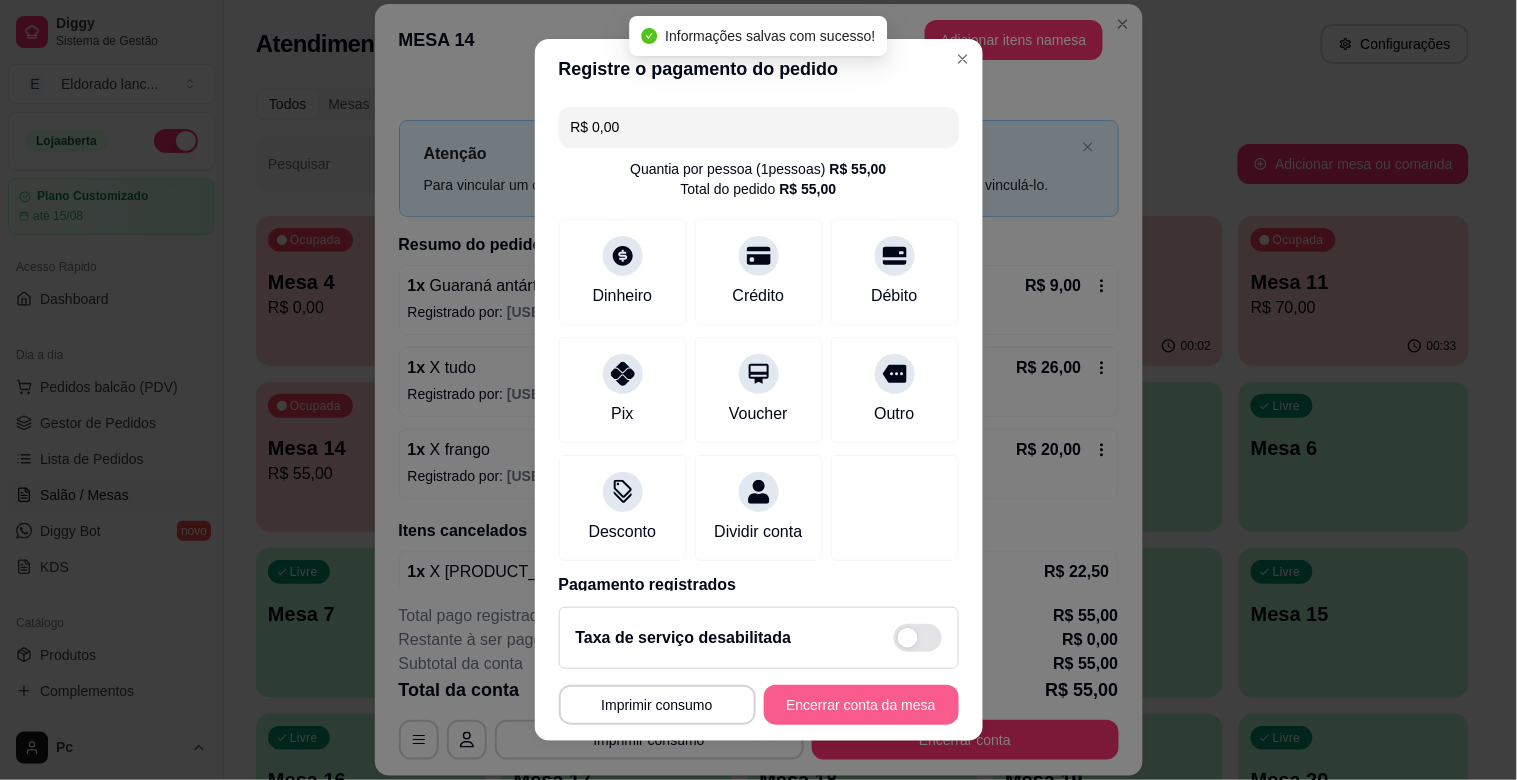 click on "Encerrar conta da mesa" at bounding box center [861, 705] 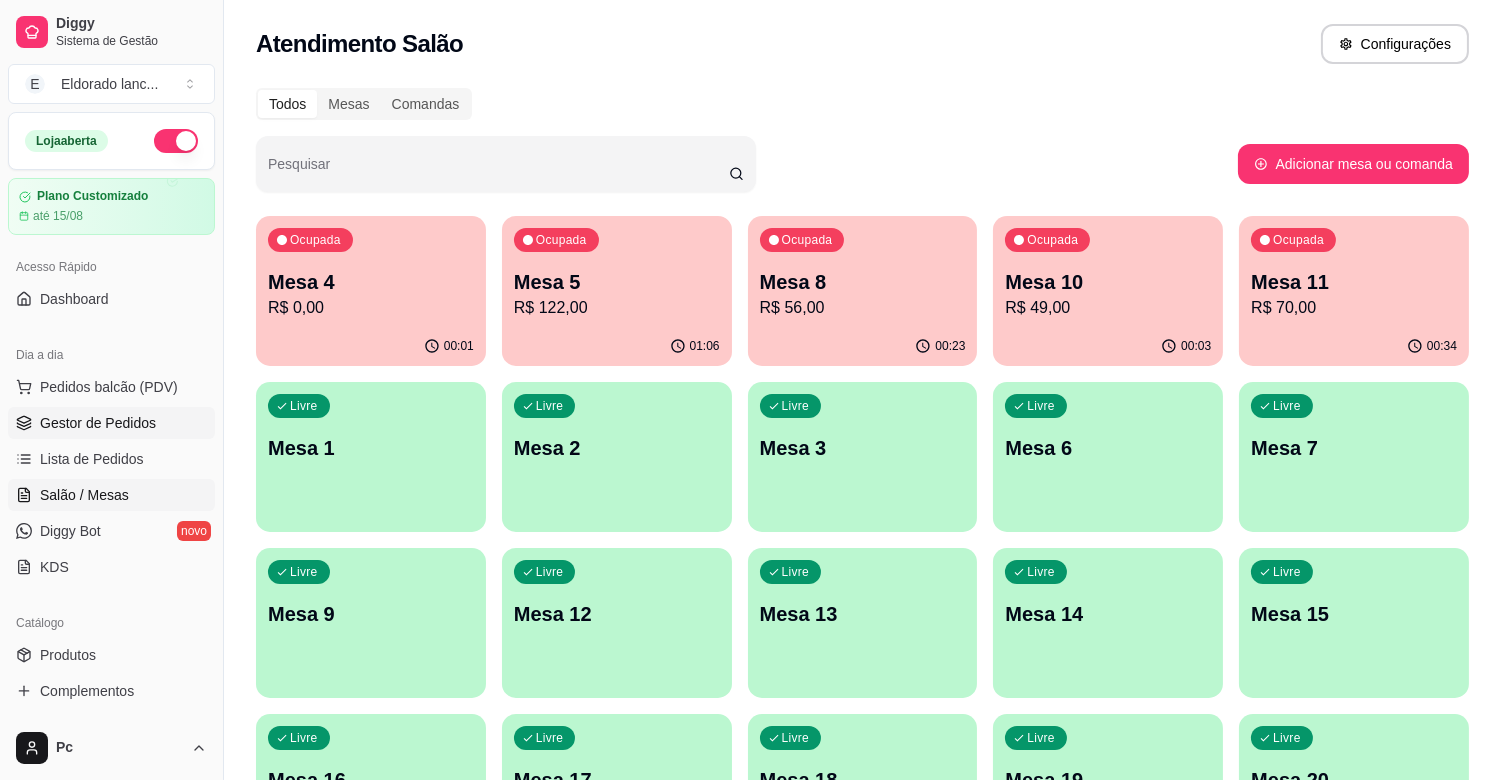 click on "Gestor de Pedidos" at bounding box center (98, 423) 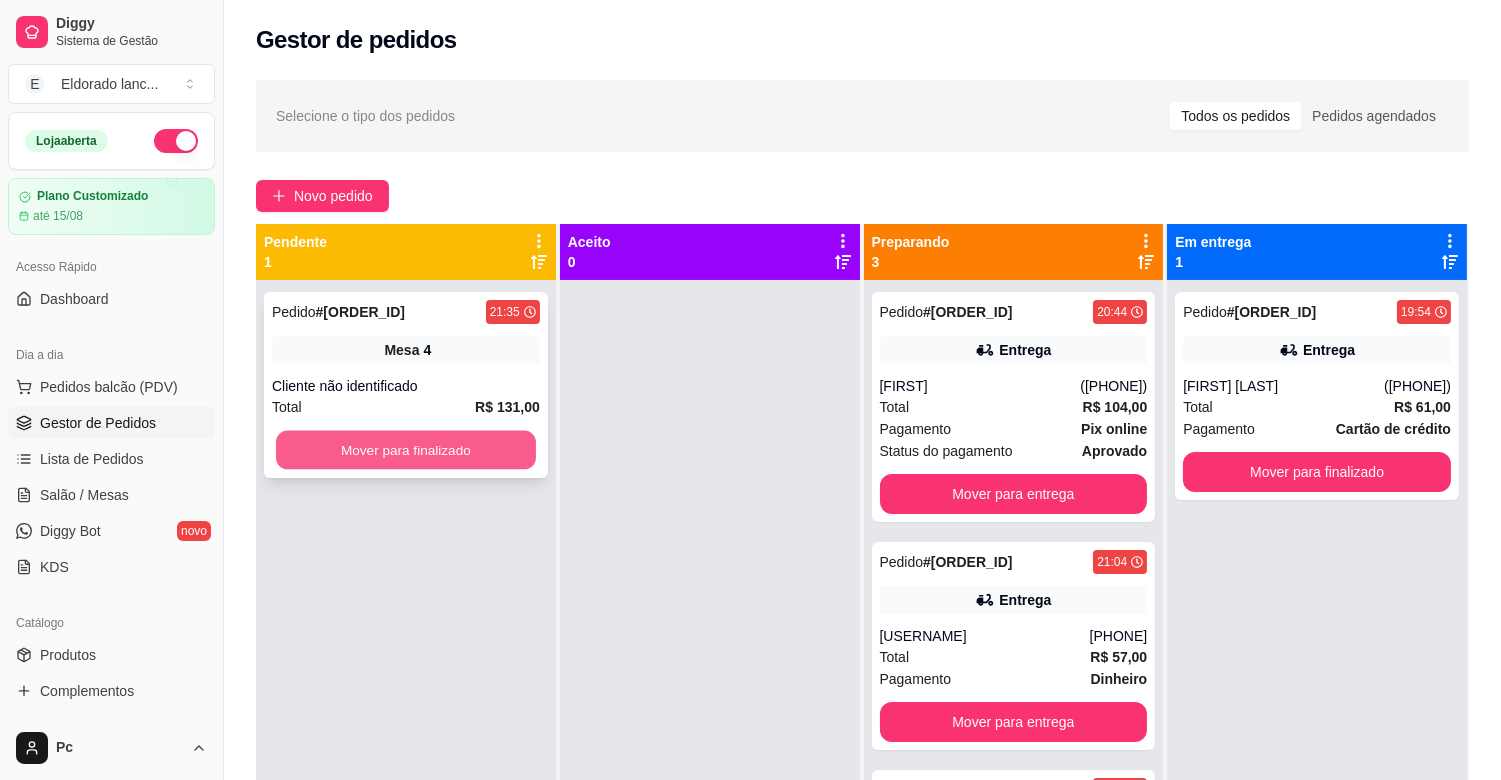 click on "Mover para finalizado" at bounding box center [406, 450] 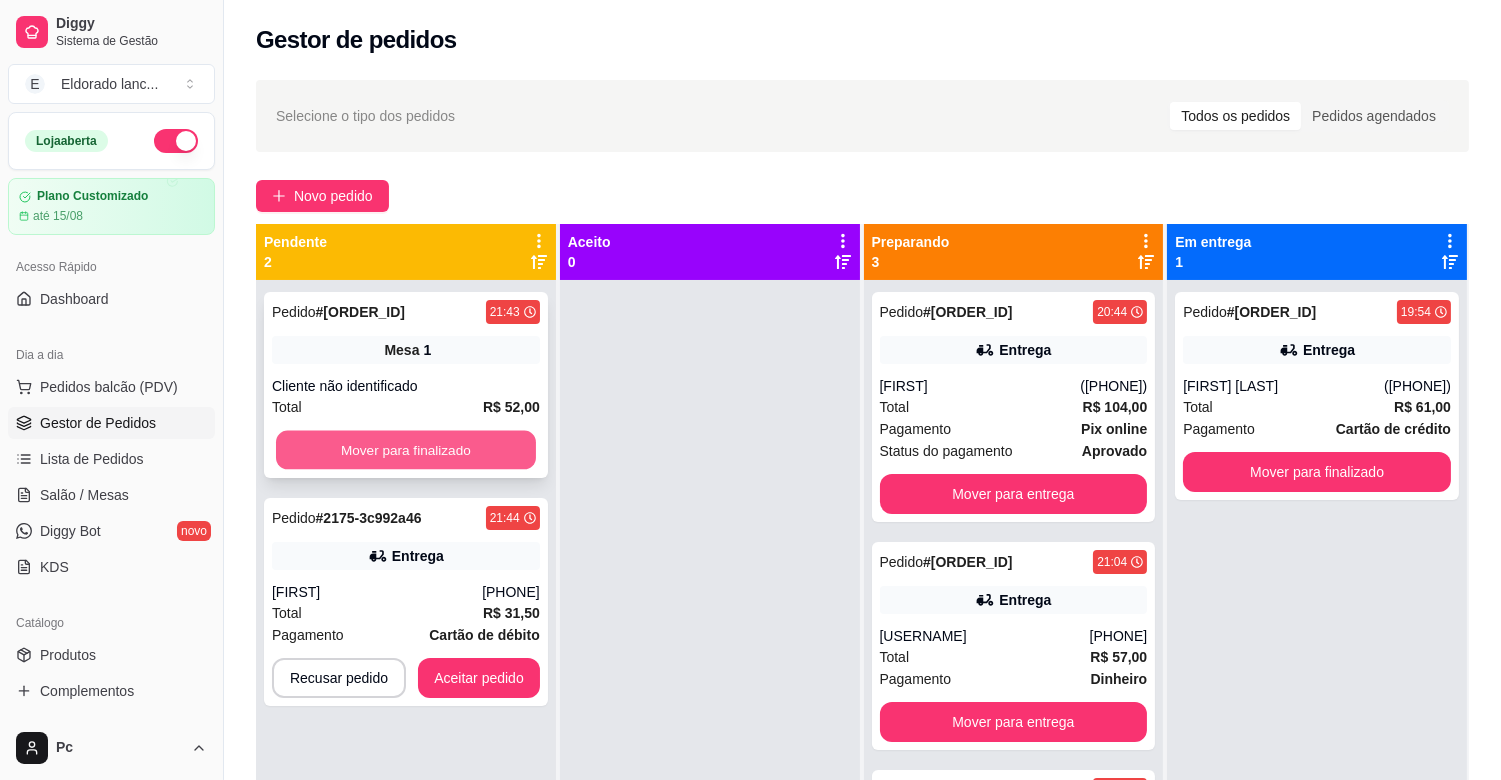 click on "Mover para finalizado" at bounding box center [406, 450] 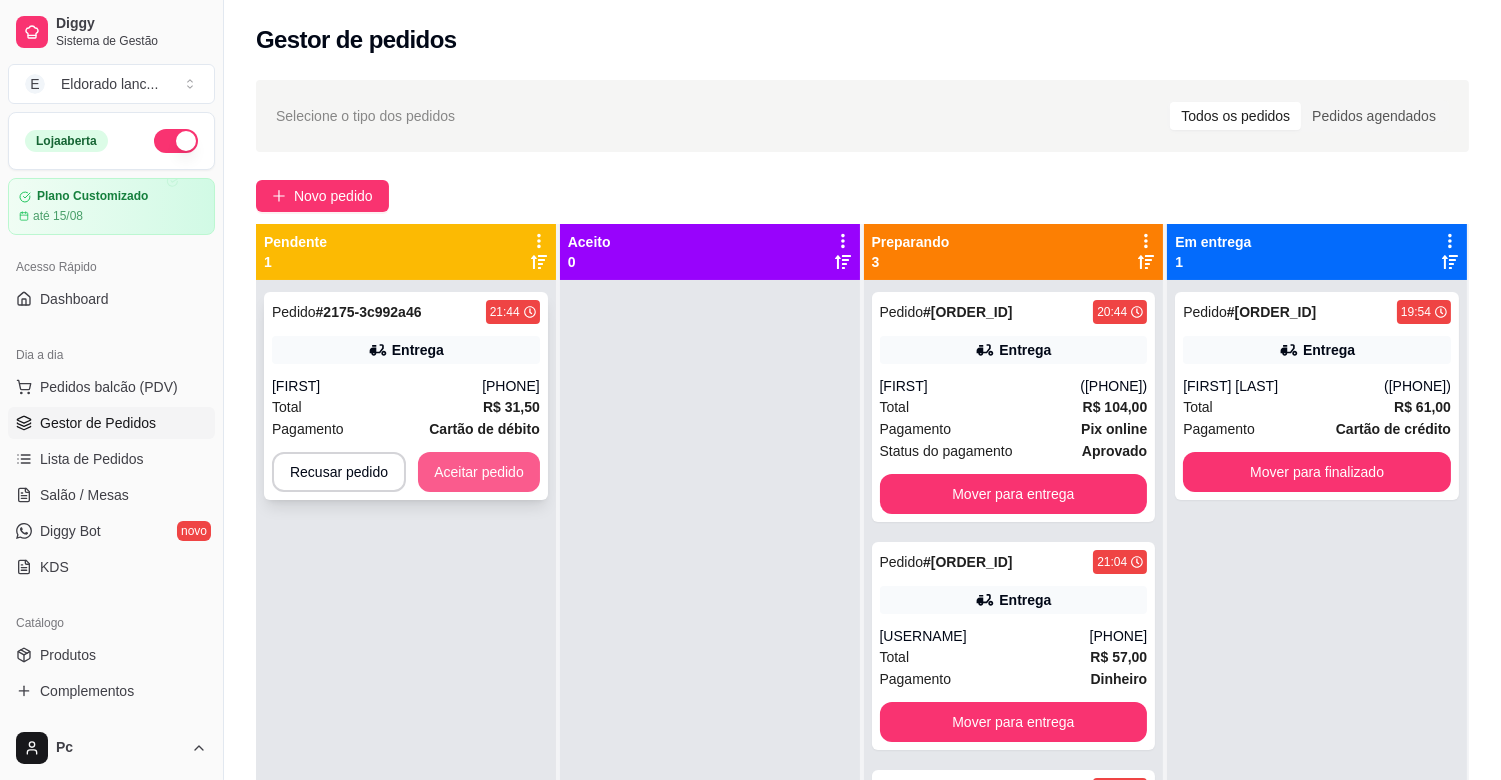 click on "Aceitar pedido" at bounding box center (479, 472) 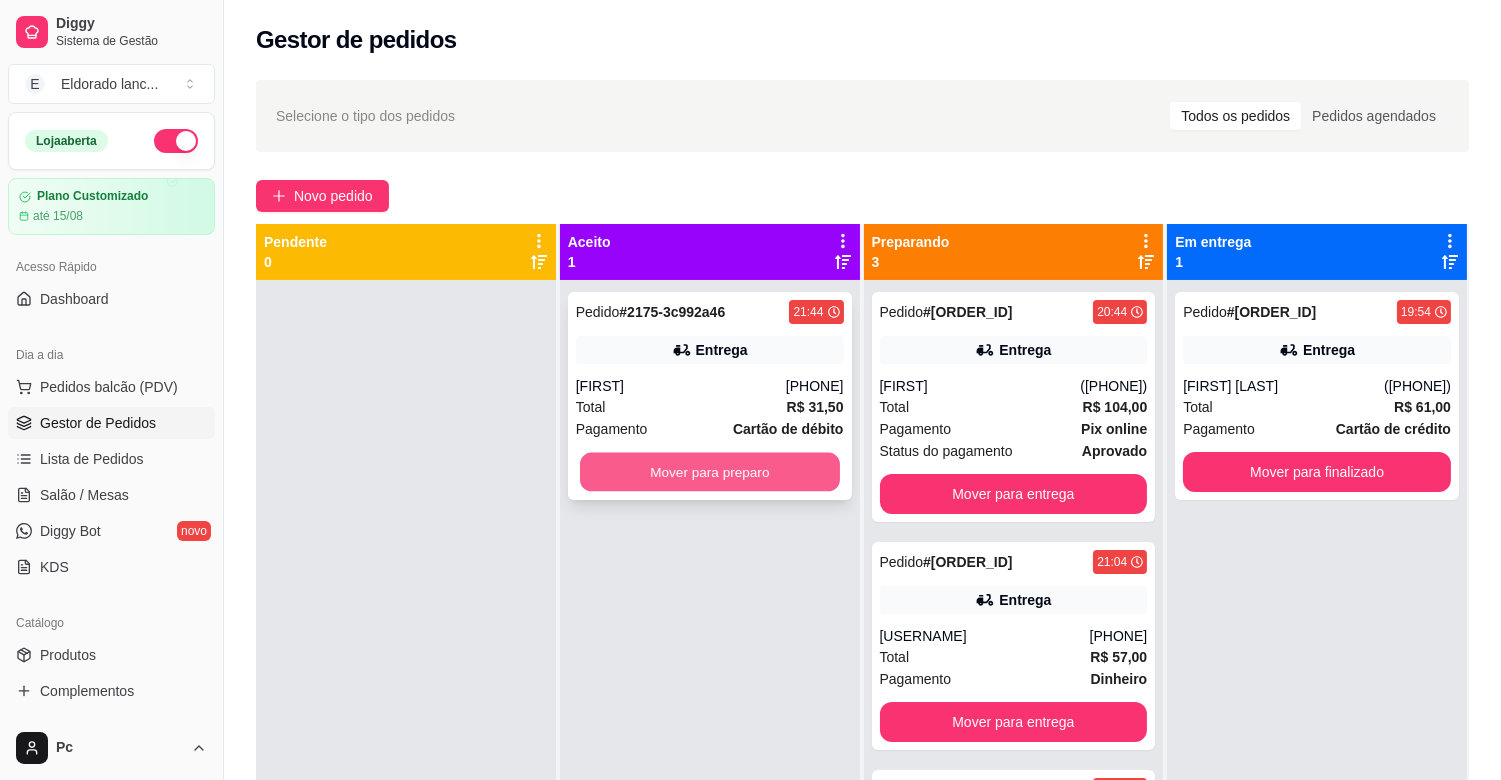 click on "Mover para preparo" at bounding box center (710, 472) 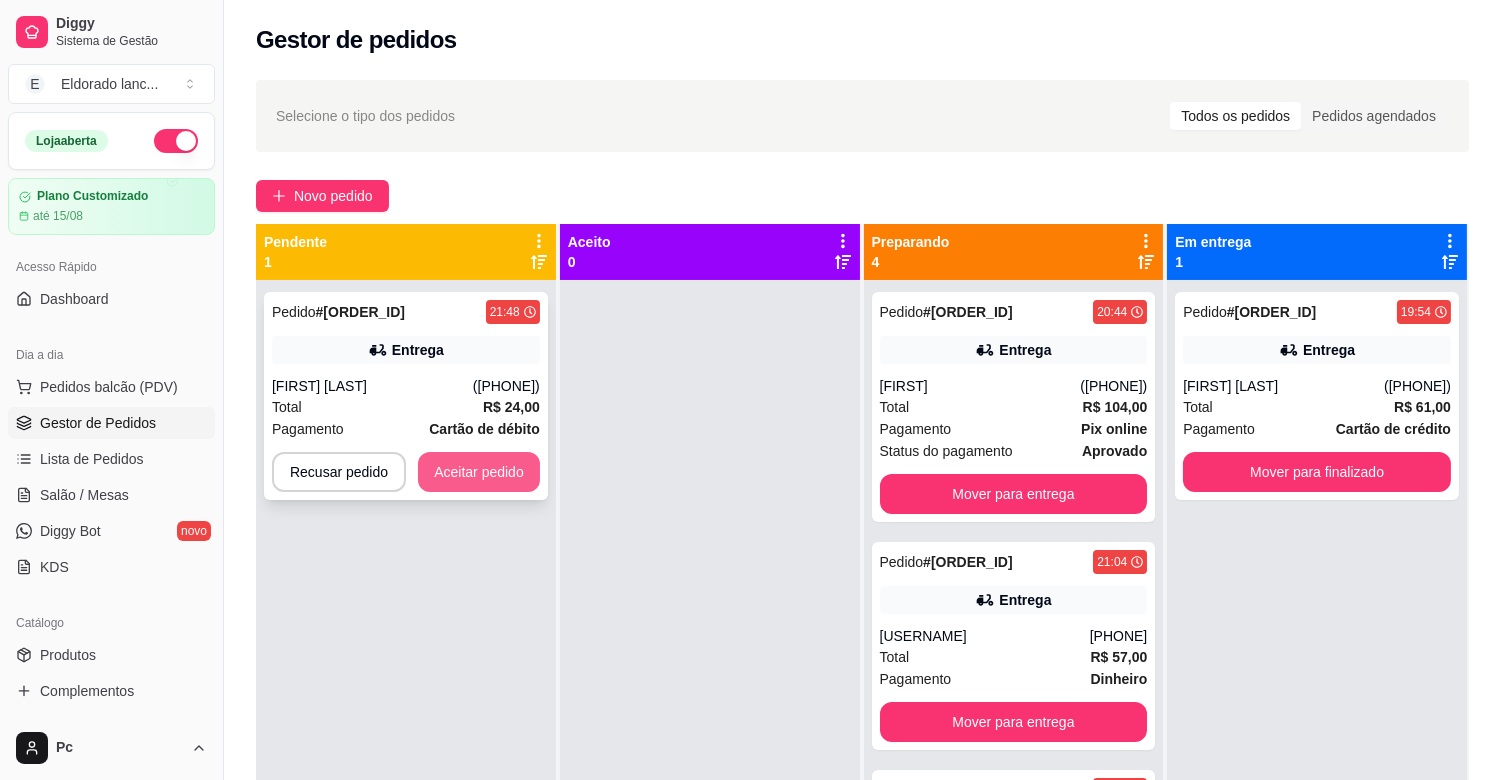 click on "Aceitar pedido" at bounding box center [479, 472] 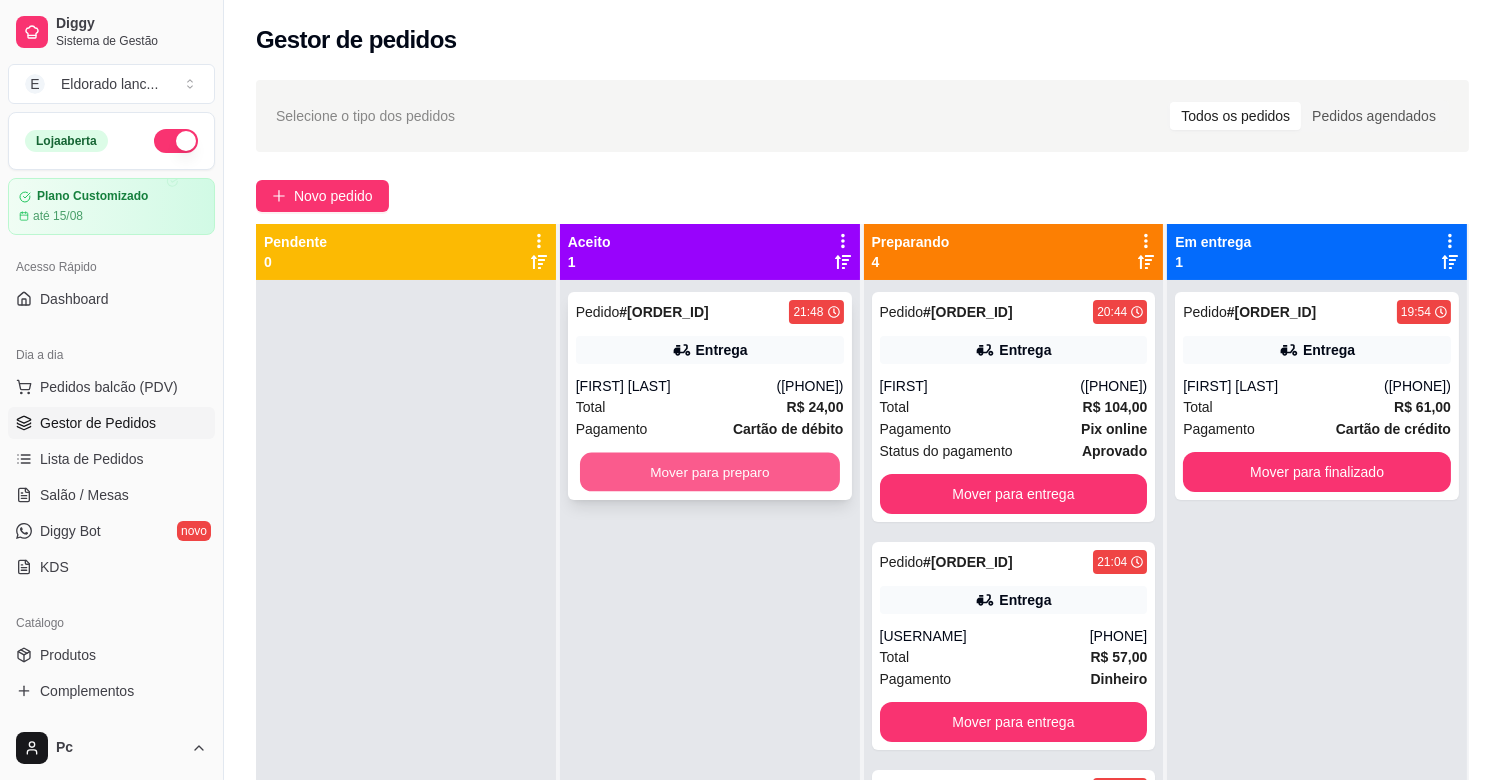 click on "Mover para preparo" at bounding box center [710, 472] 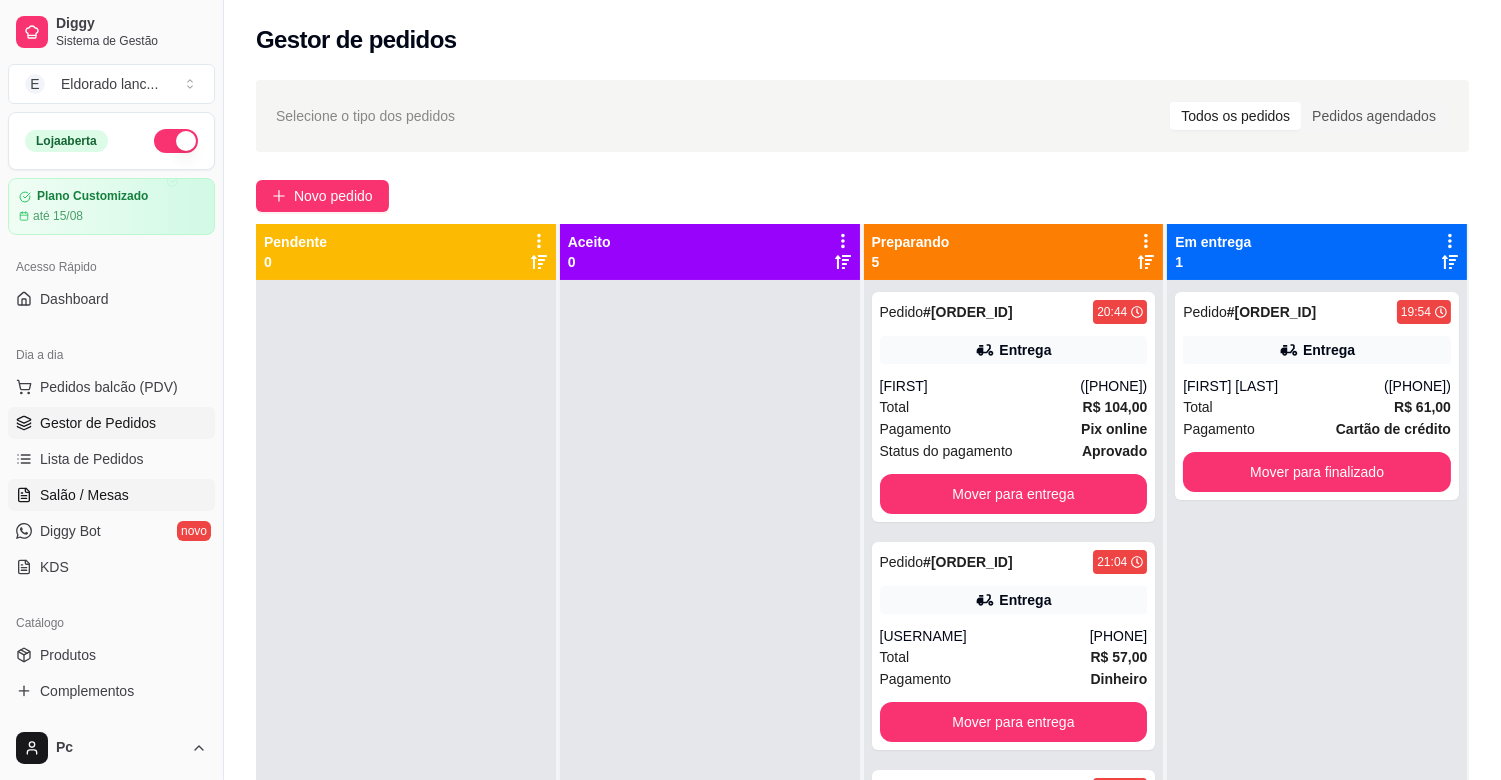 click on "Salão / Mesas" at bounding box center (84, 495) 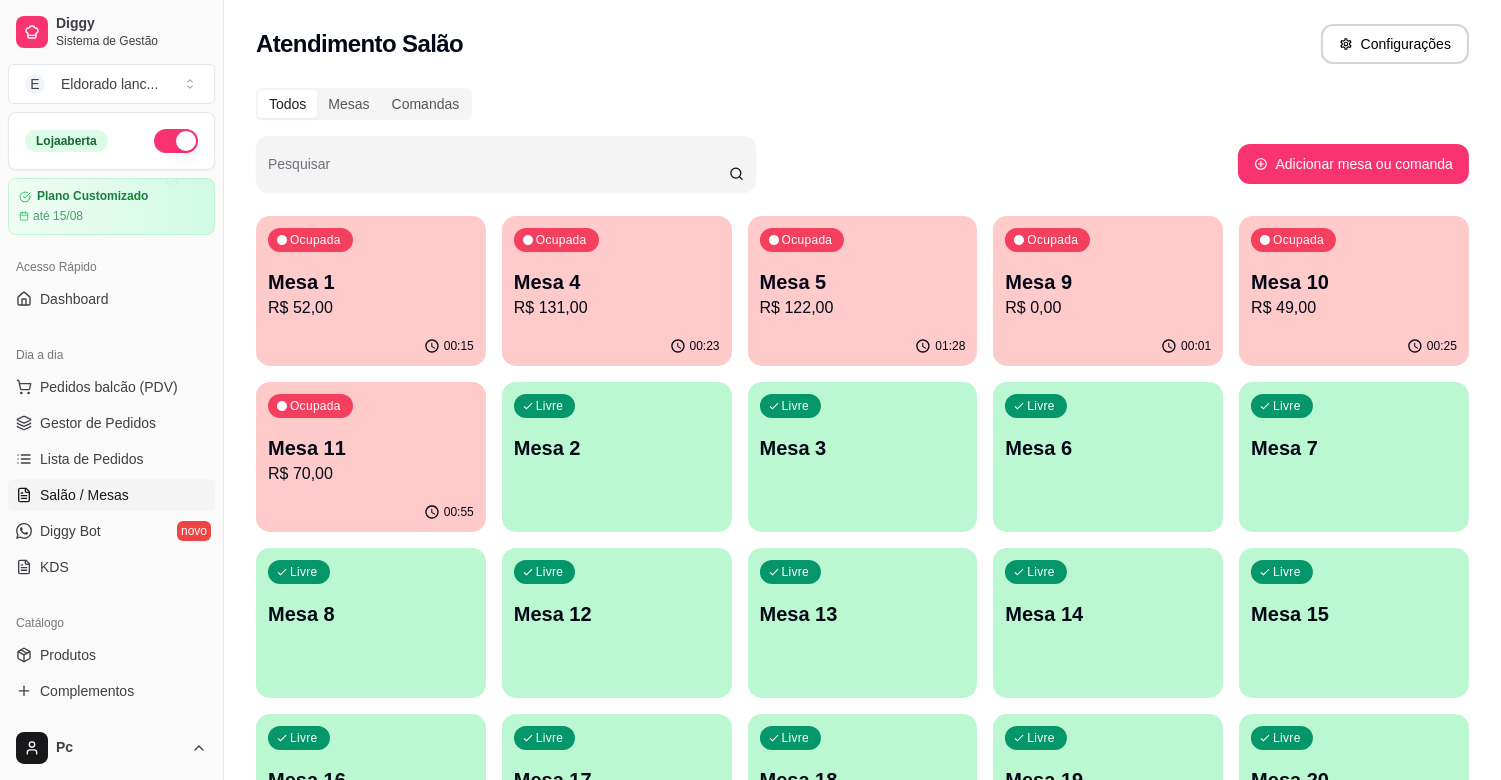 click on "Mesa 11" at bounding box center (371, 448) 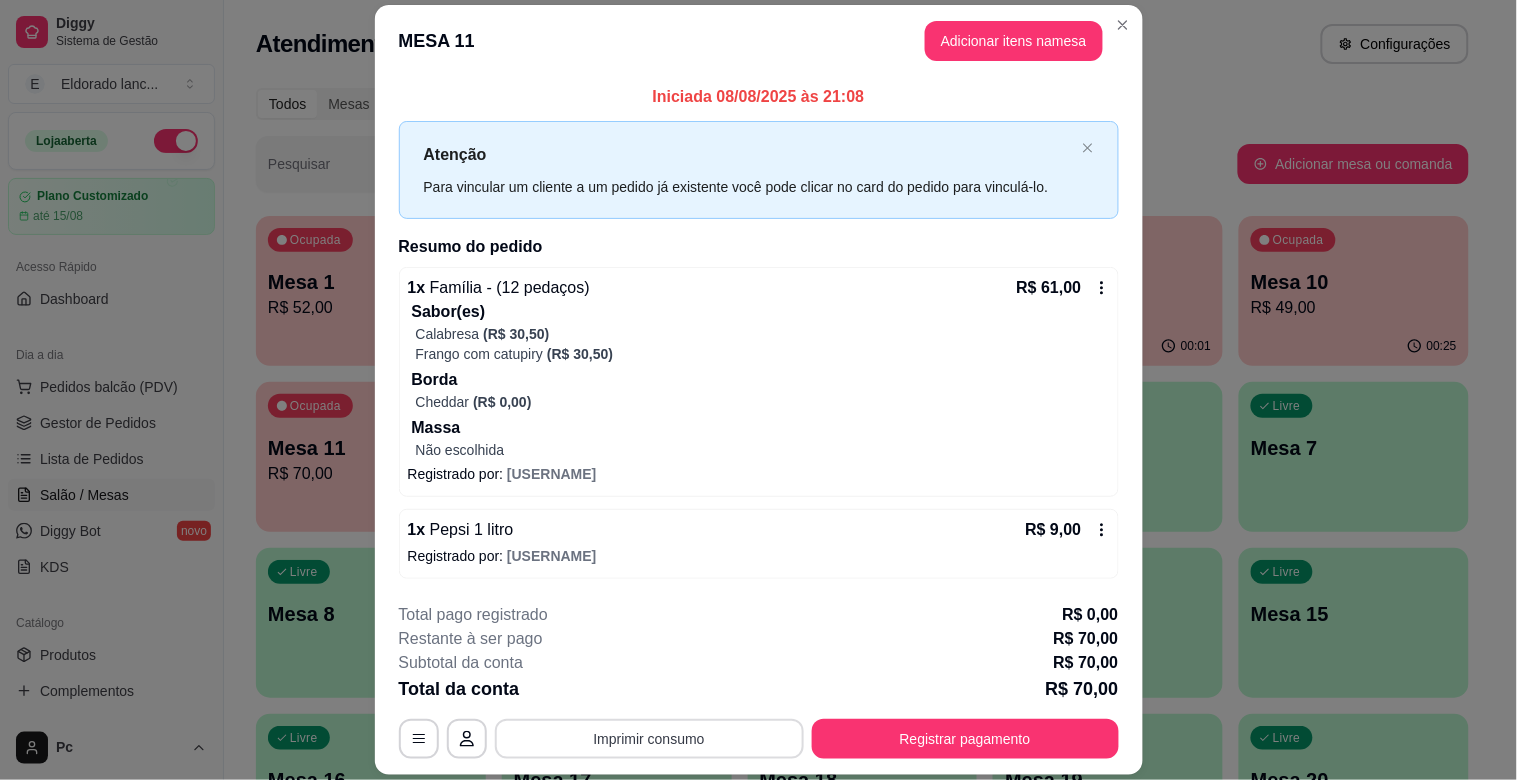 click on "Imprimir consumo" at bounding box center [649, 739] 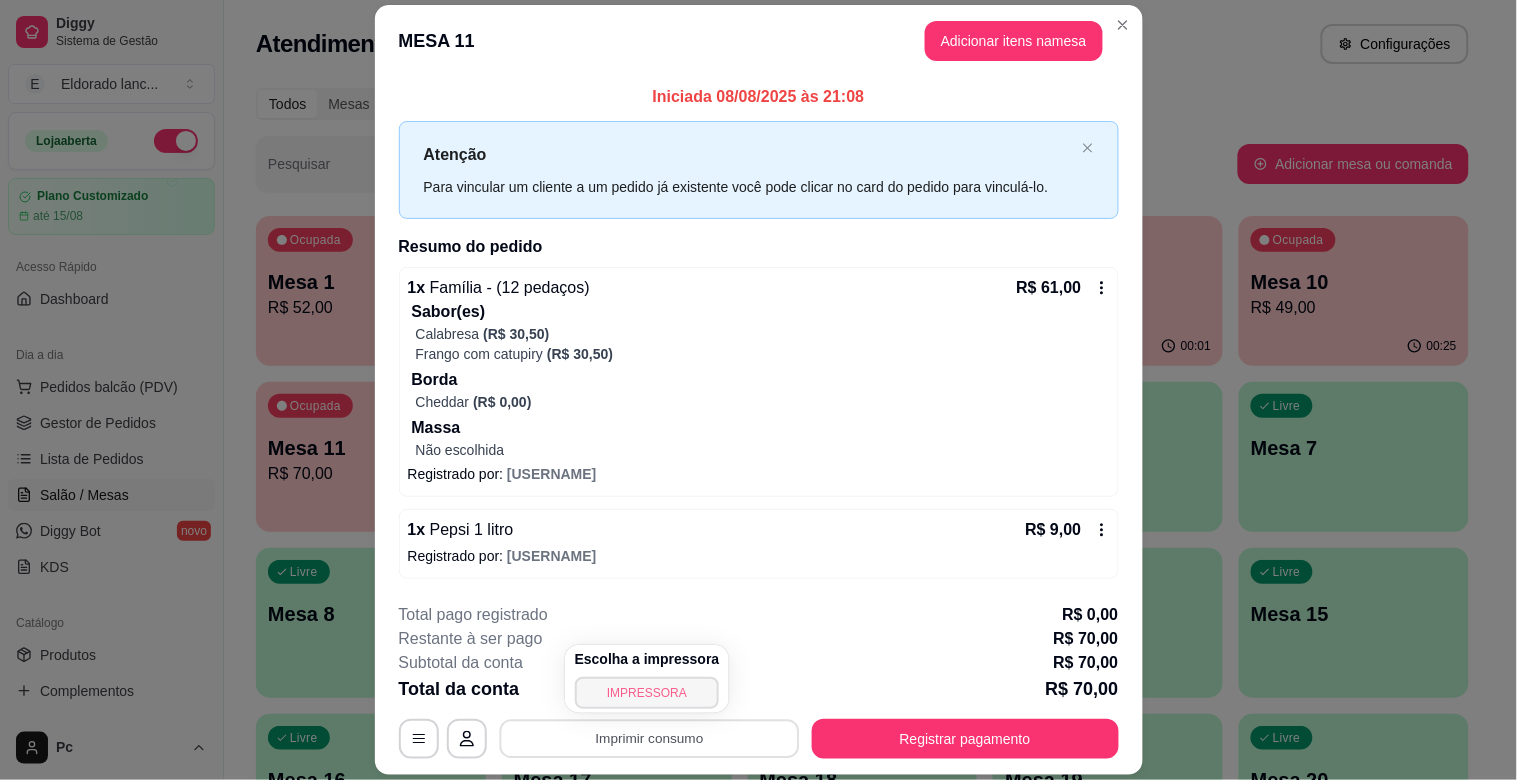 click on "IMPRESSORA" at bounding box center [647, 693] 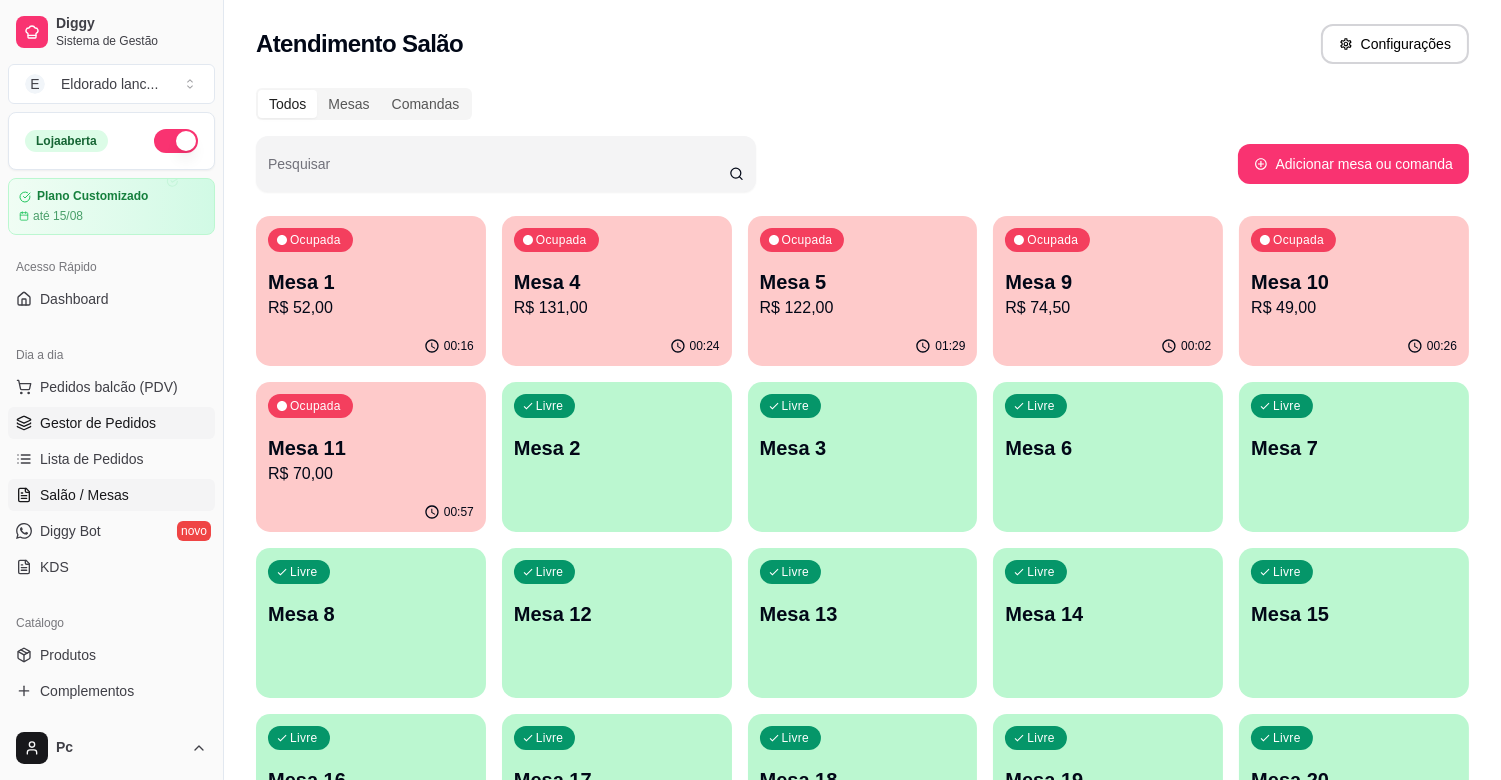 click on "Gestor de Pedidos" at bounding box center (98, 423) 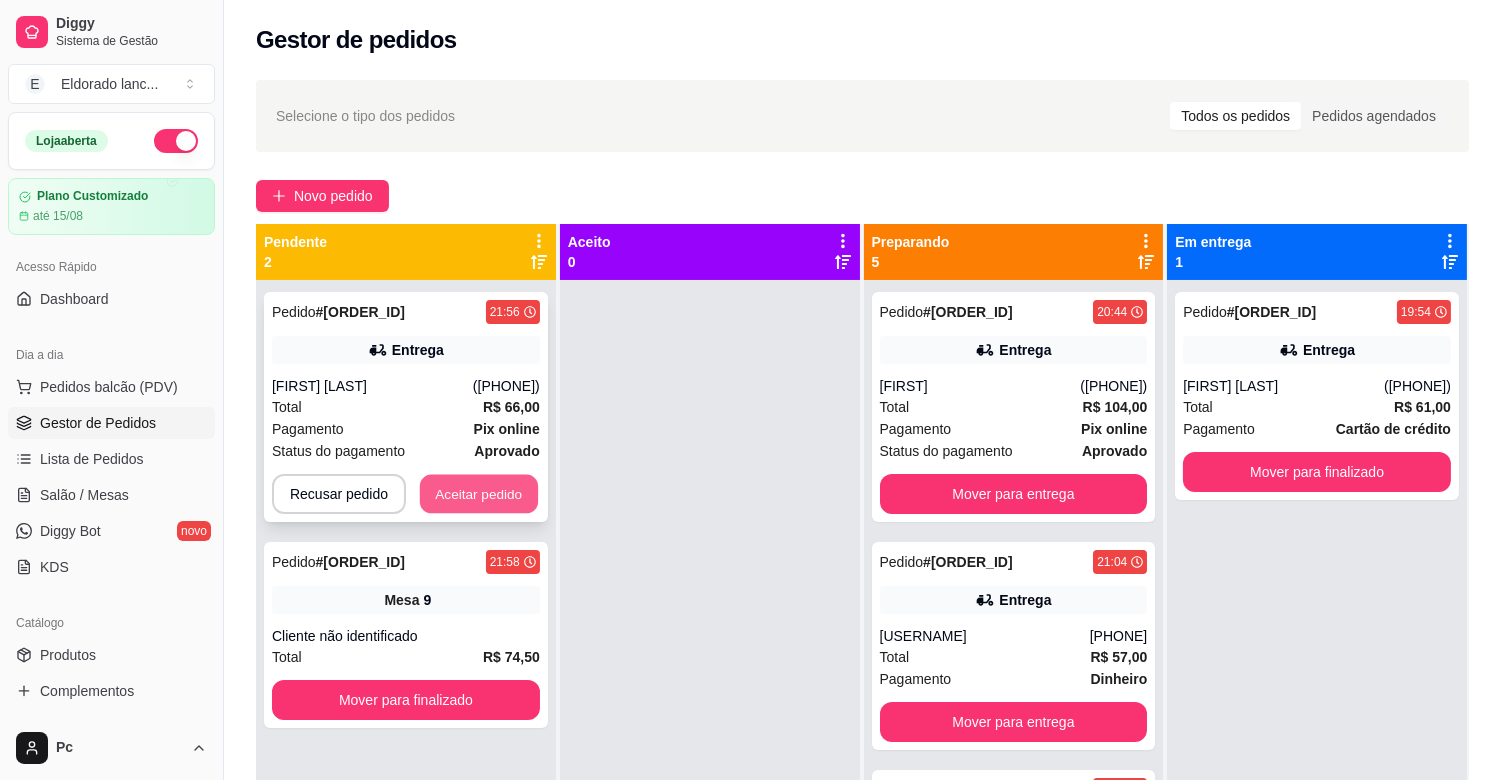click on "Aceitar pedido" at bounding box center (479, 494) 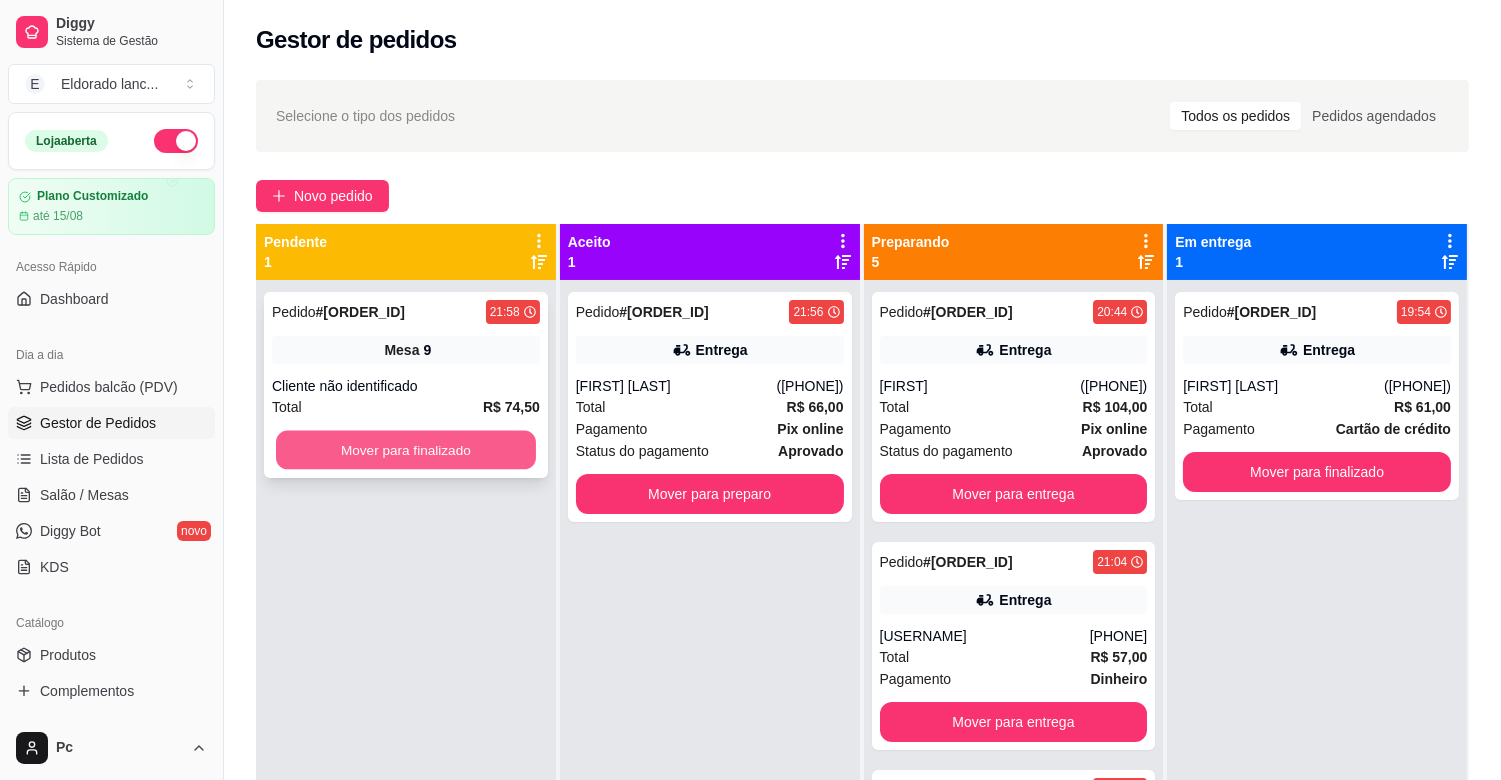 click on "Mover para finalizado" at bounding box center [406, 450] 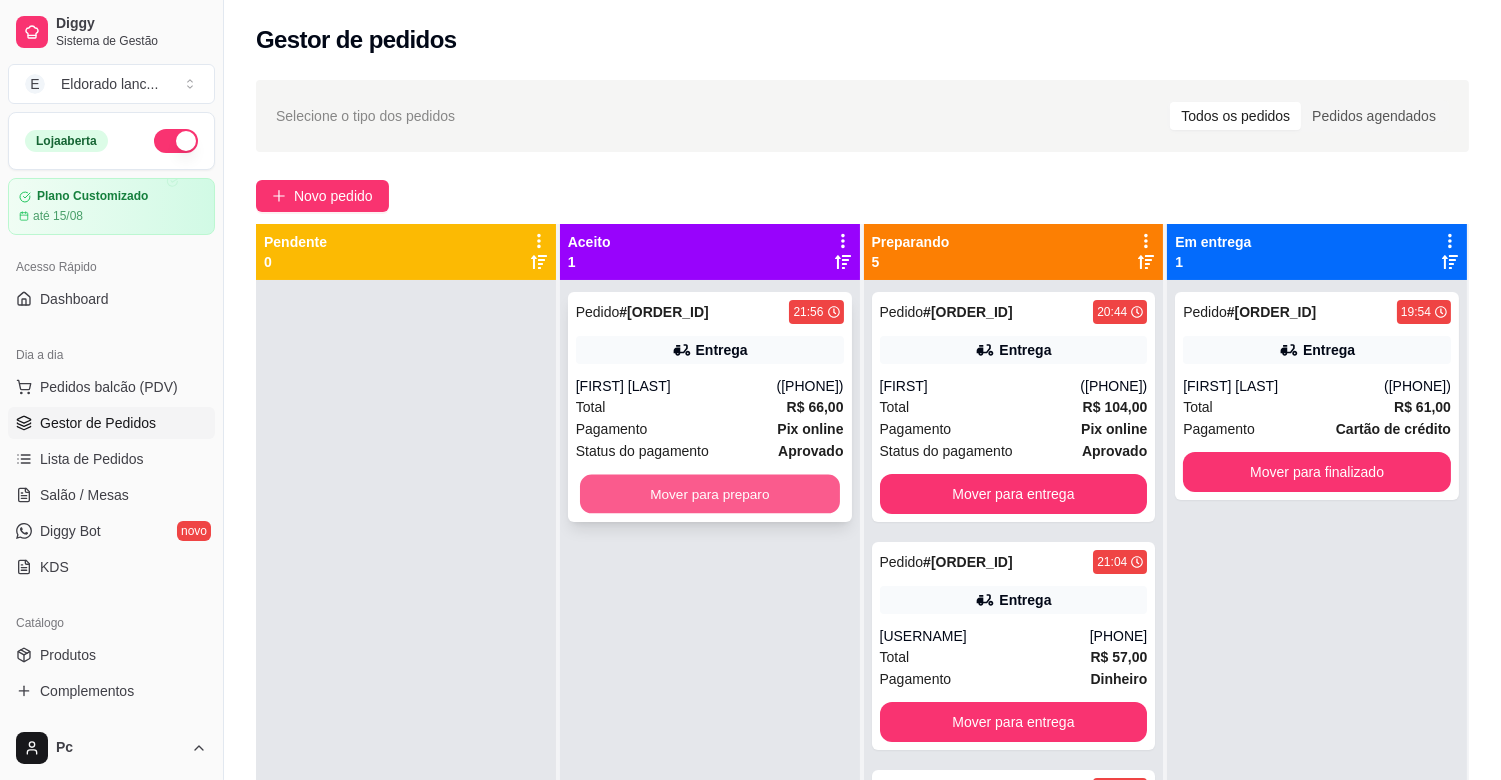 click on "Mover para preparo" at bounding box center (710, 494) 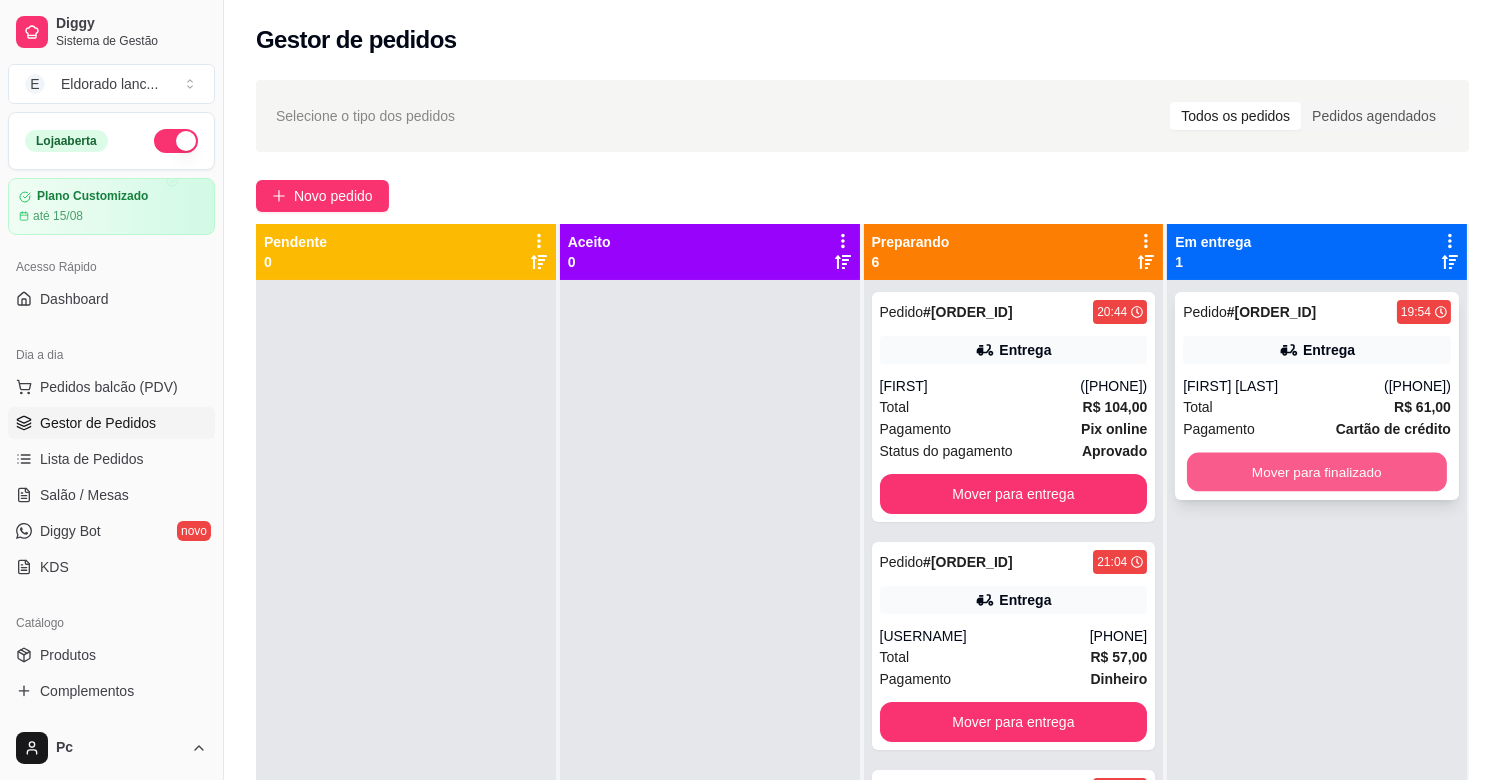 click on "Mover para finalizado" at bounding box center [1317, 472] 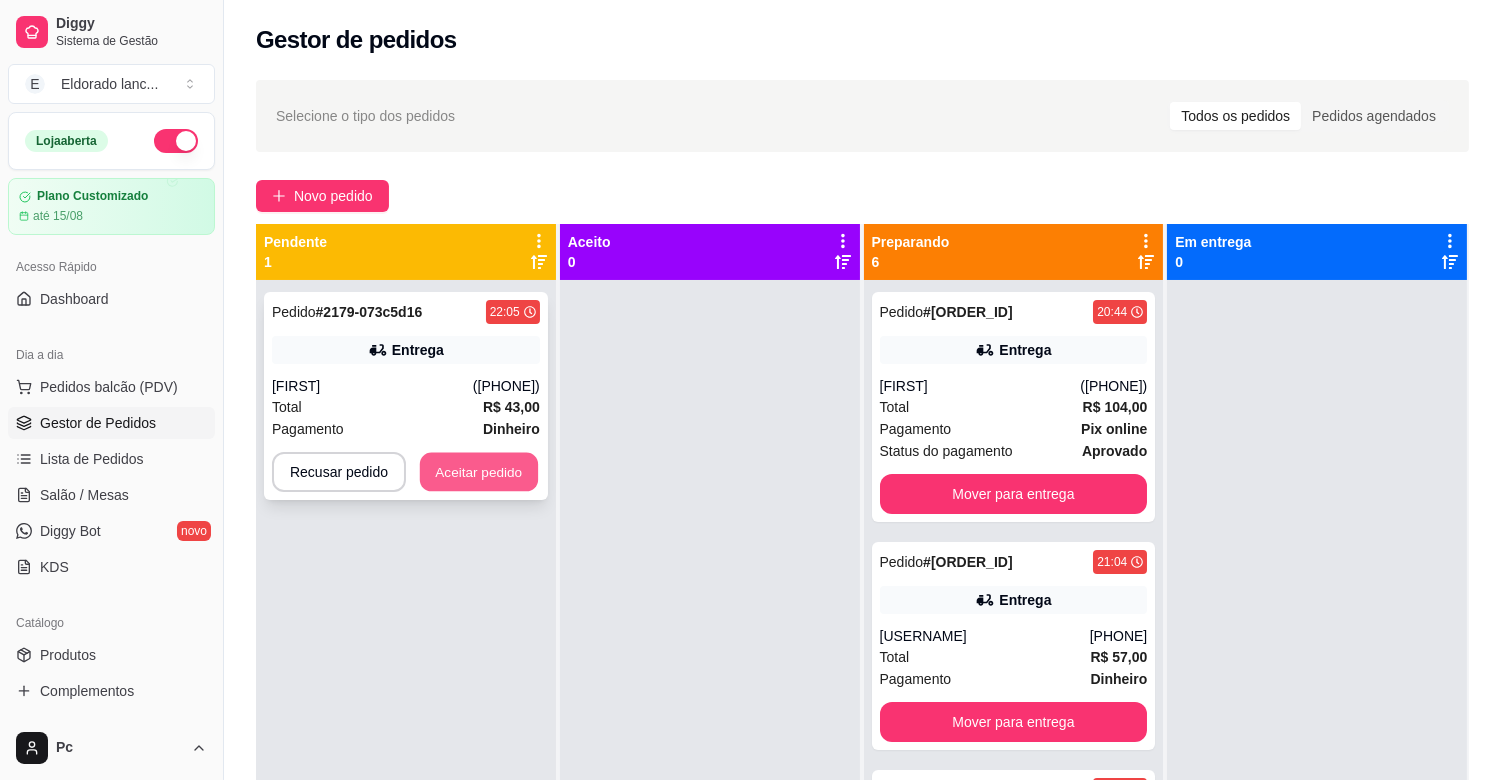 click on "Aceitar pedido" at bounding box center [479, 472] 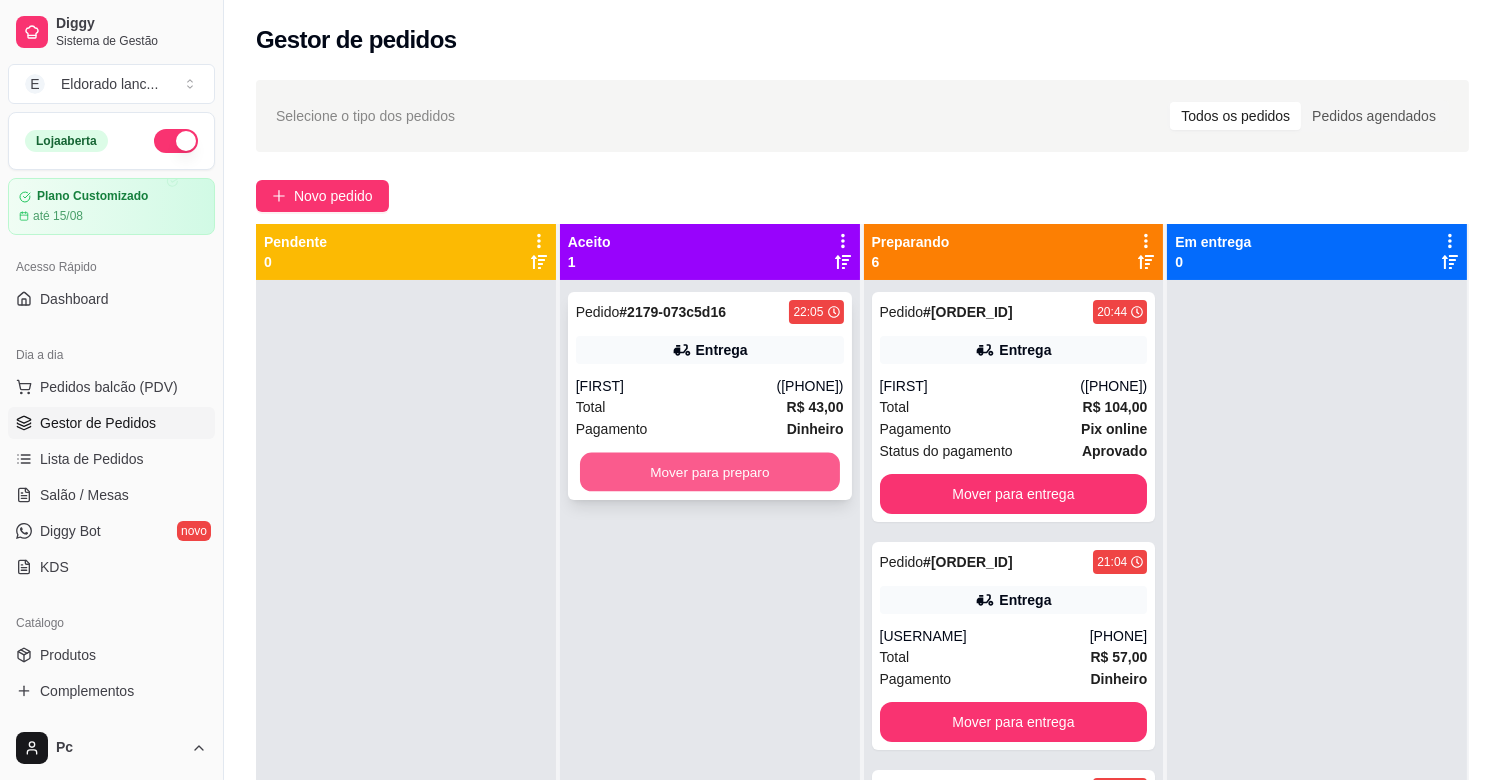 click on "Mover para preparo" at bounding box center [710, 472] 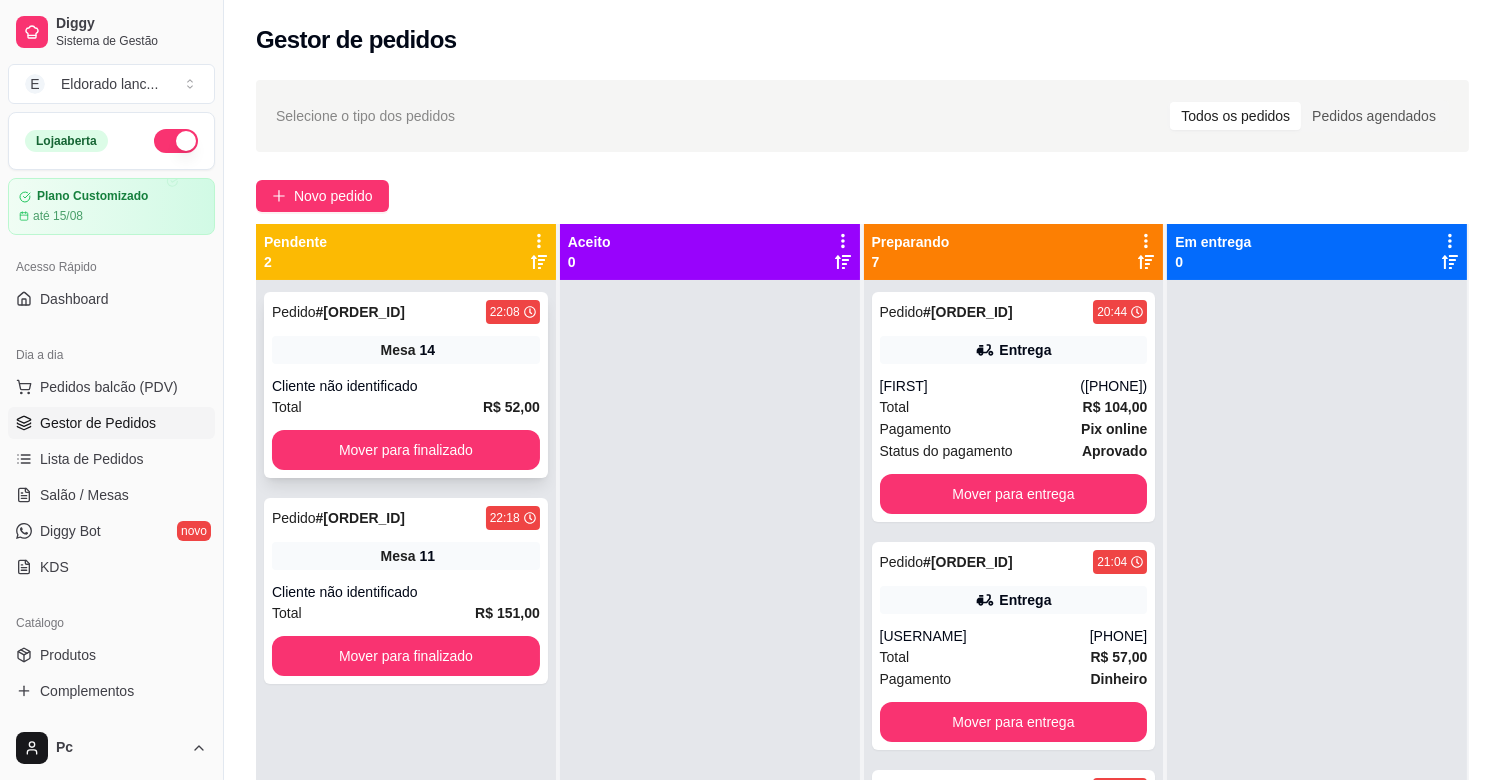 click on "Pedido # [ORDER_ID] 22:08 Mesa 14 Cliente não identificado Total R$ 52,00 Mover para finalizado" at bounding box center (406, 385) 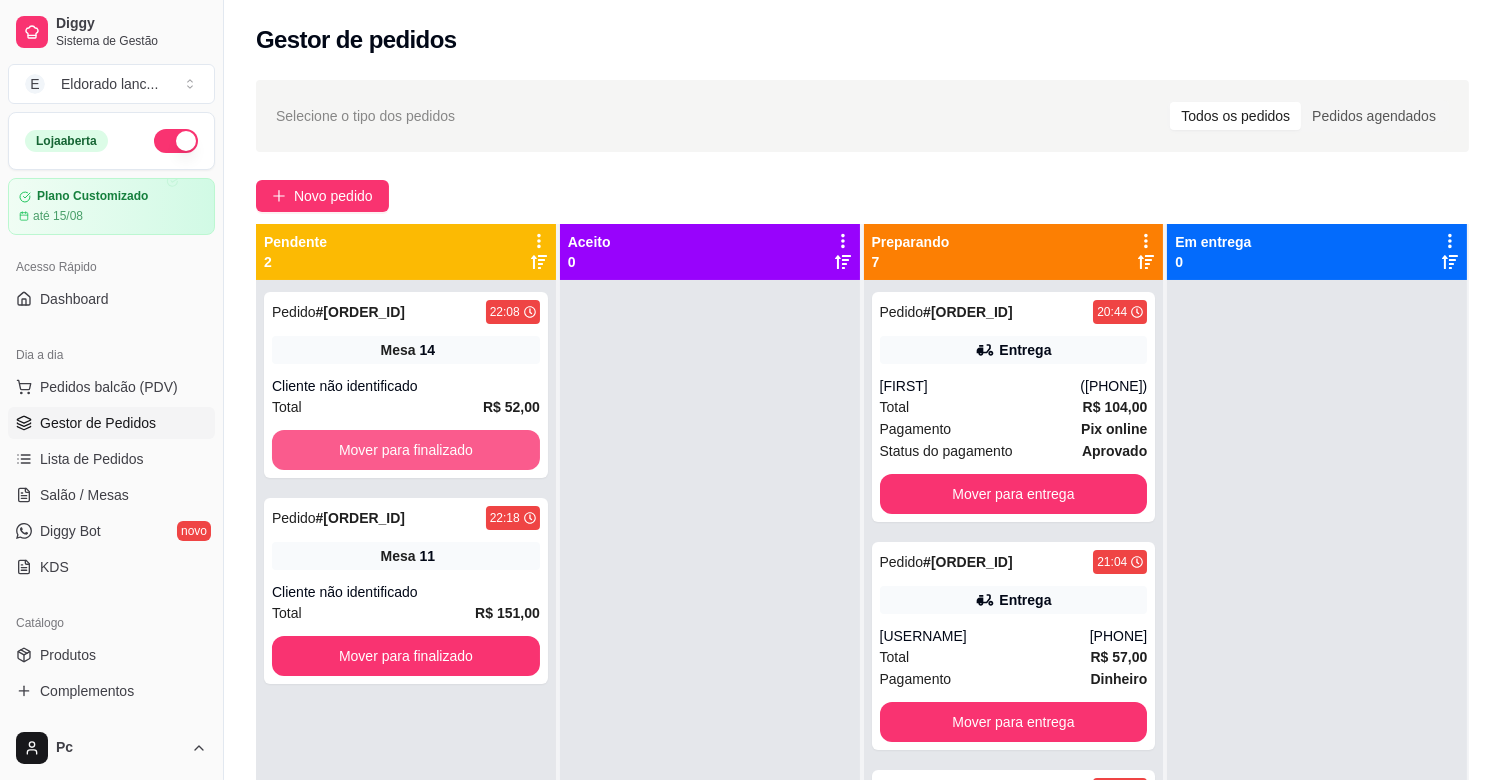 click on "Mover para finalizado" at bounding box center [406, 450] 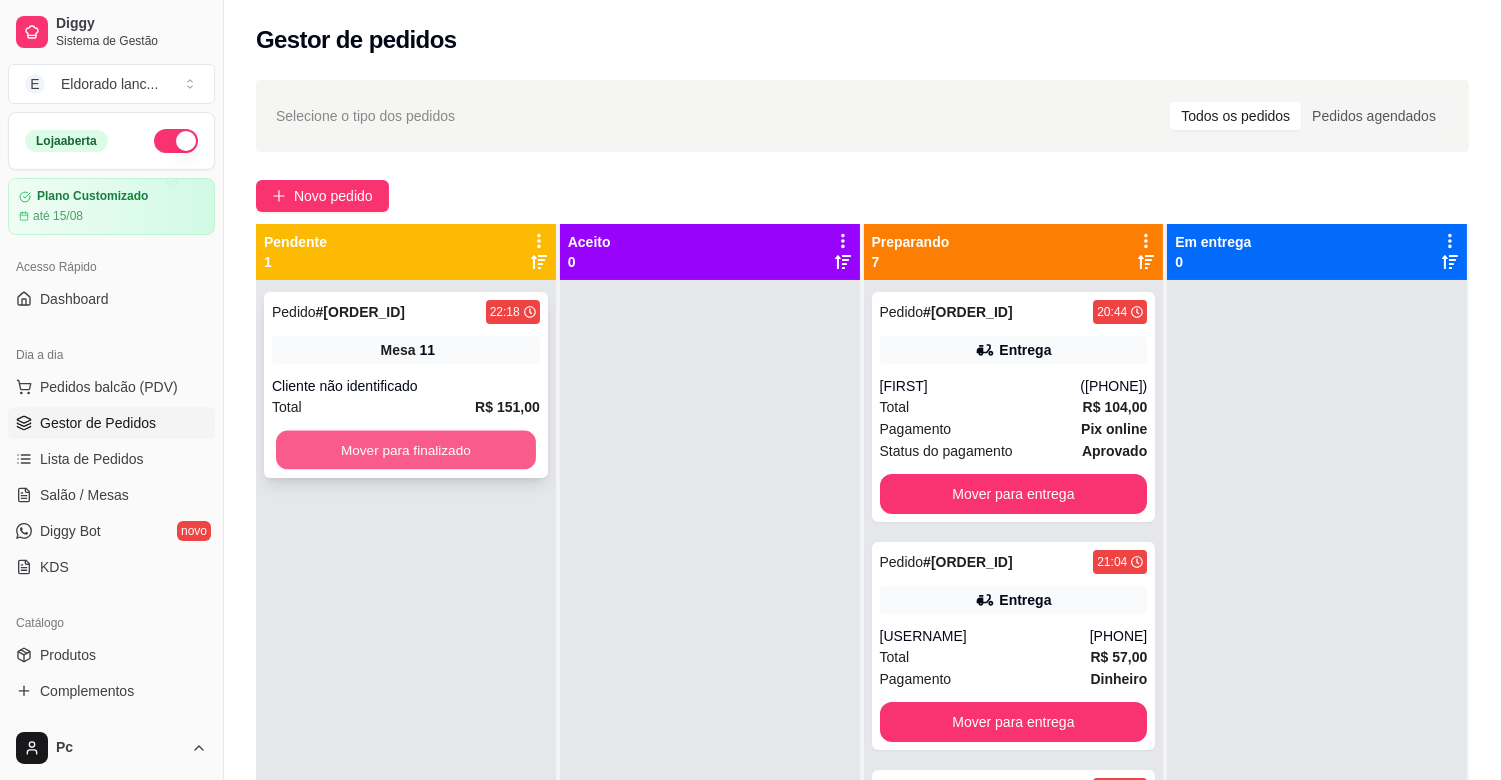 click on "Mover para finalizado" at bounding box center [406, 450] 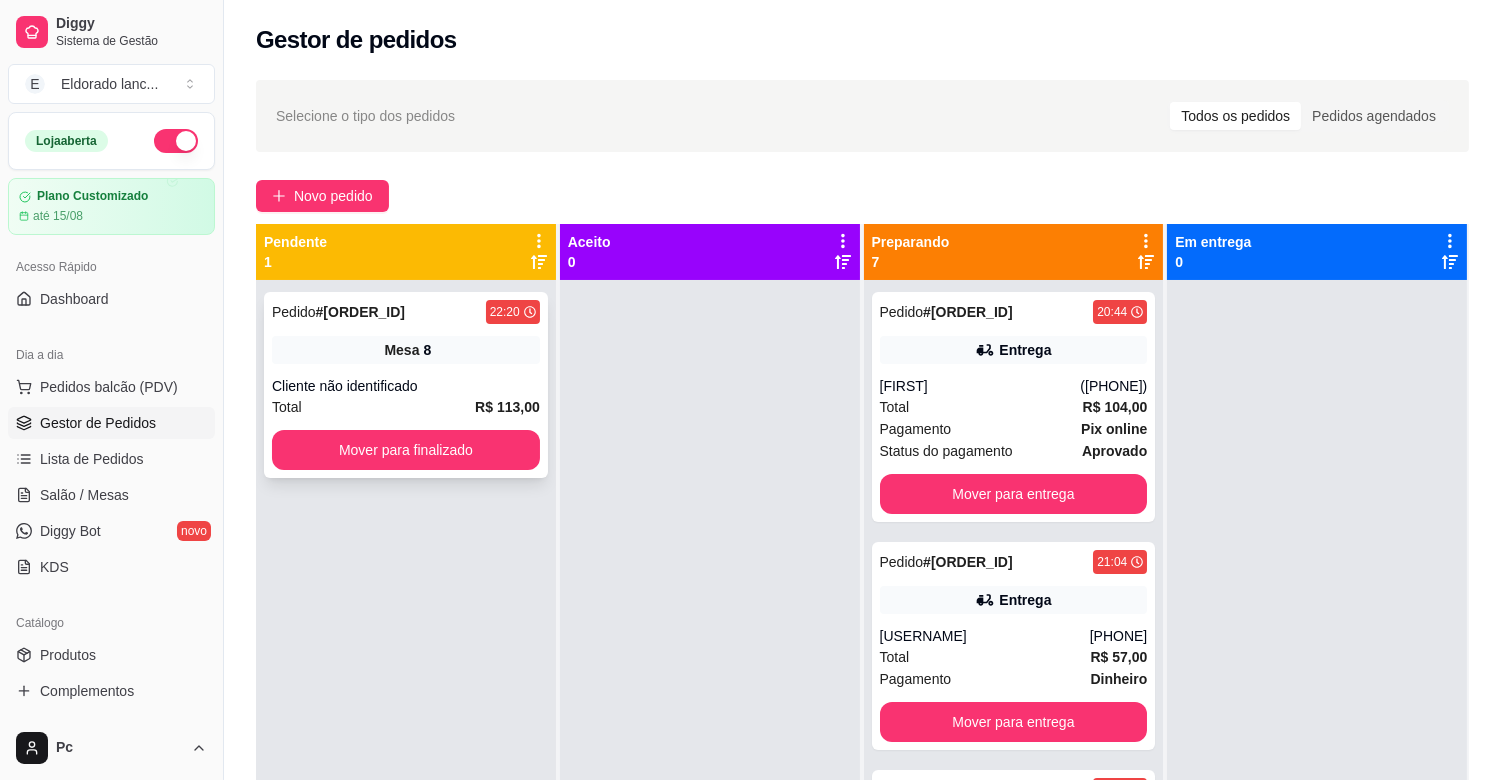 click on "Pedido # [ORDER_ID] 22:20 Mesa 8 Cliente não identificado Total R$ 113,00 Mover para finalizado" at bounding box center (406, 385) 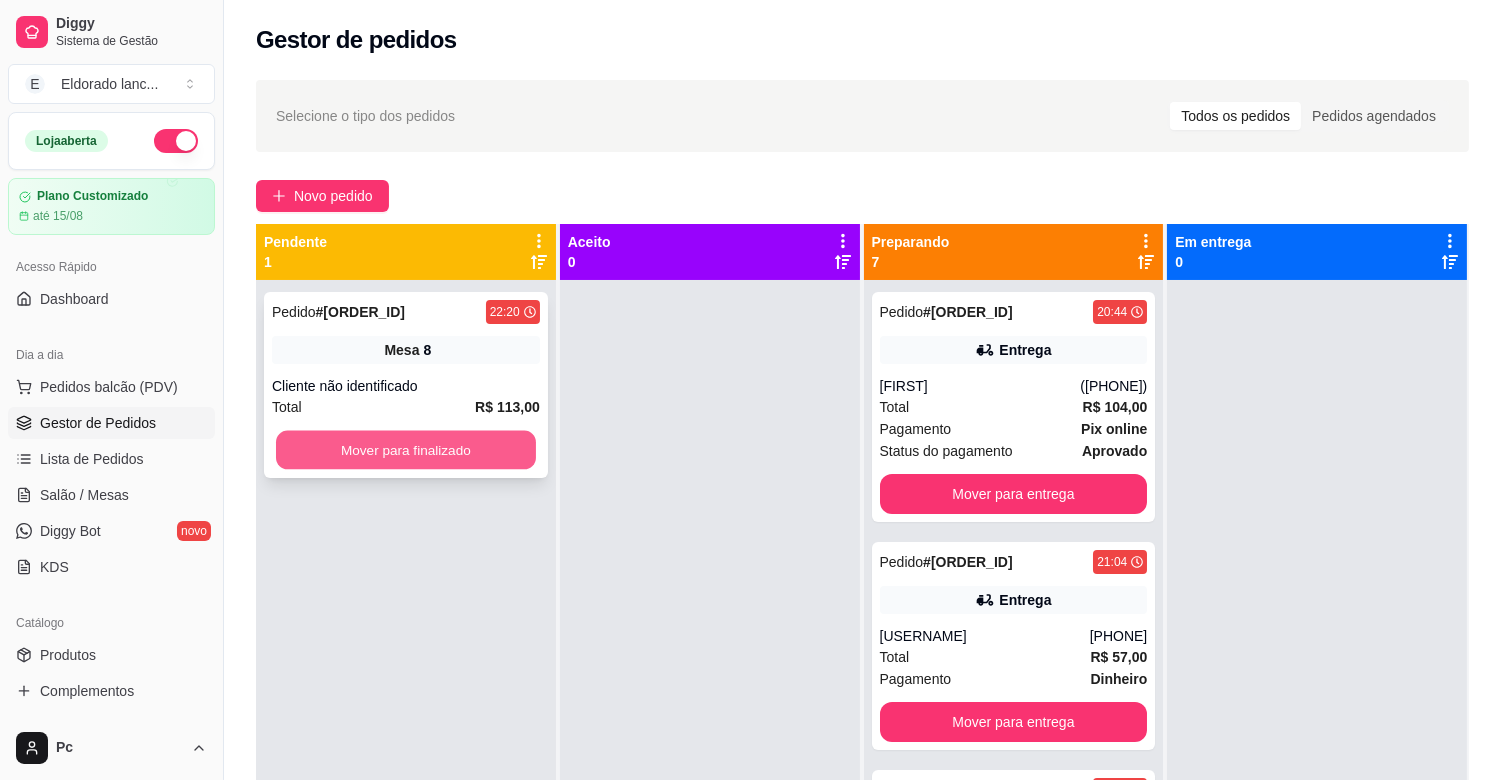 click on "Mover para finalizado" at bounding box center (406, 450) 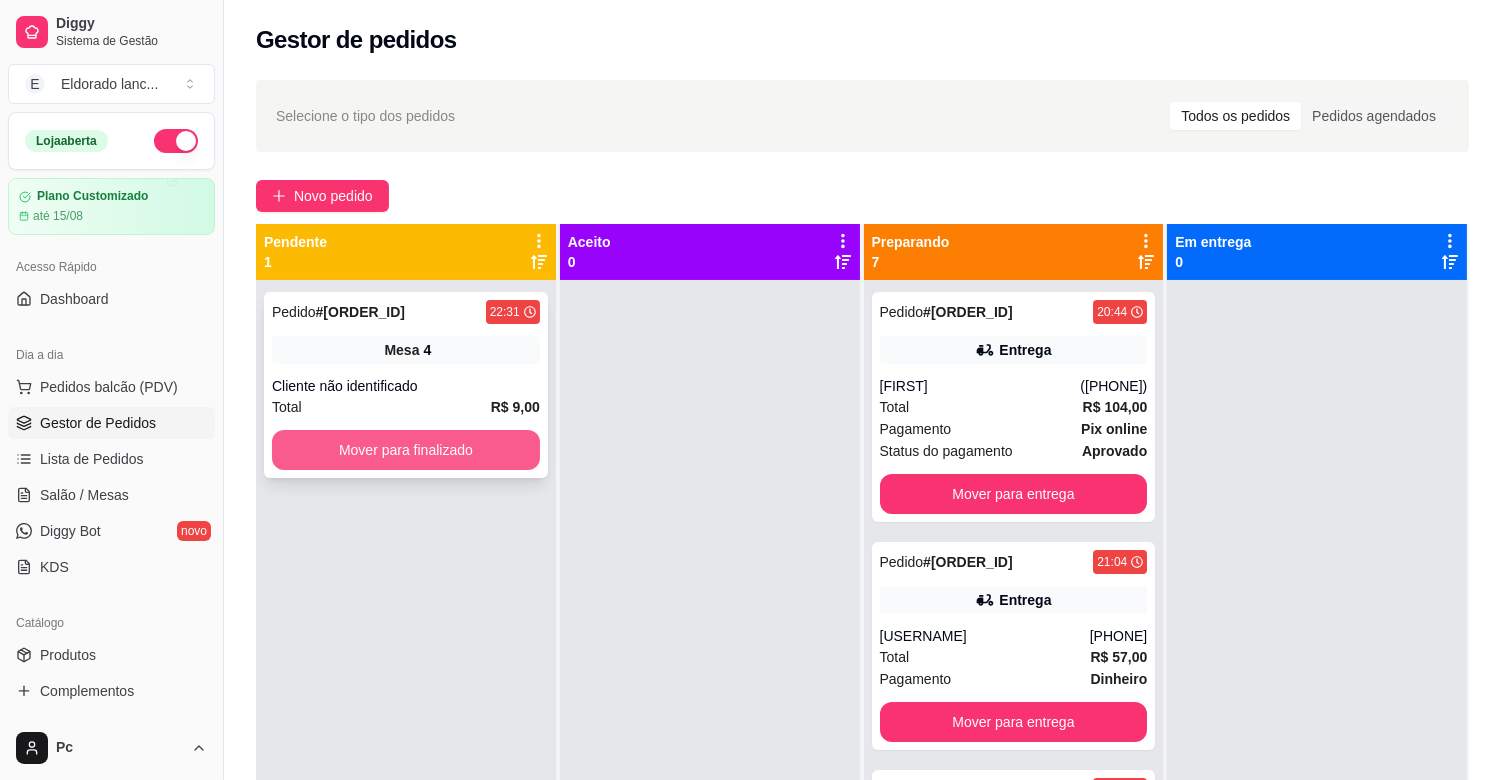 click on "Mover para finalizado" at bounding box center (406, 450) 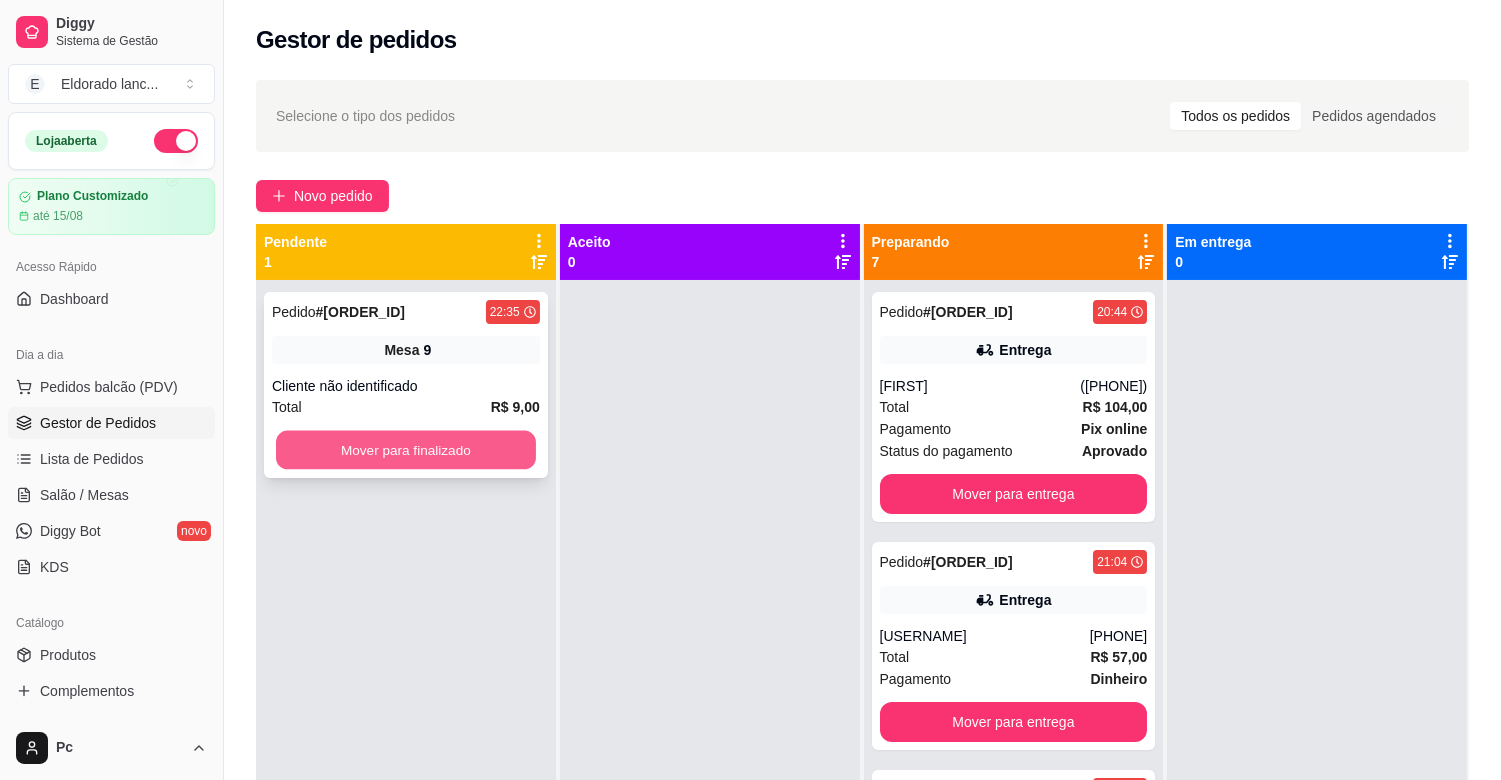 click on "Mover para finalizado" at bounding box center [406, 450] 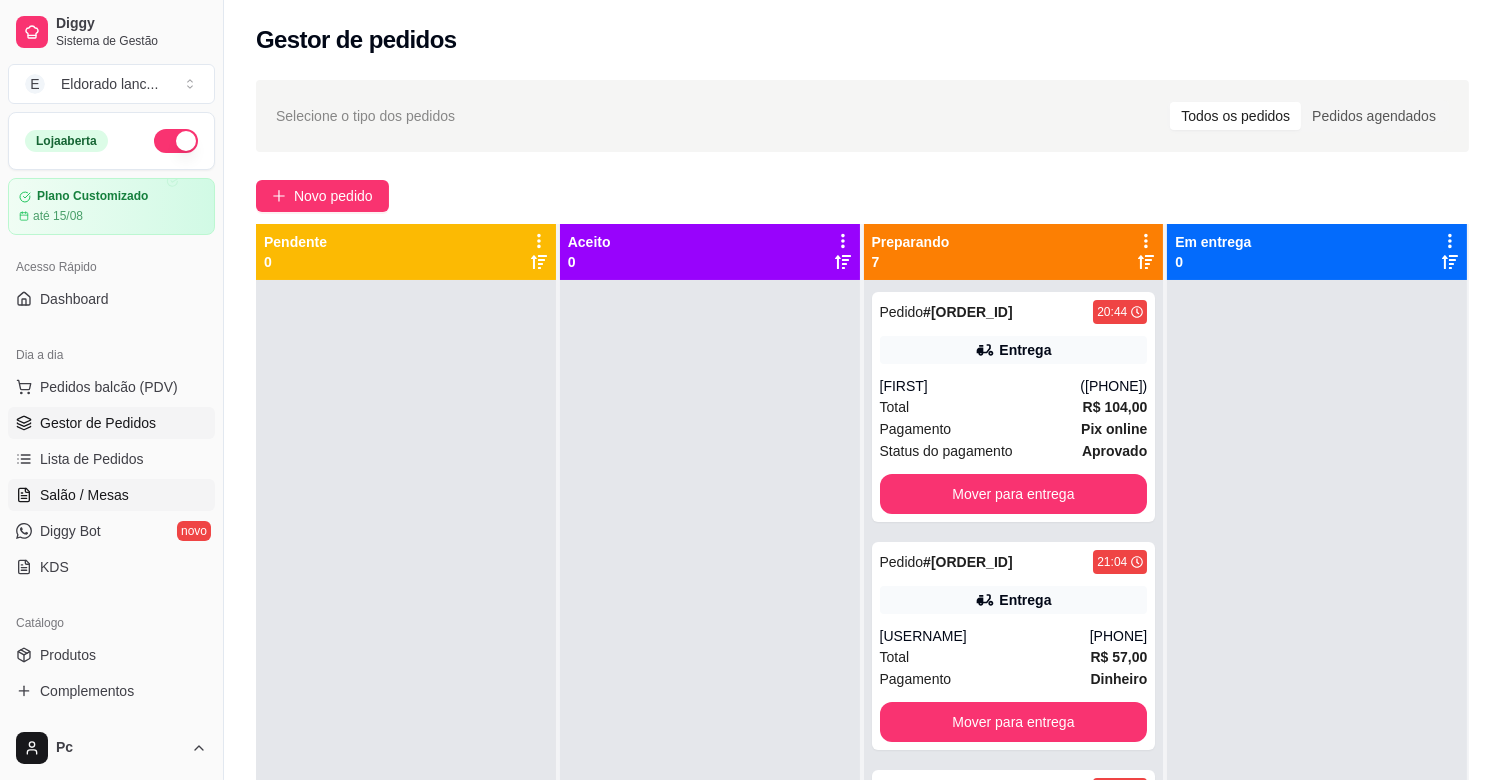 click on "Salão / Mesas" at bounding box center [84, 495] 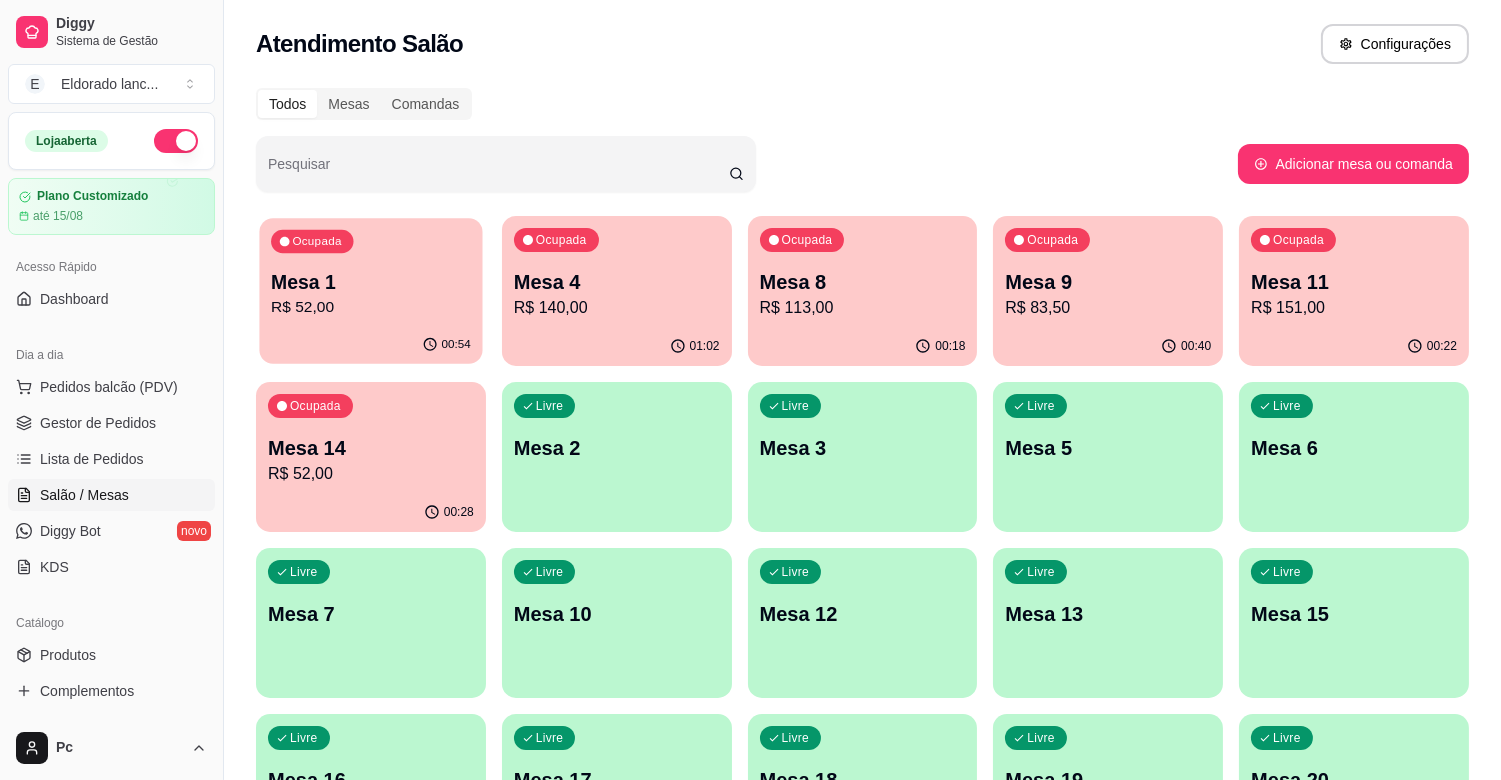 click on "R$ 52,00" at bounding box center [371, 307] 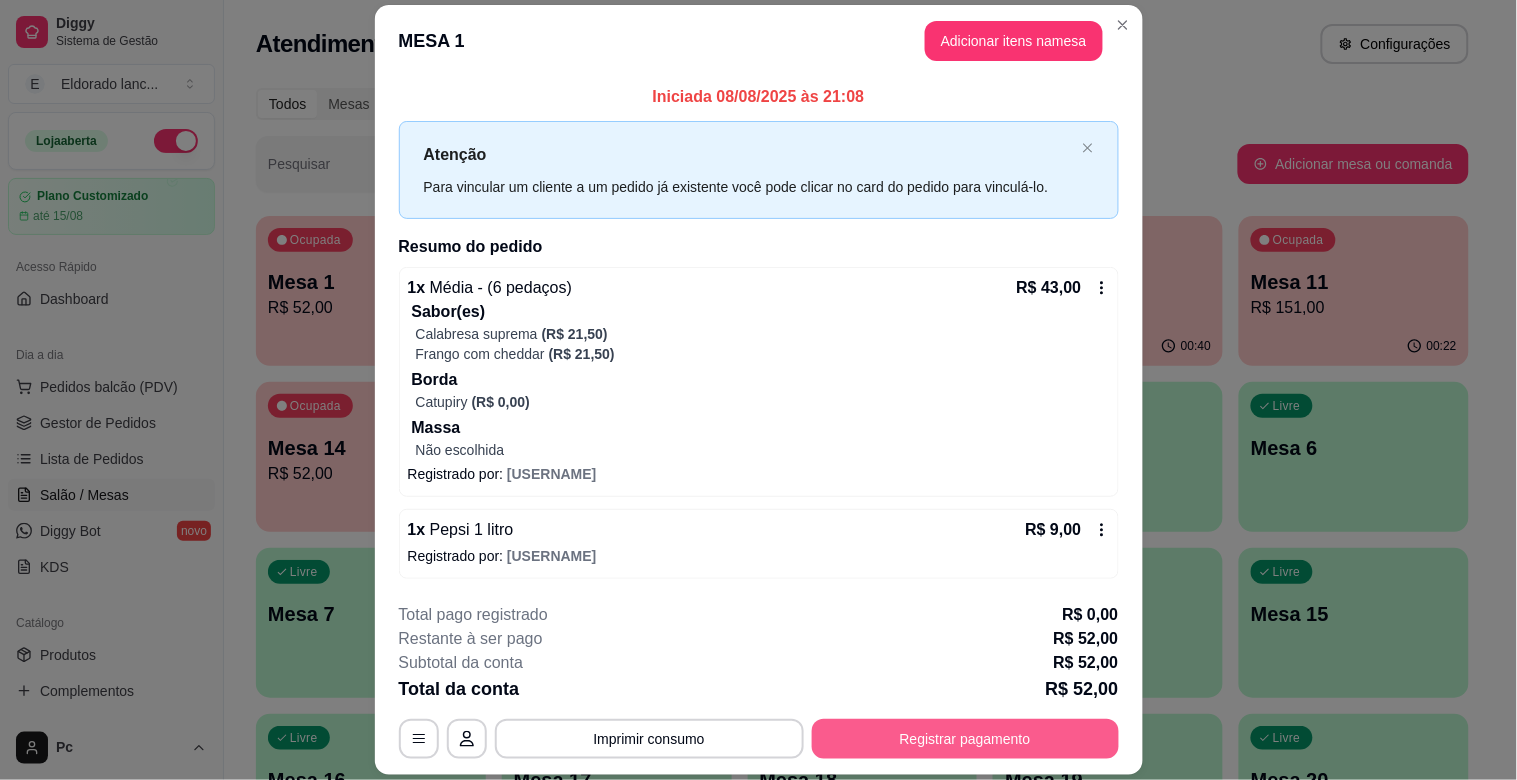 click on "Registrar pagamento" at bounding box center (965, 739) 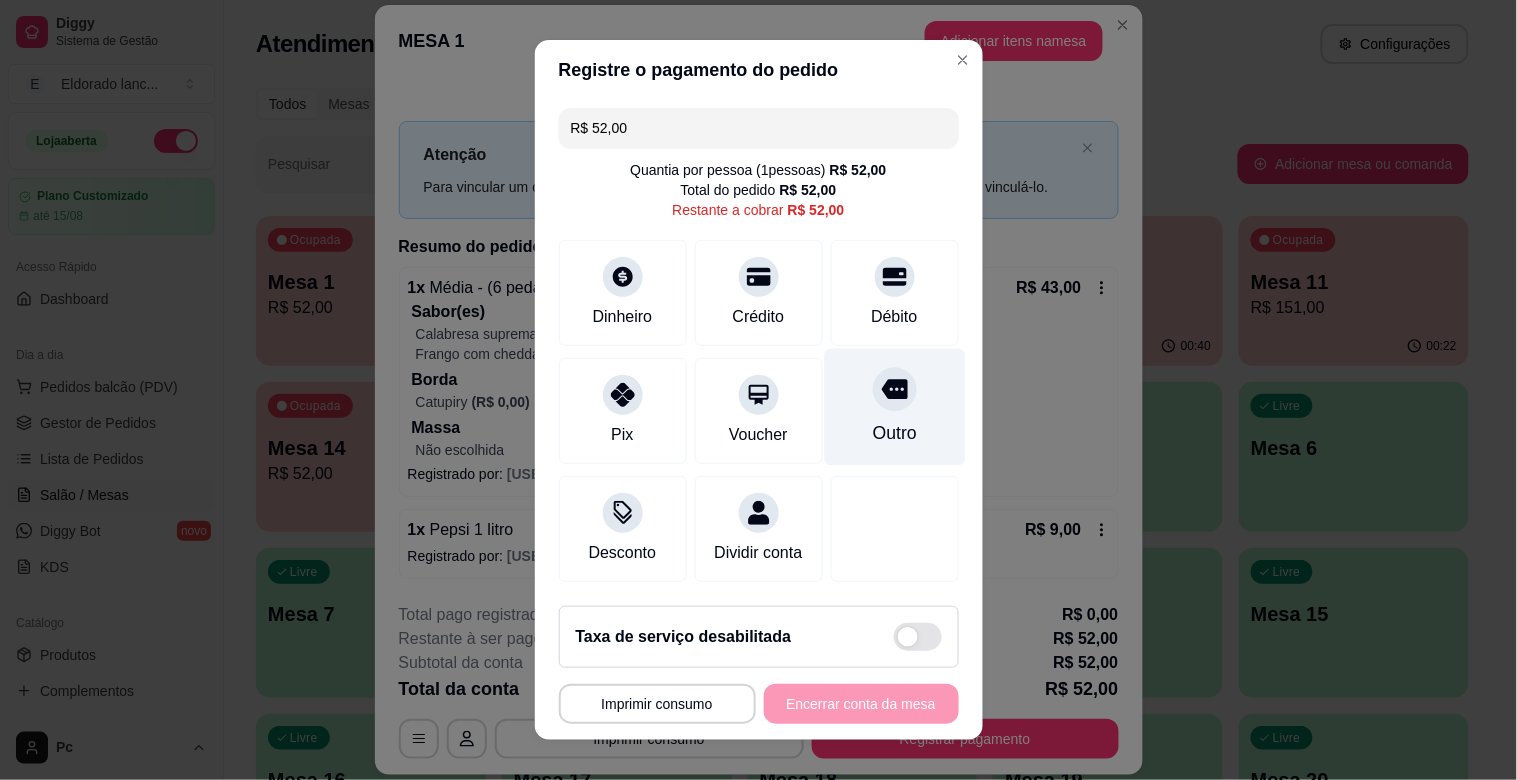 click on "Outro" at bounding box center [894, 433] 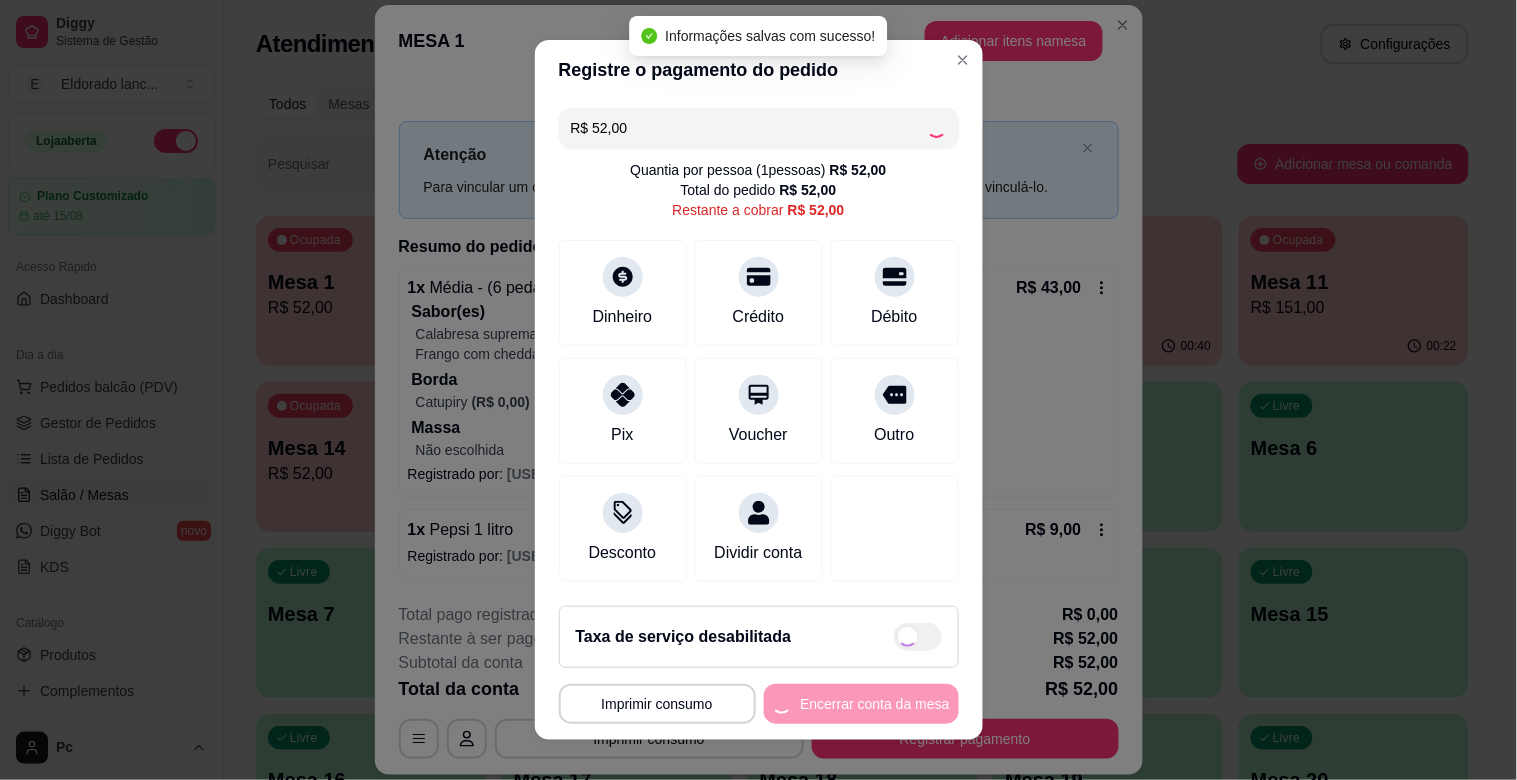 type on "R$ 0,00" 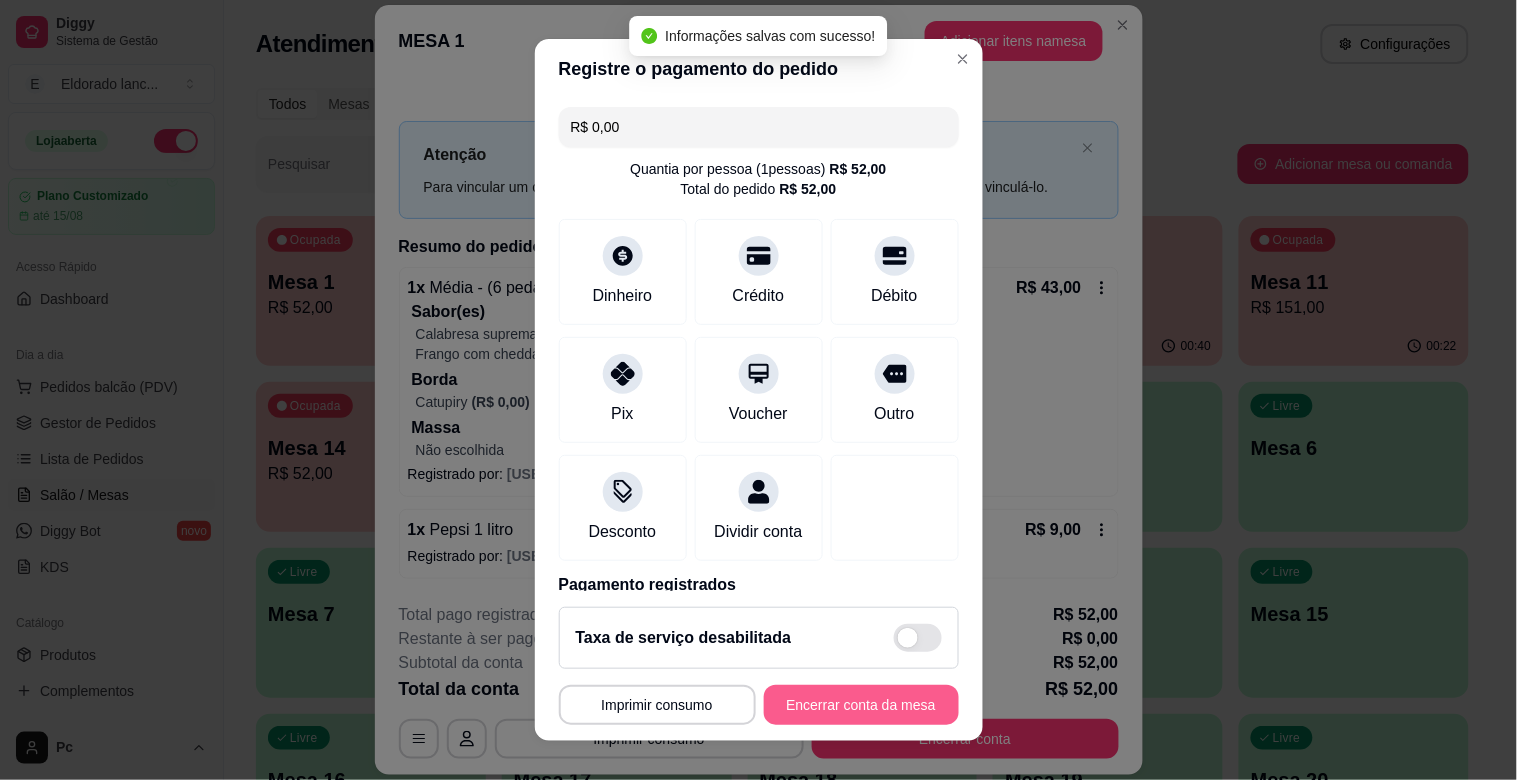 click on "Encerrar conta da mesa" at bounding box center (861, 705) 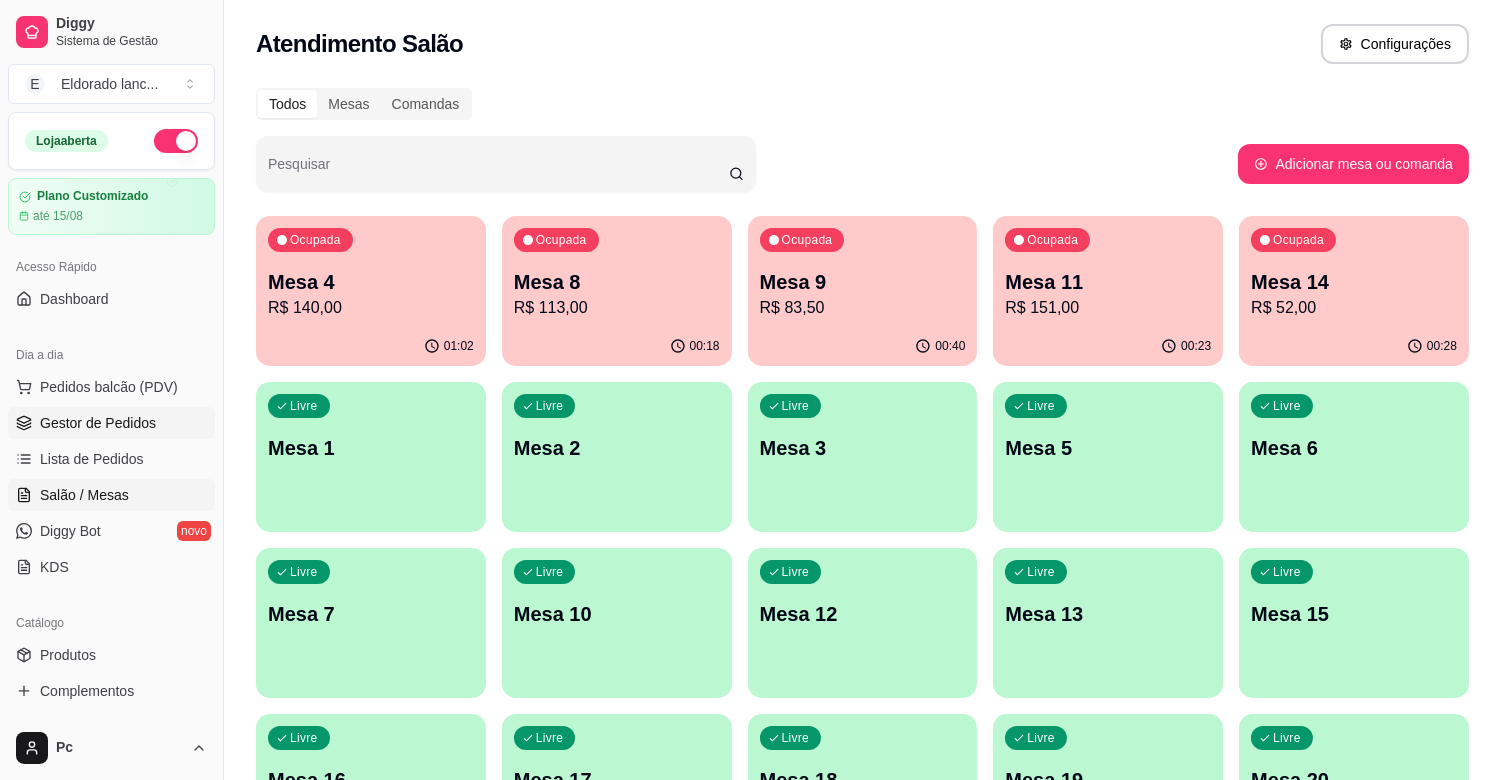 click on "Gestor de Pedidos" at bounding box center [111, 423] 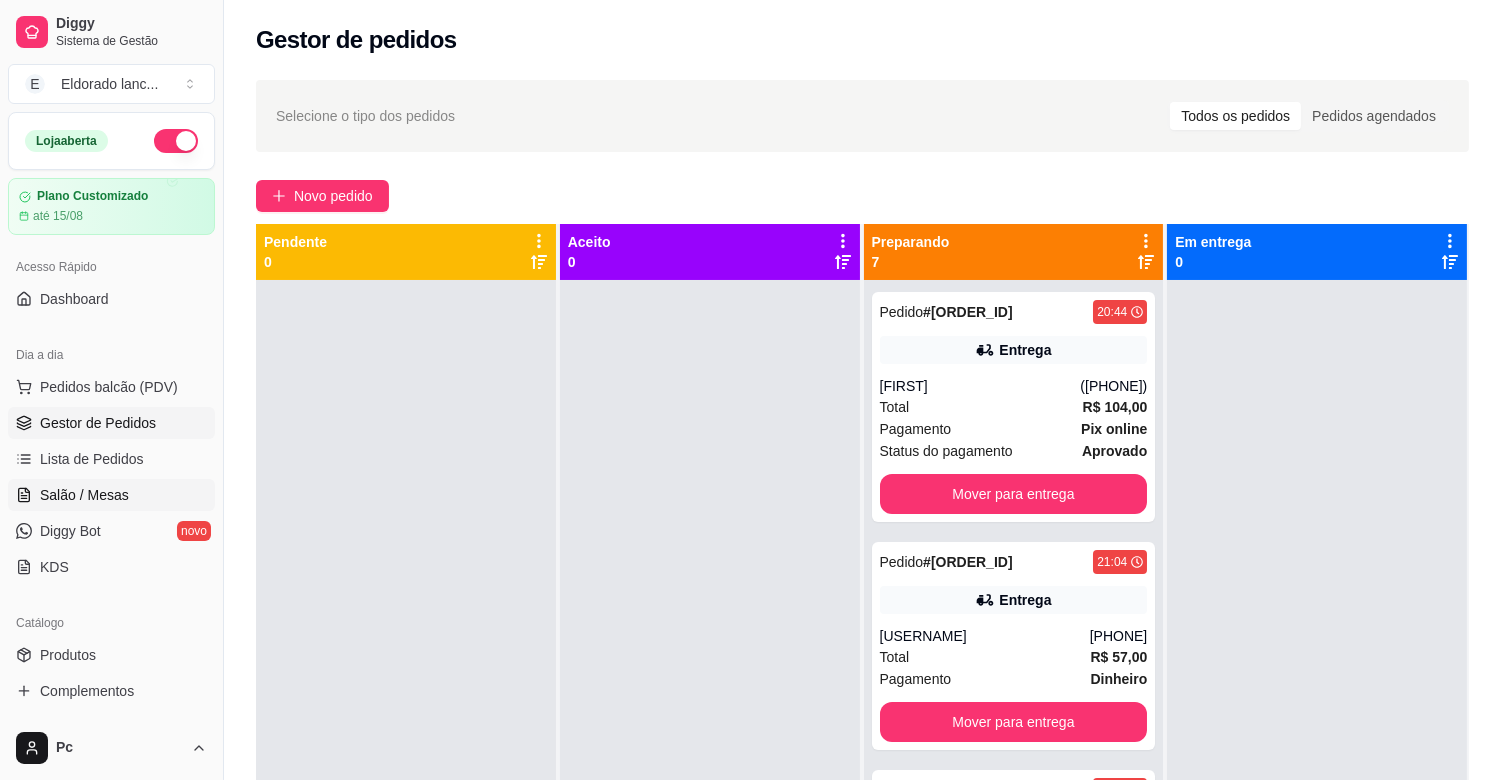 click on "Salão / Mesas" at bounding box center [111, 495] 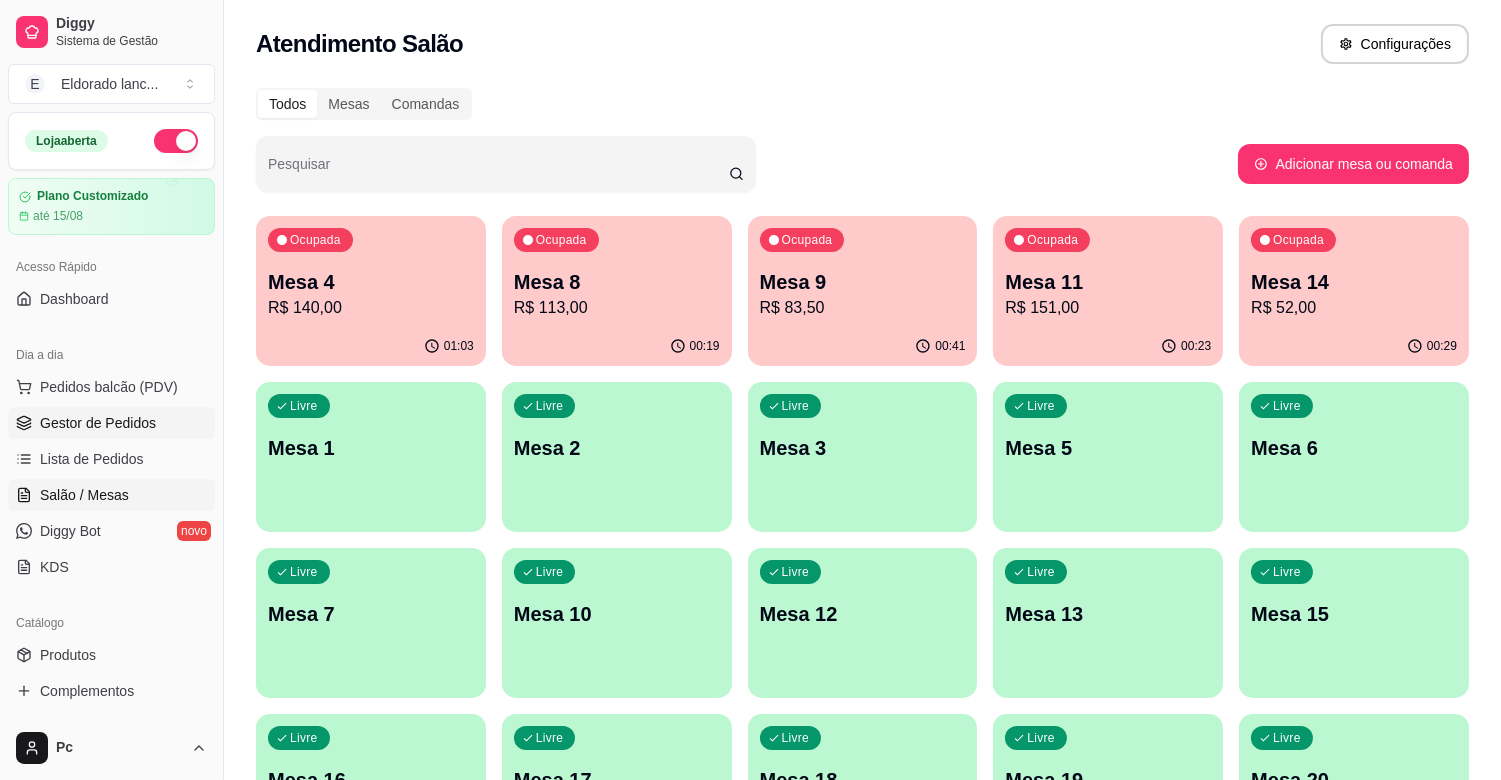 click on "Gestor de Pedidos" at bounding box center (98, 423) 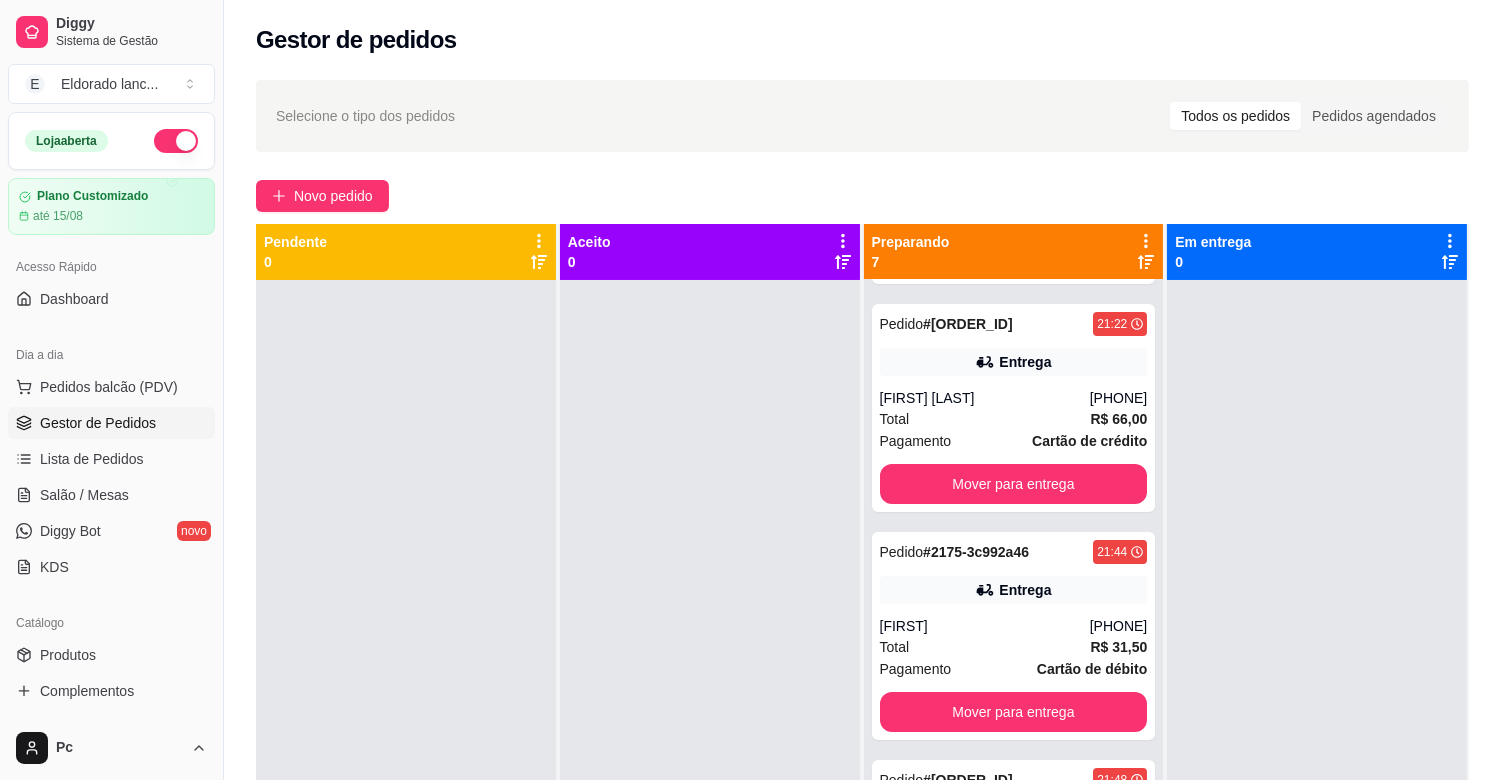 scroll, scrollTop: 474, scrollLeft: 0, axis: vertical 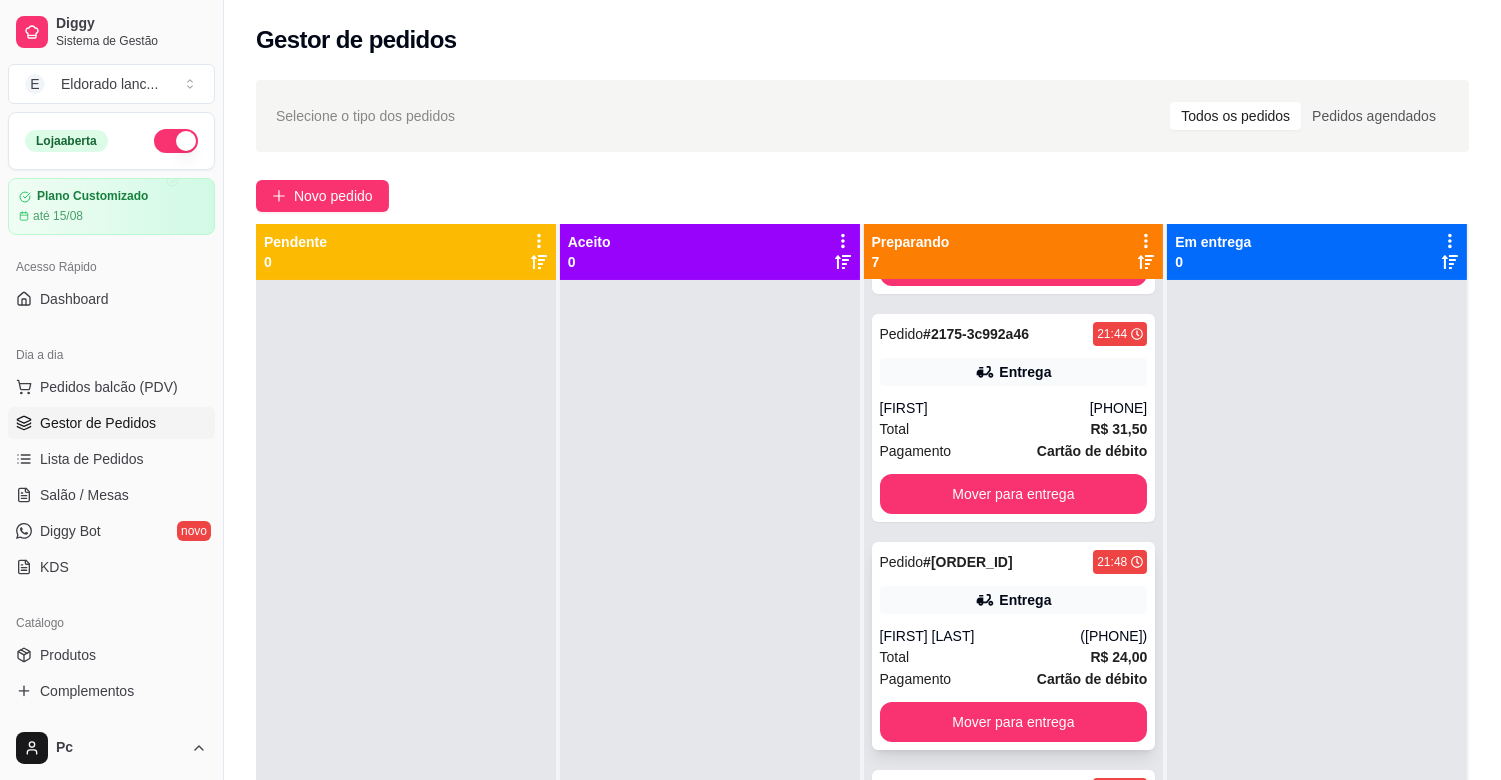 click on "R$ 24,00" at bounding box center (1118, 657) 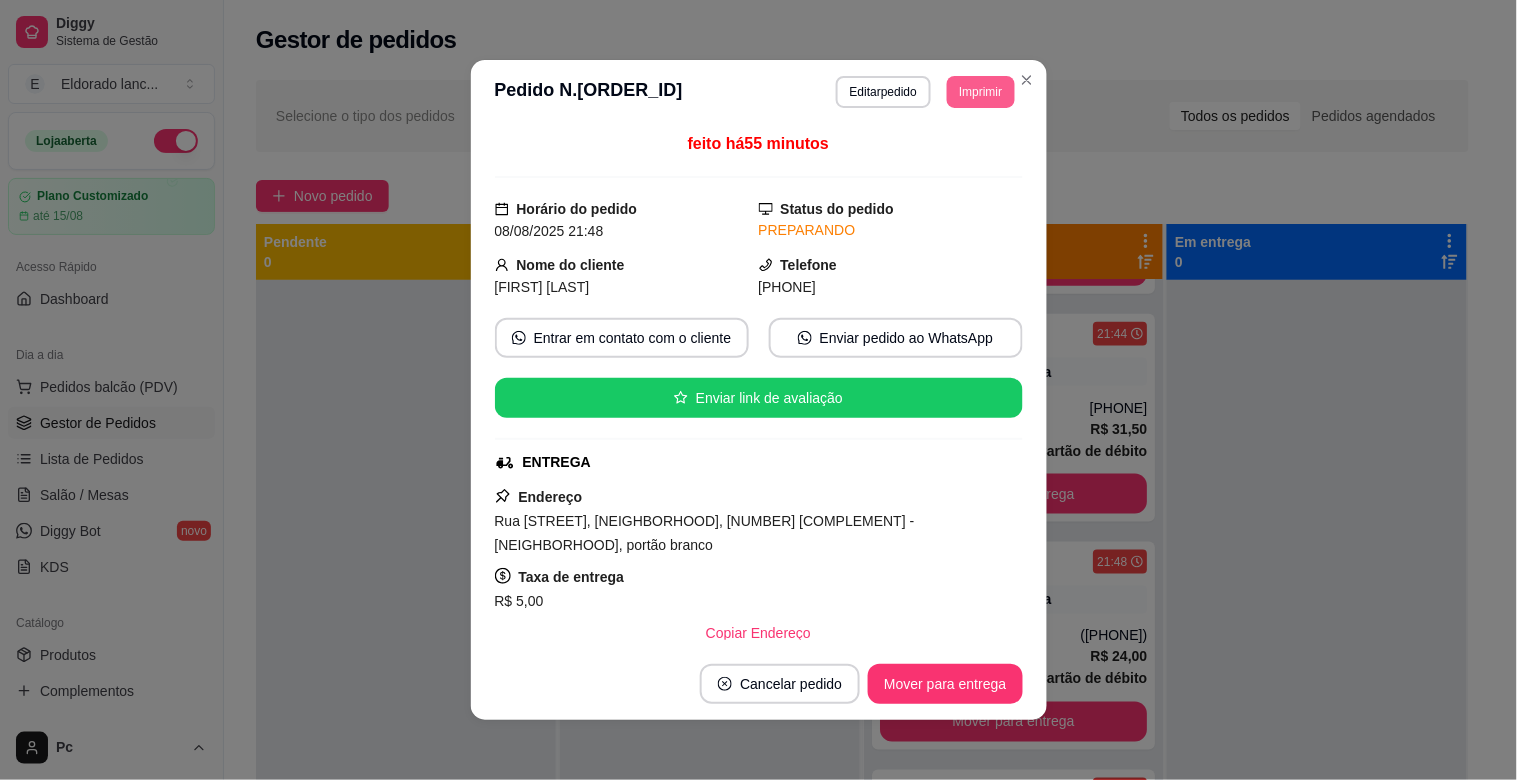 click on "Imprimir" at bounding box center (980, 92) 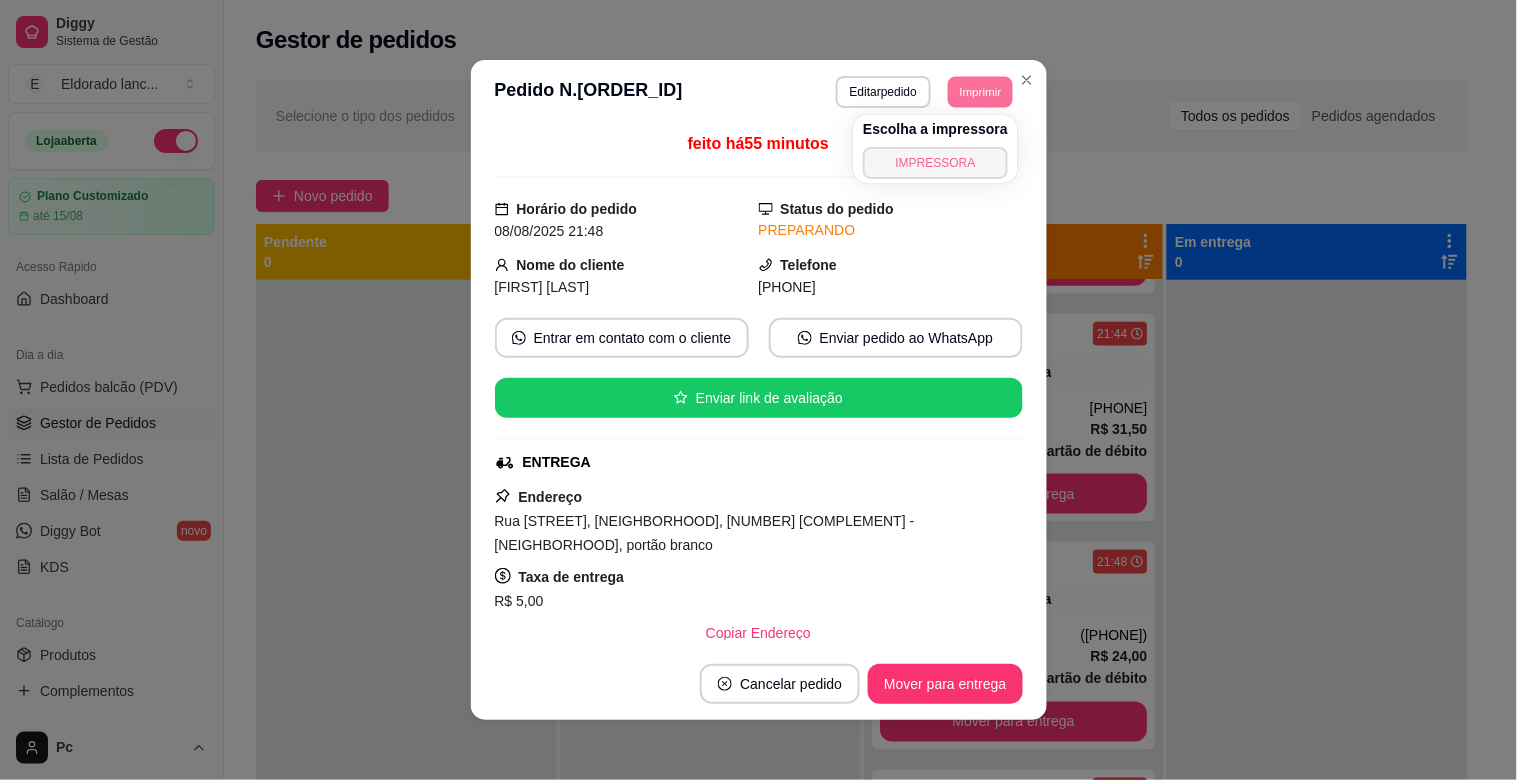 click on "IMPRESSORA" at bounding box center (935, 163) 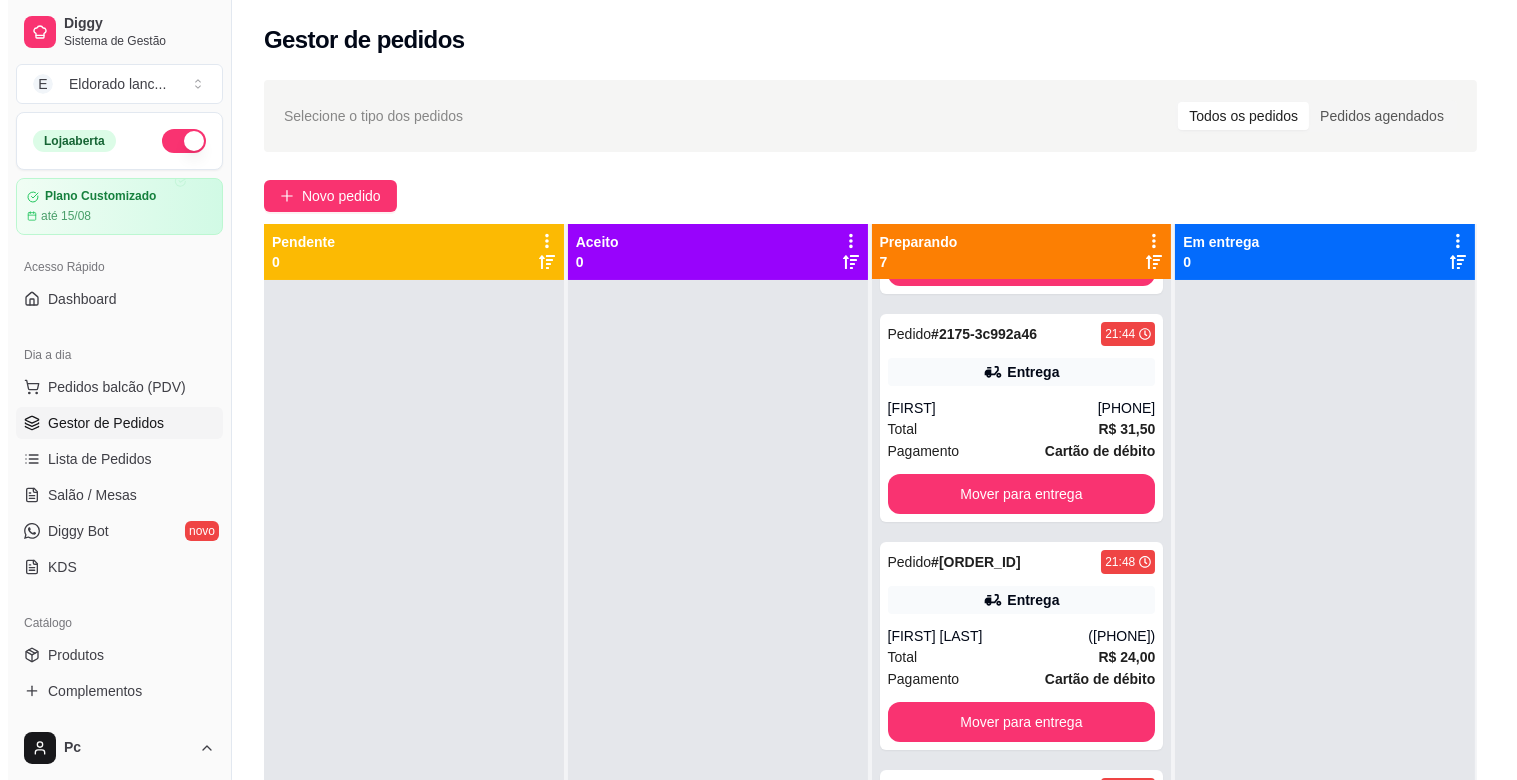 scroll, scrollTop: 0, scrollLeft: 0, axis: both 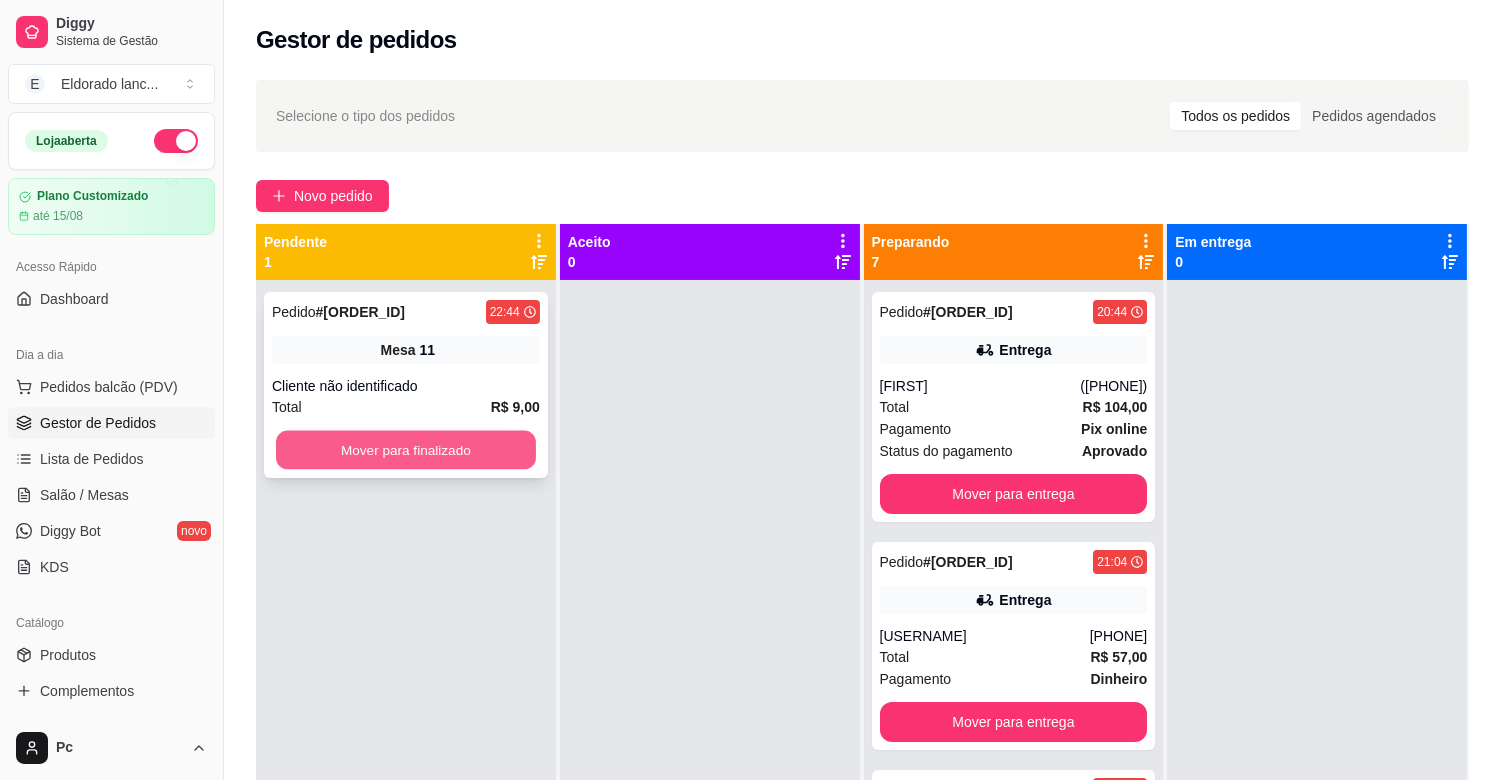 click on "Mover para finalizado" at bounding box center [406, 450] 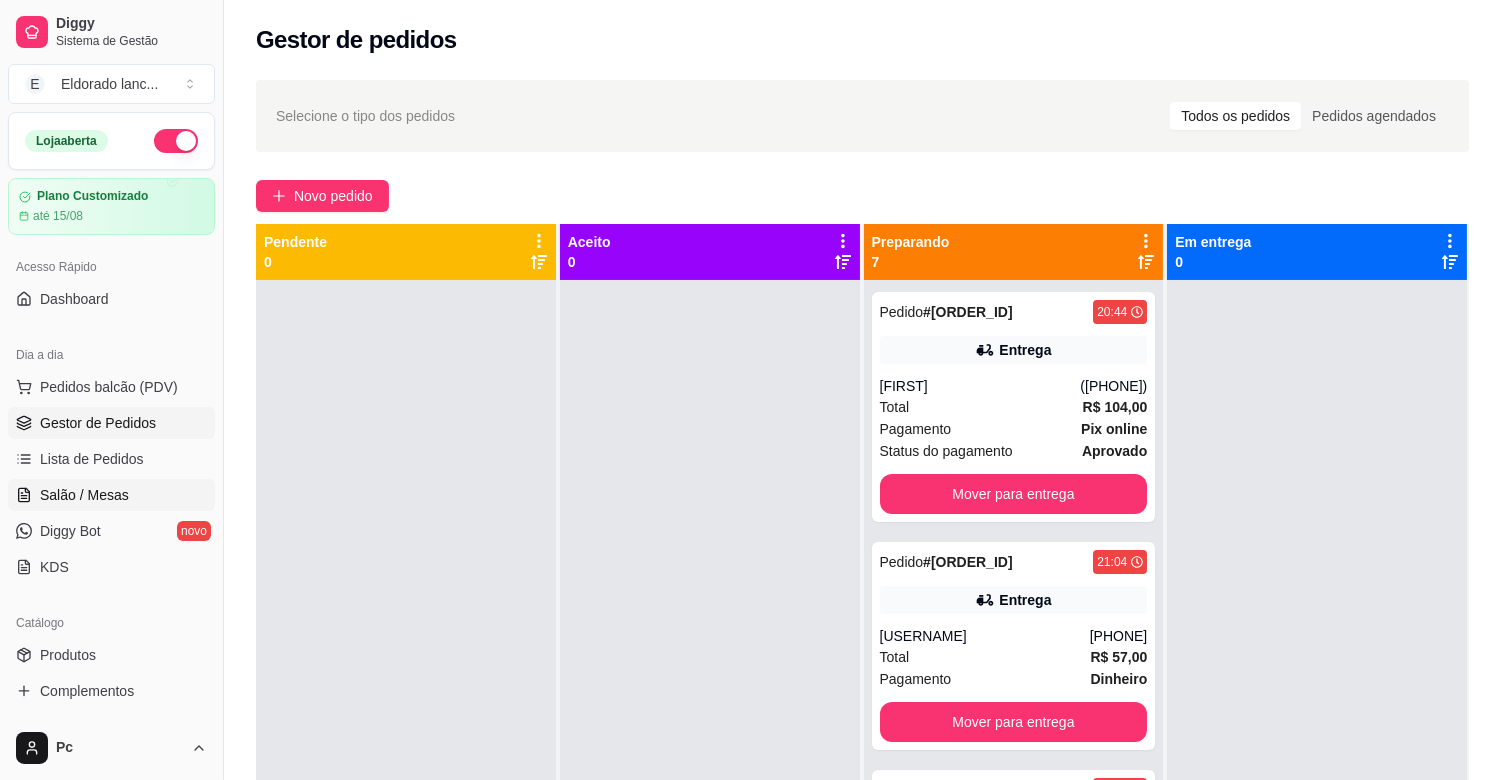 click on "Salão / Mesas" at bounding box center [111, 495] 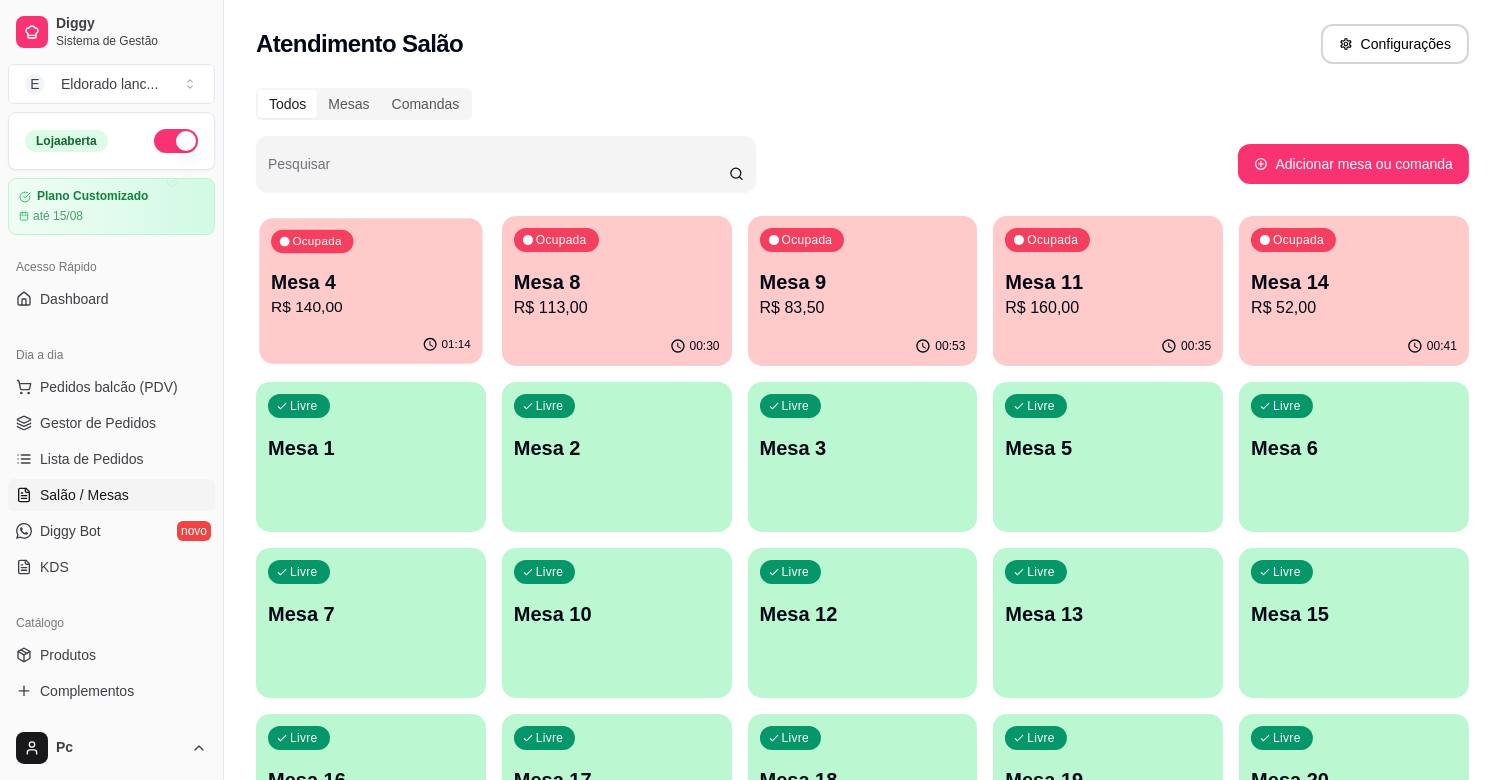 click on "01:14" at bounding box center [370, 345] 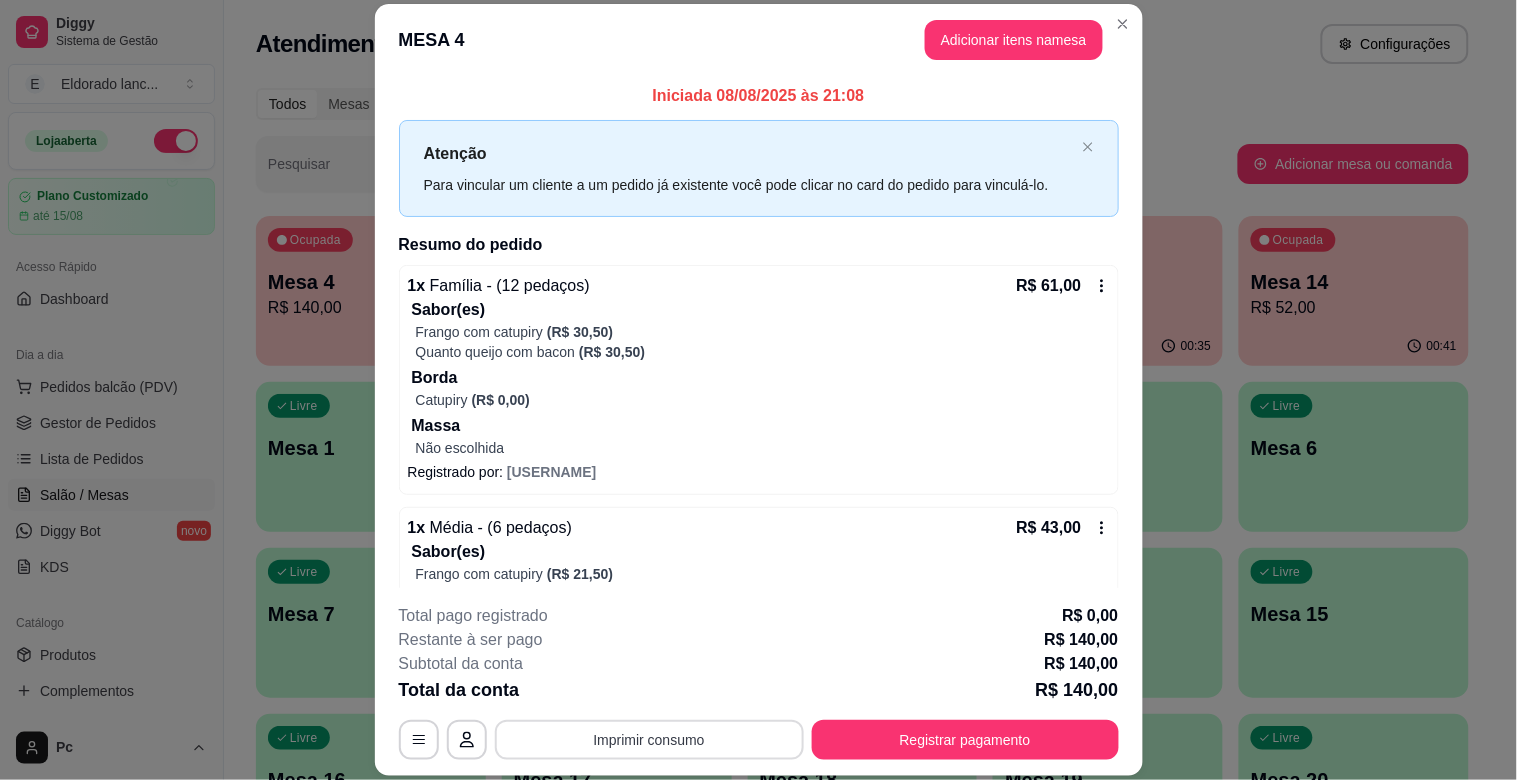 click on "Imprimir consumo" at bounding box center (649, 740) 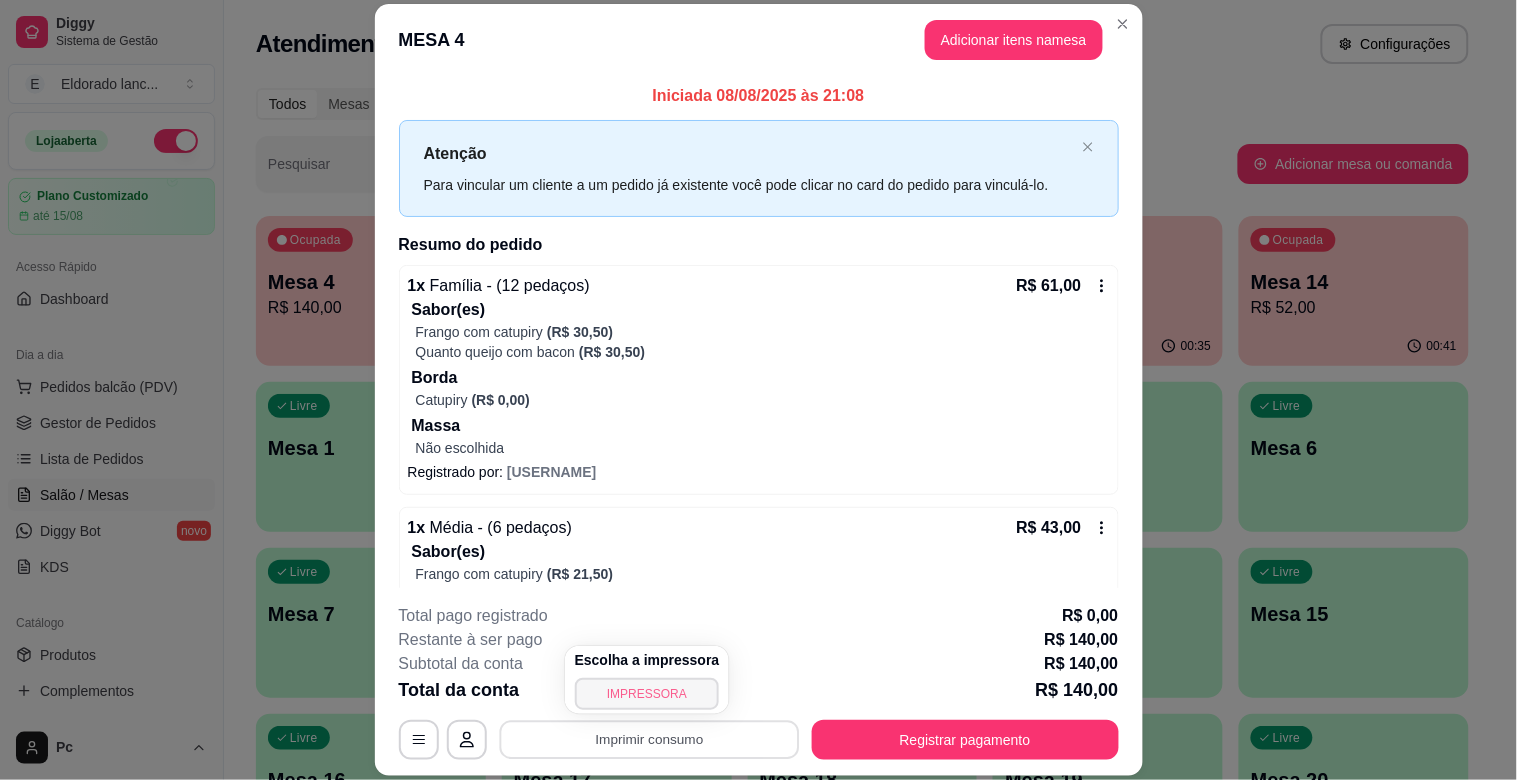 click on "IMPRESSORA" at bounding box center (647, 694) 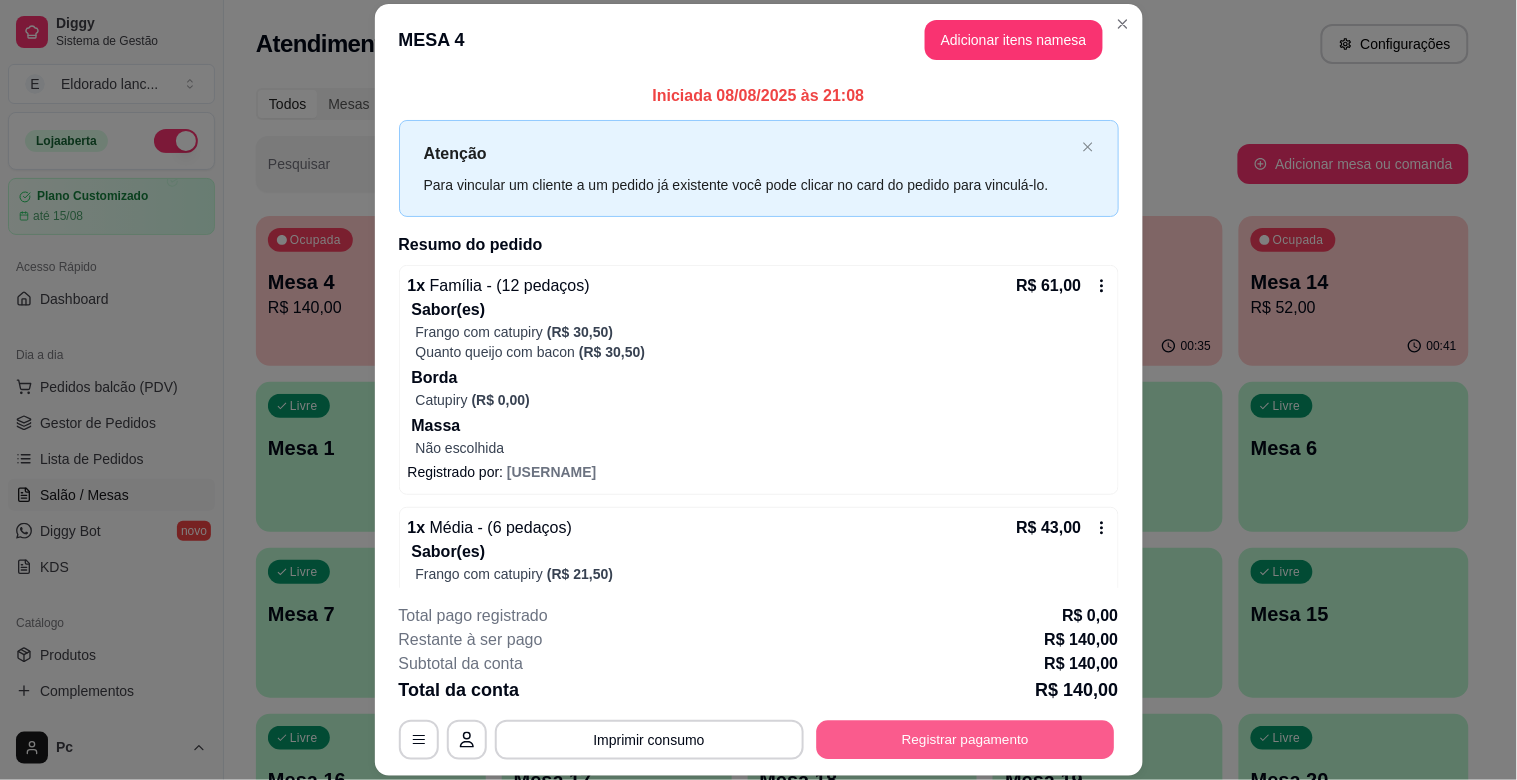 click on "Registrar pagamento" at bounding box center (965, 740) 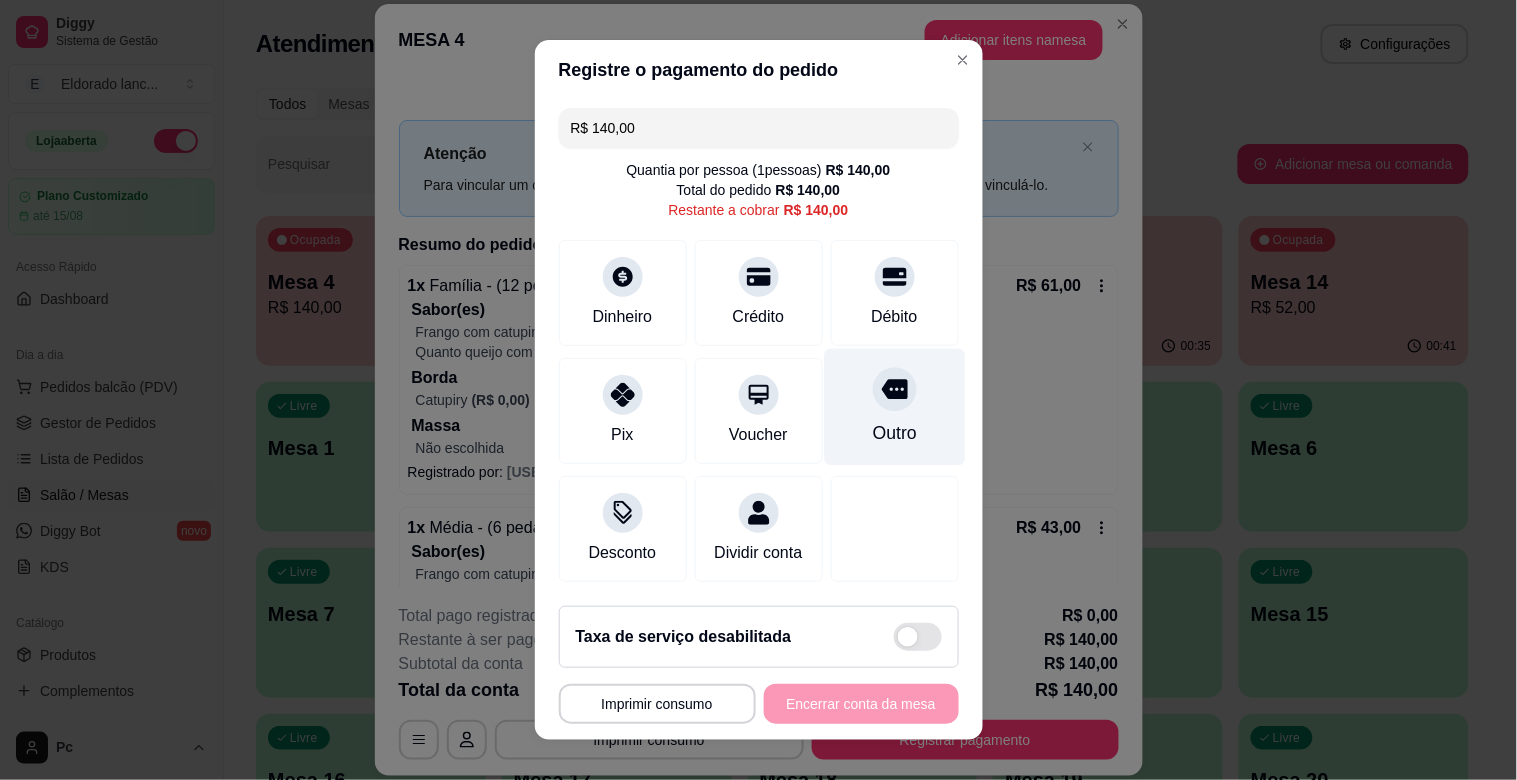 click 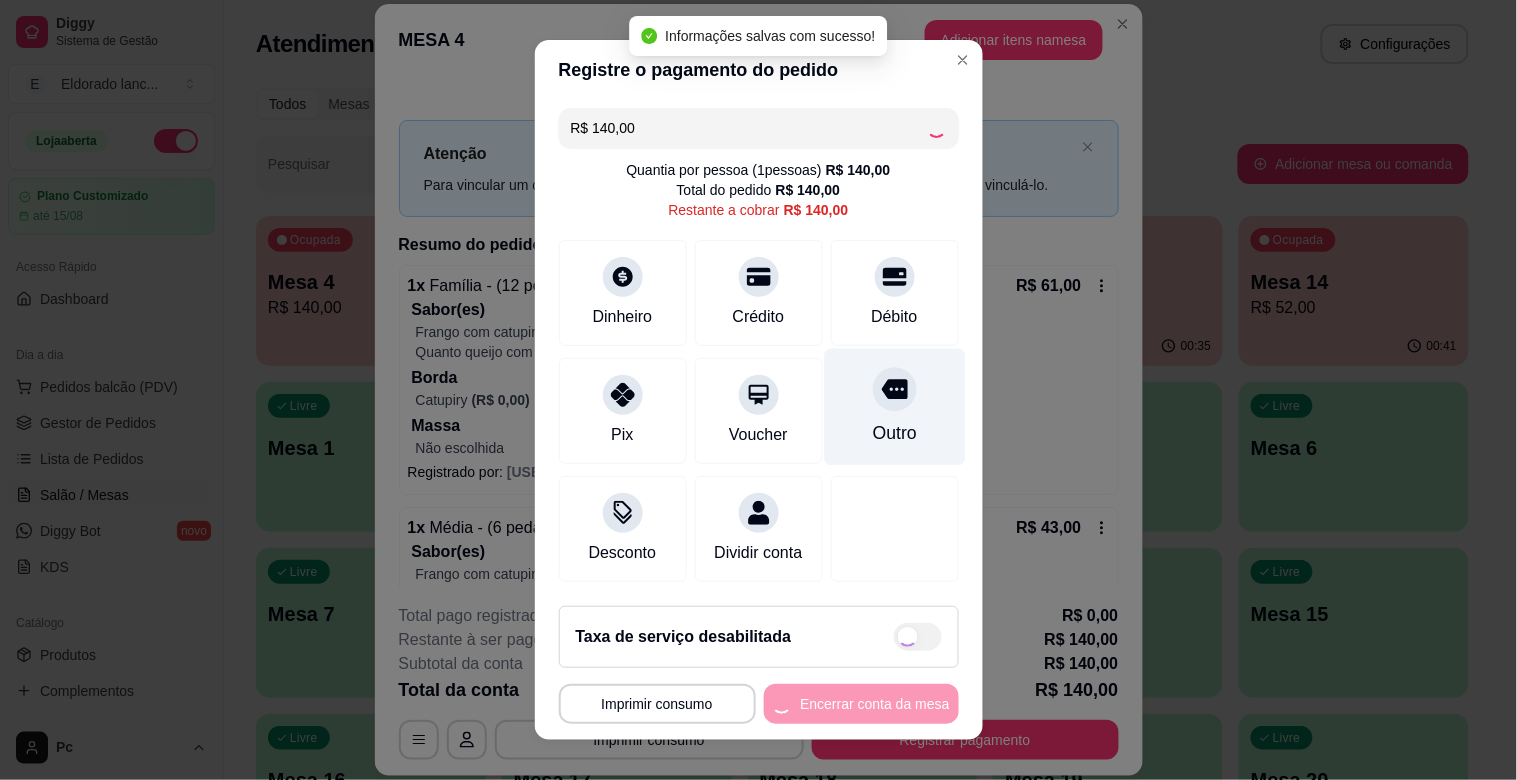 type on "R$ 0,00" 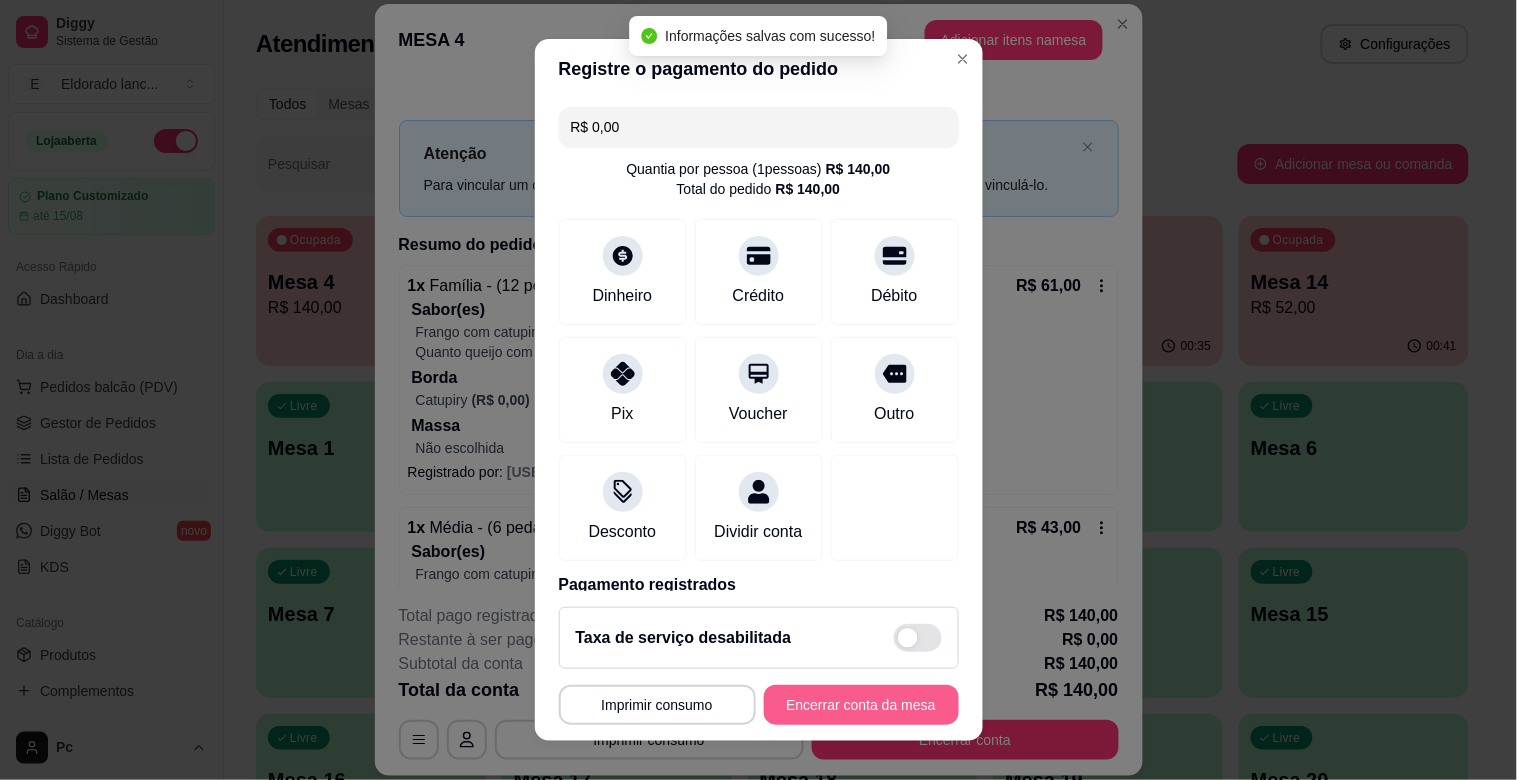 click on "Encerrar conta da mesa" at bounding box center [861, 705] 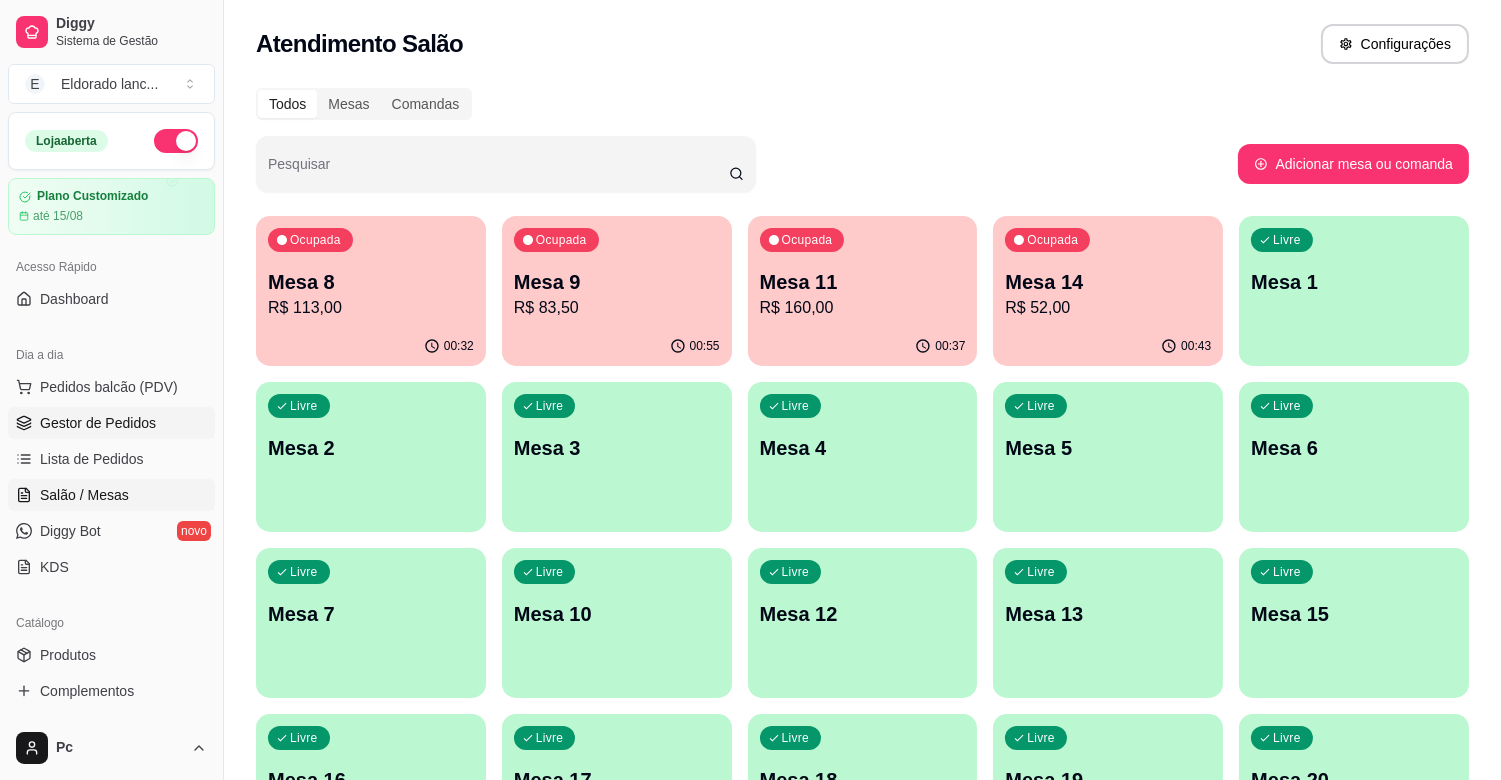 click on "Gestor de Pedidos" at bounding box center [98, 423] 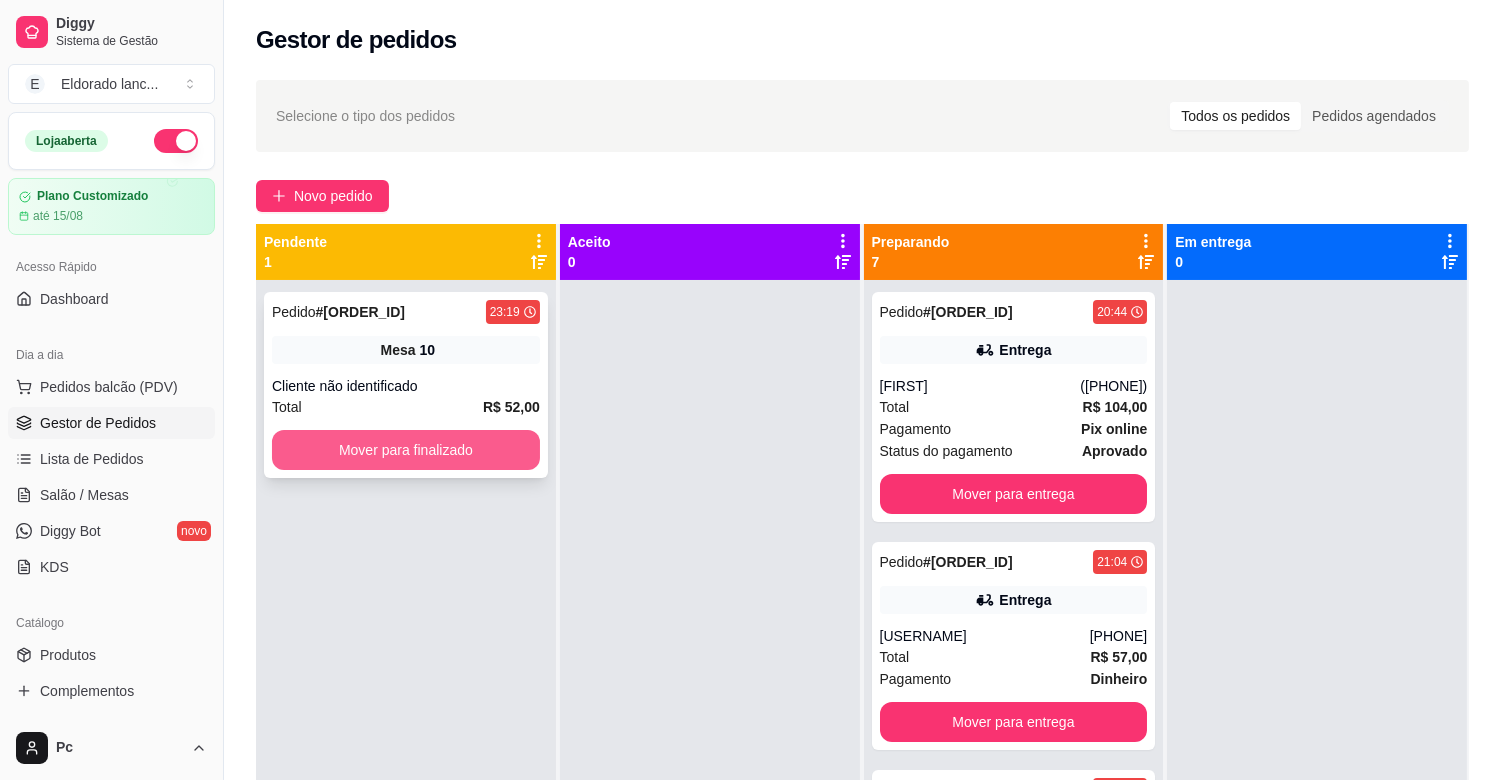click on "Mover para finalizado" at bounding box center [406, 450] 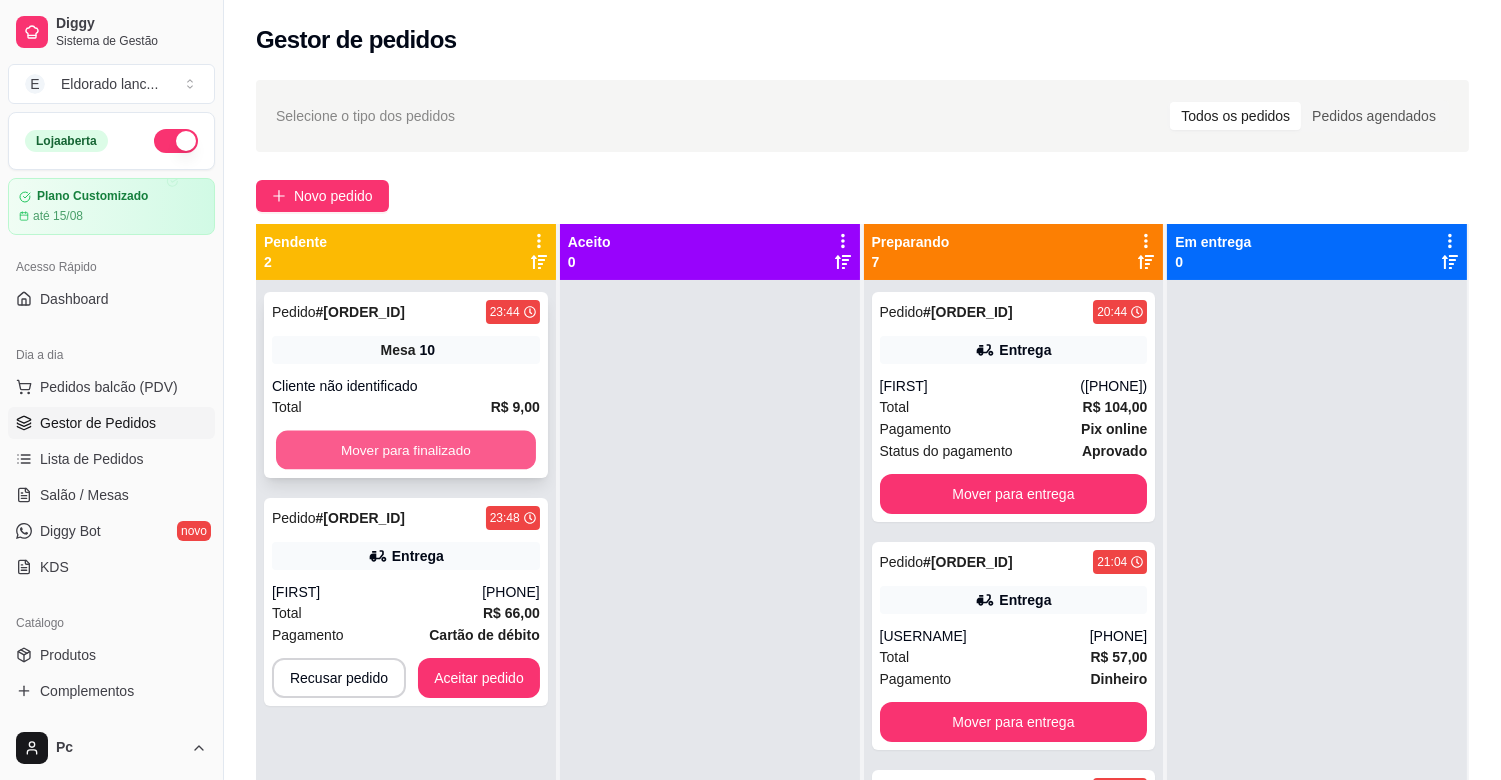 click on "Mover para finalizado" at bounding box center (406, 450) 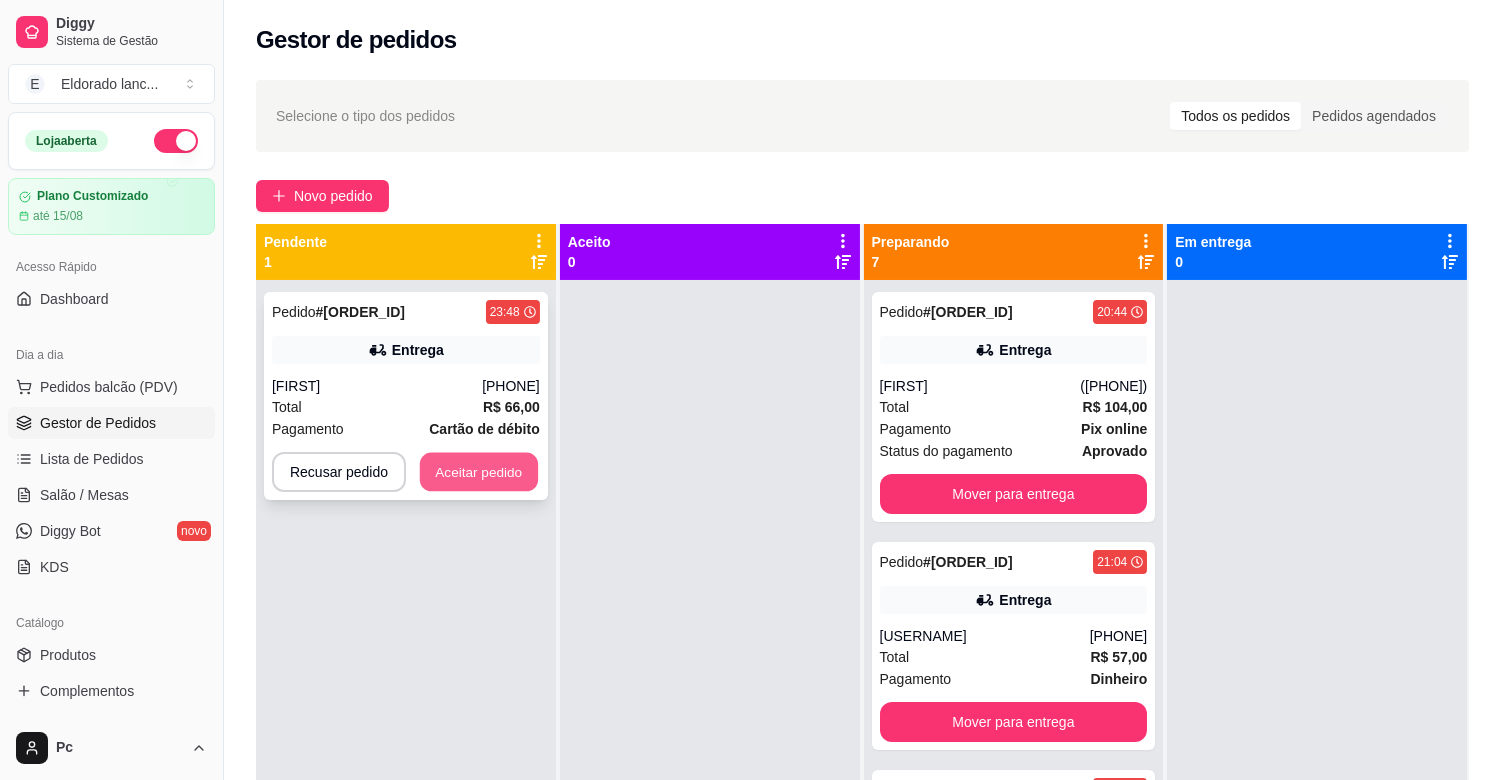 click on "Aceitar pedido" at bounding box center (479, 472) 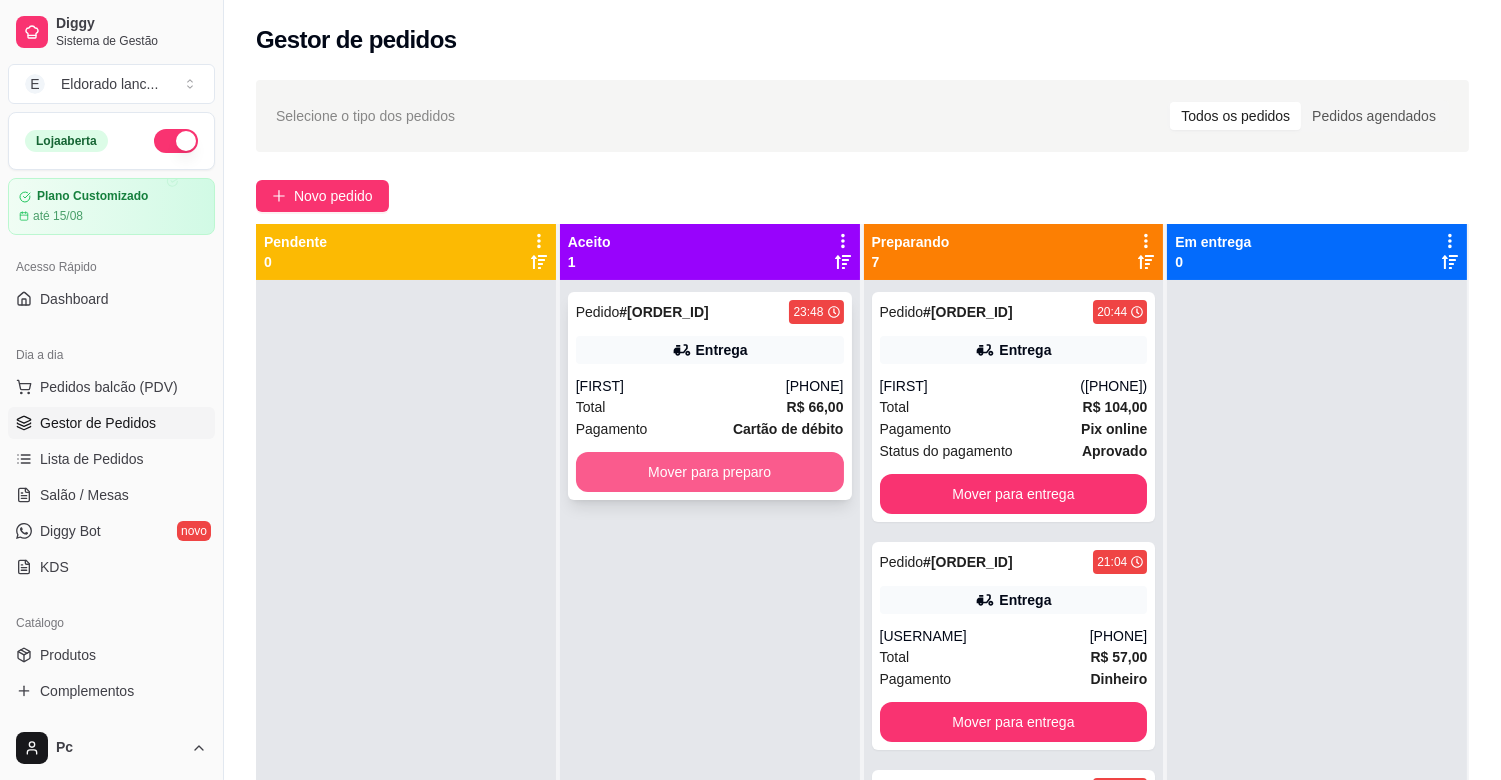 click on "Mover para preparo" at bounding box center [710, 472] 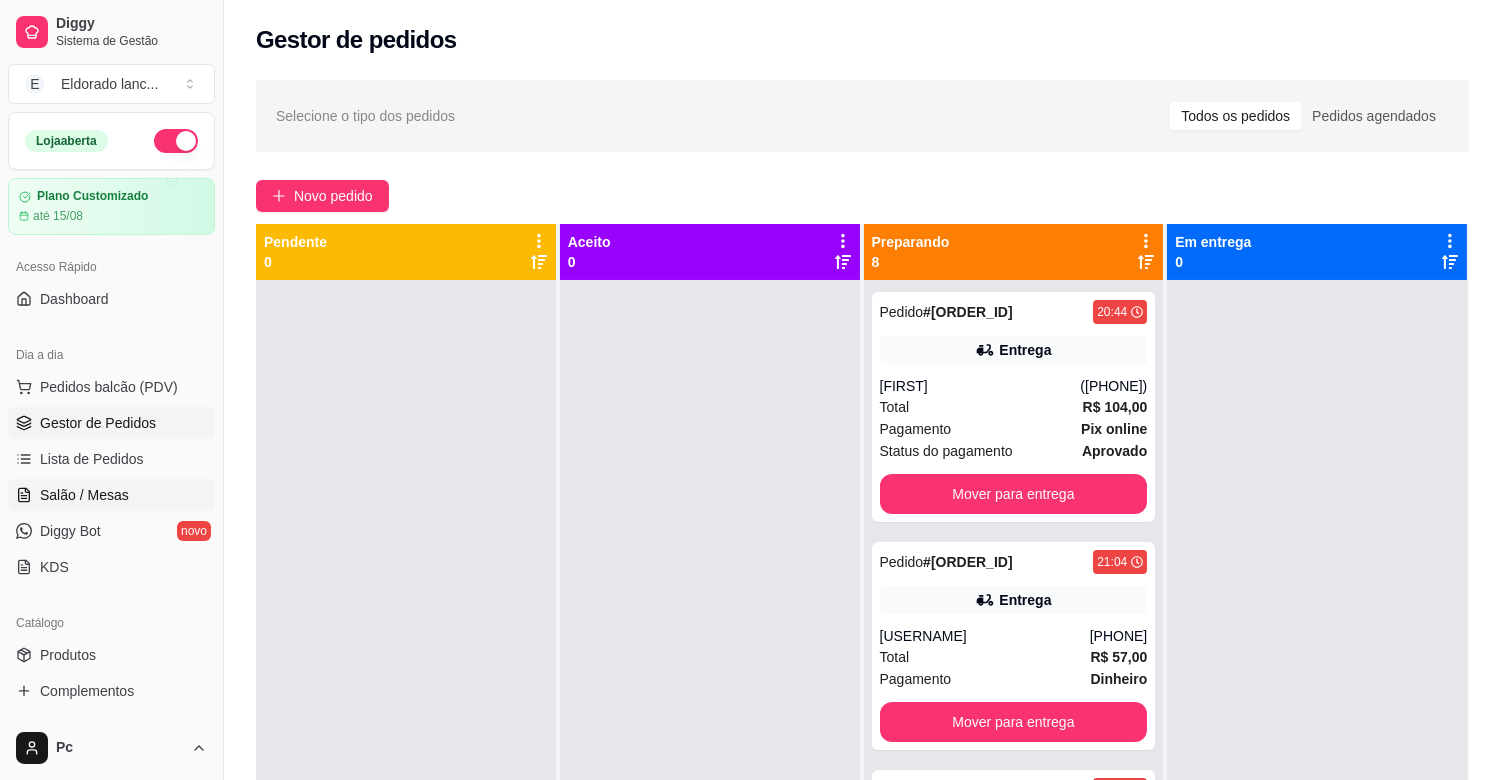 click on "Salão / Mesas" at bounding box center [84, 495] 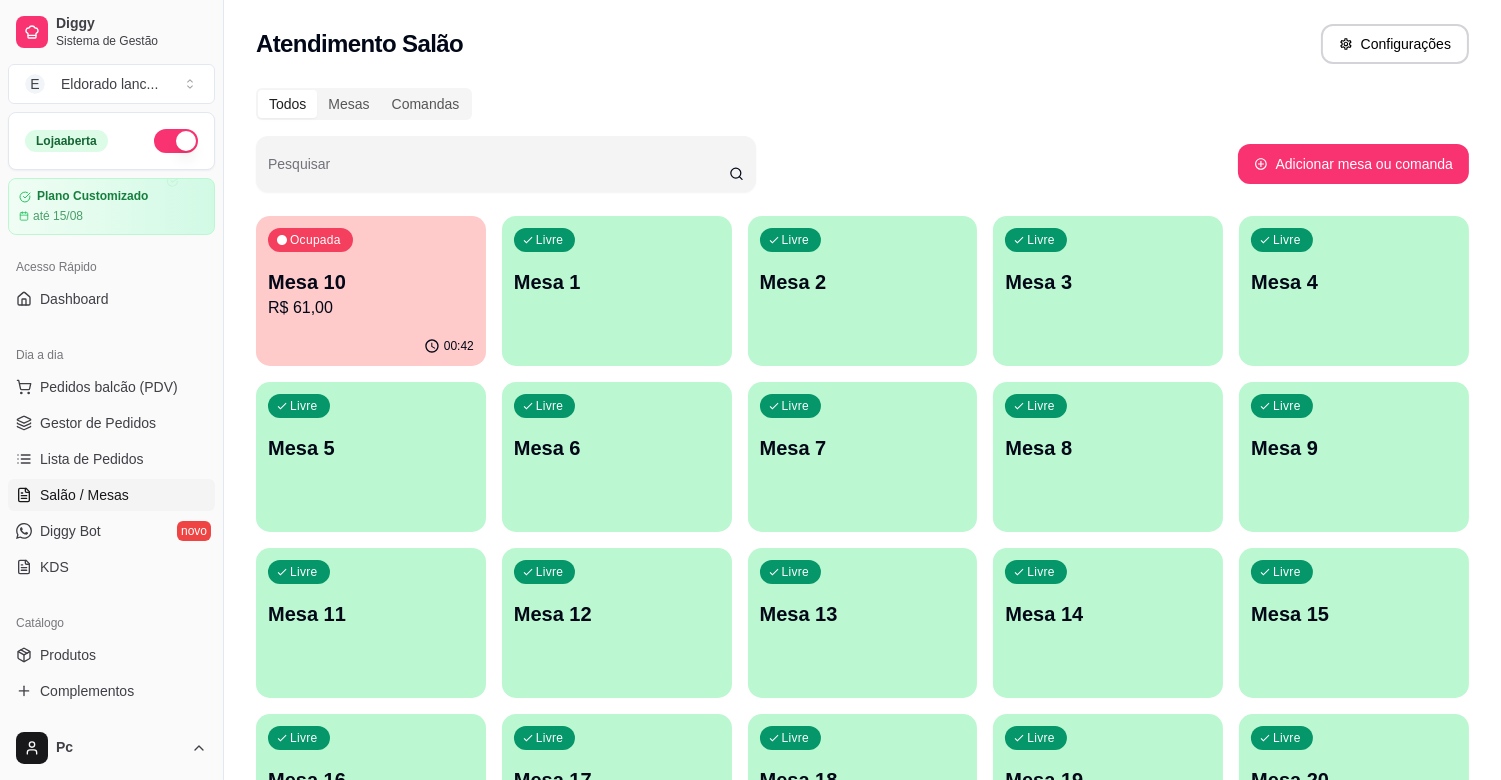 click on "R$ 61,00" at bounding box center [371, 308] 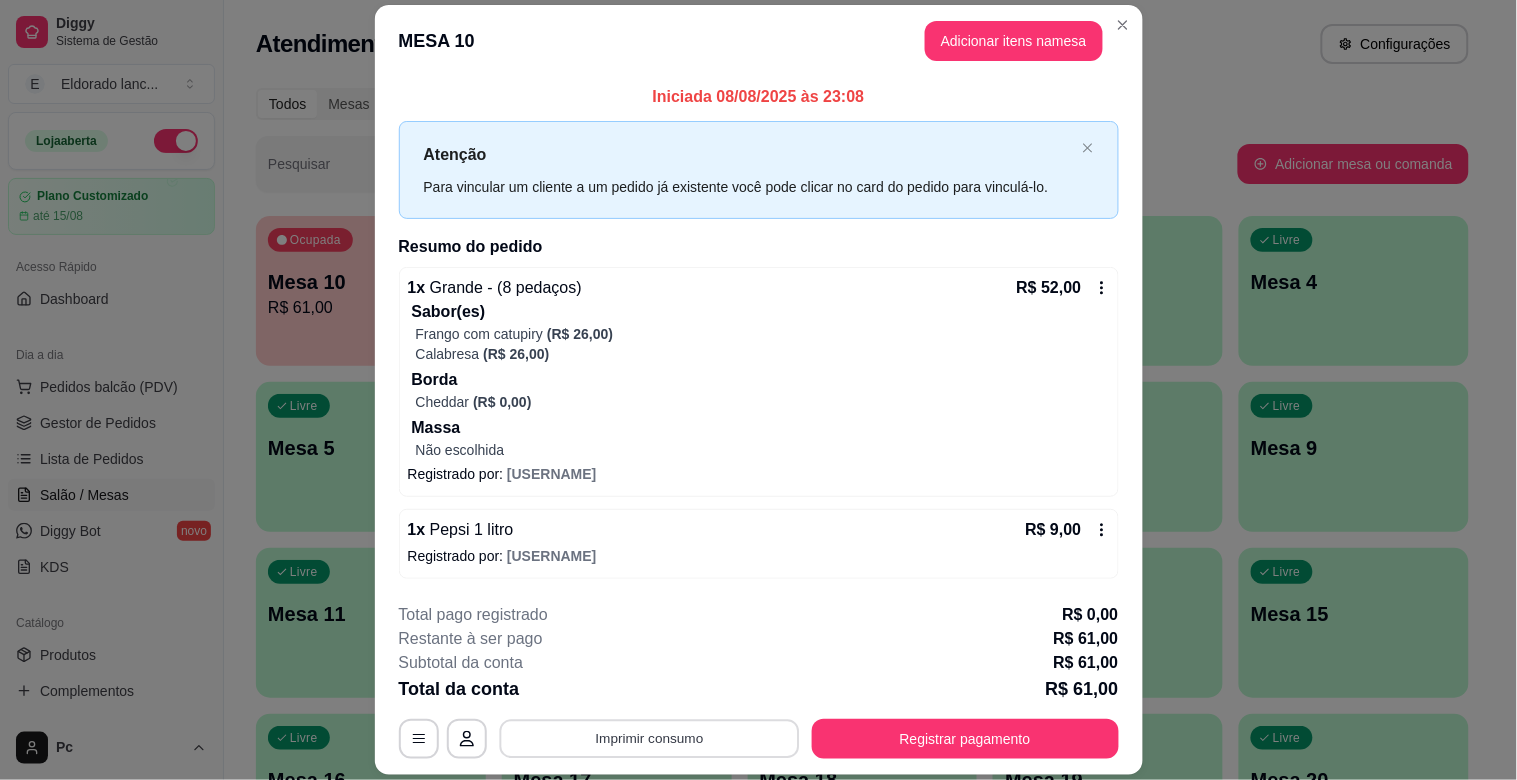 click on "Imprimir consumo" at bounding box center (649, 738) 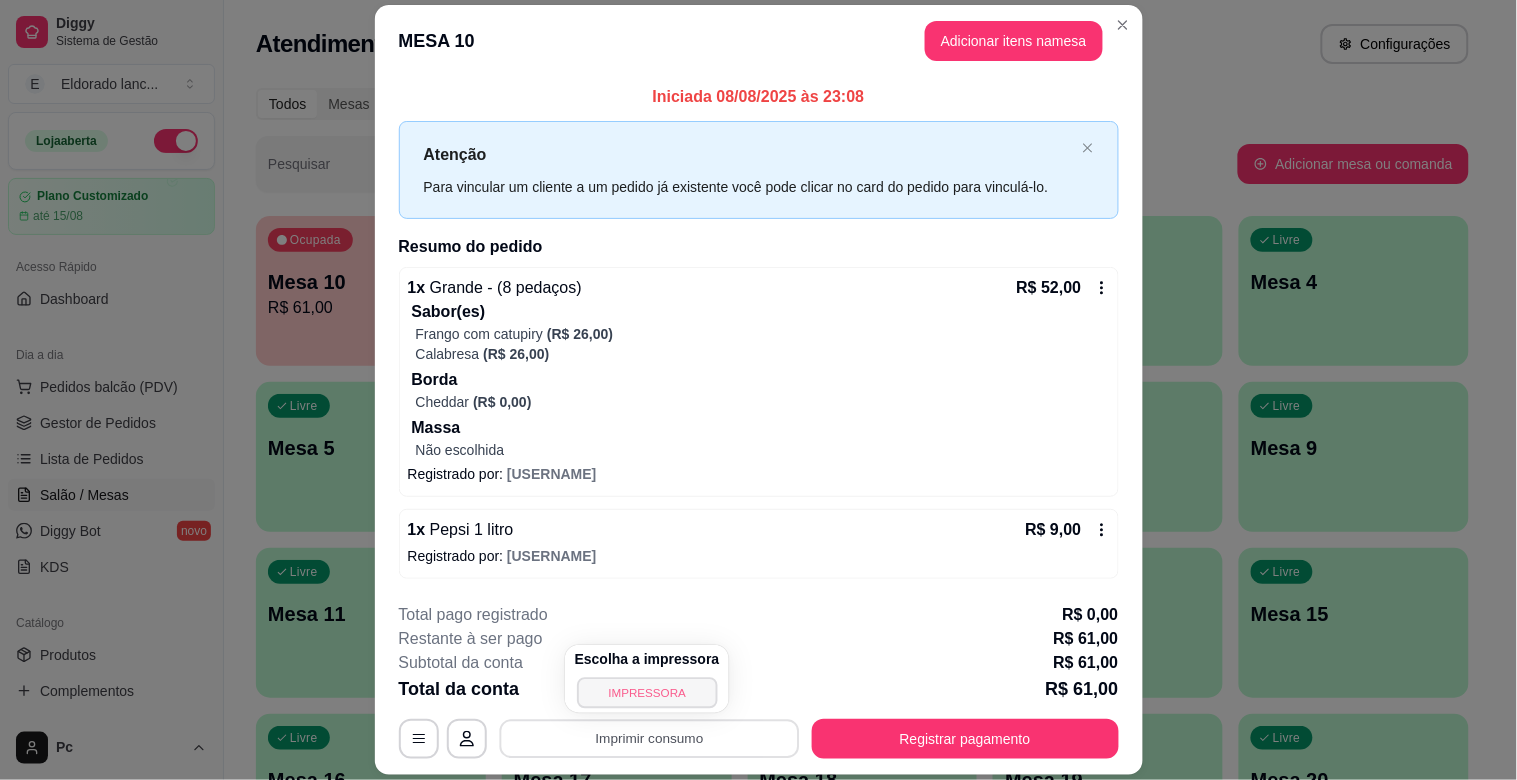 click on "IMPRESSORA" at bounding box center (647, 692) 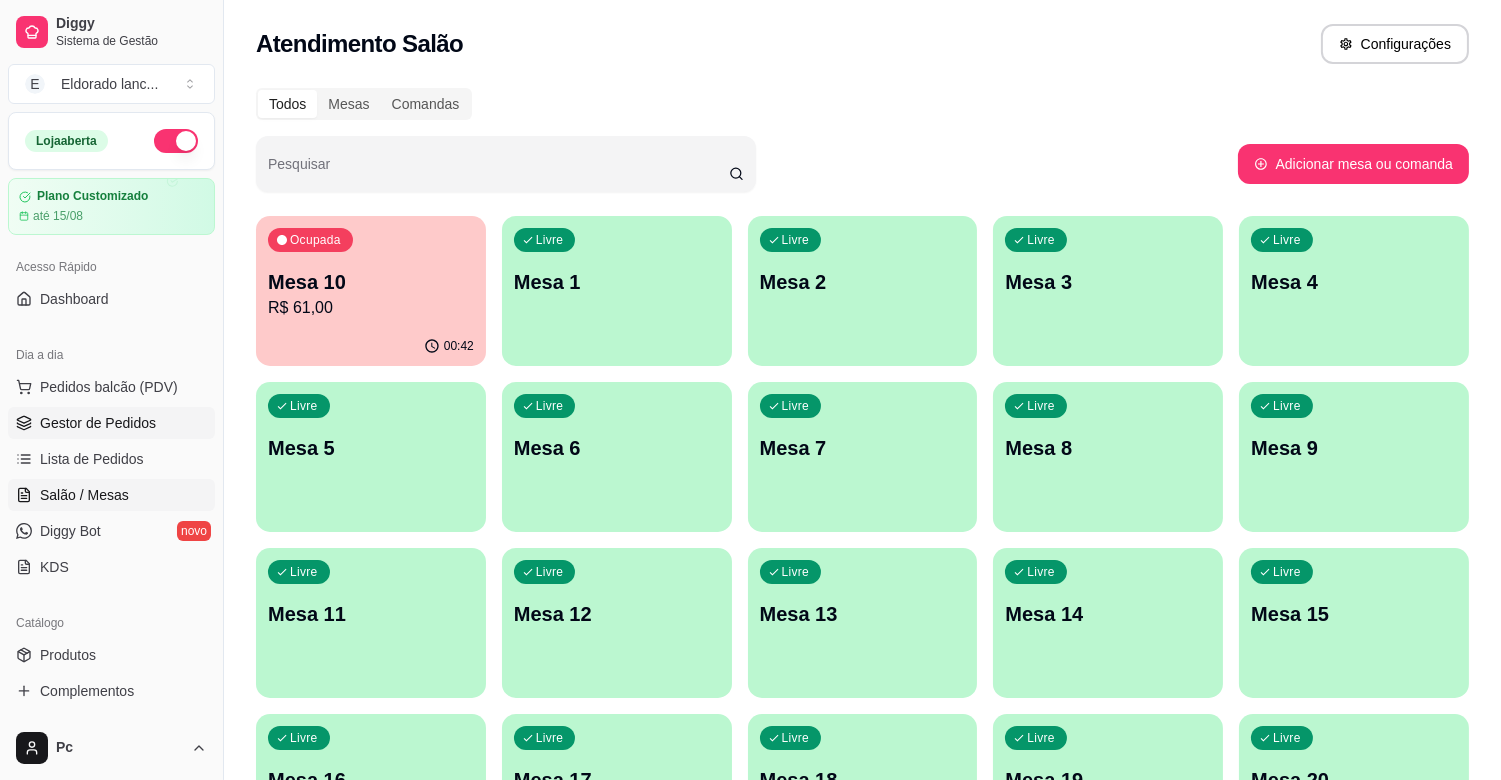click on "Gestor de Pedidos" at bounding box center (98, 423) 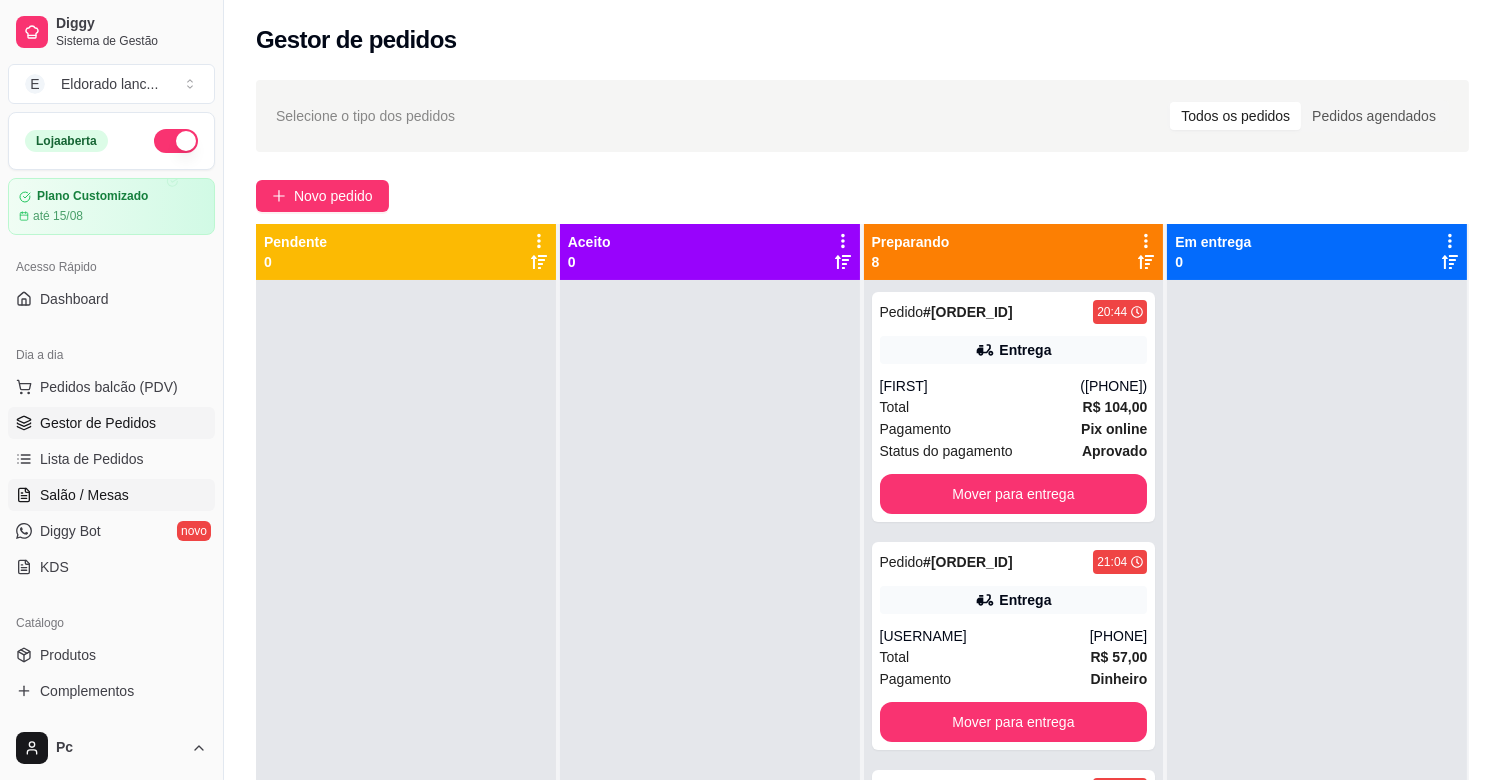 click on "Salão / Mesas" at bounding box center [84, 495] 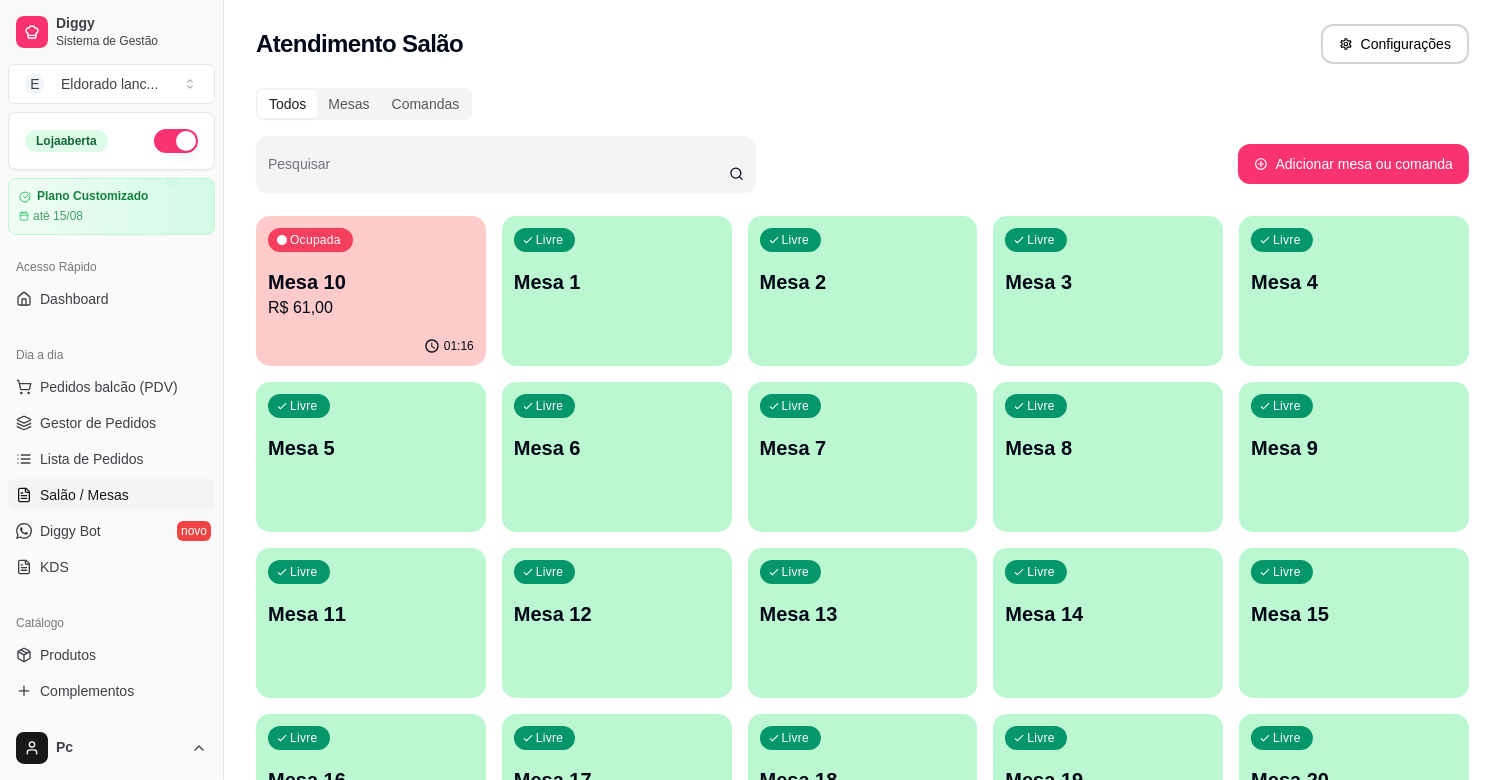click on "01:16" at bounding box center (371, 346) 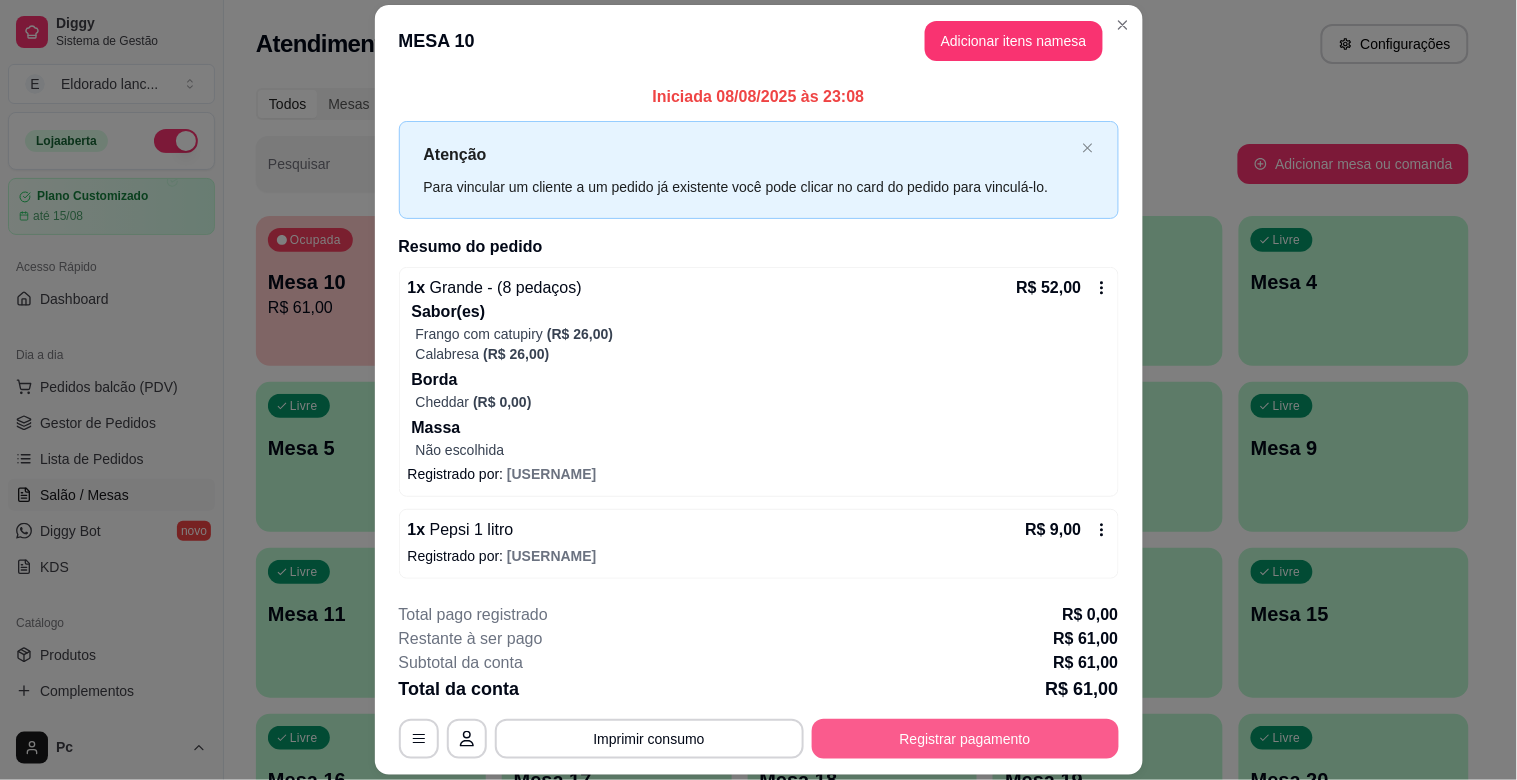 click on "Registrar pagamento" at bounding box center [965, 739] 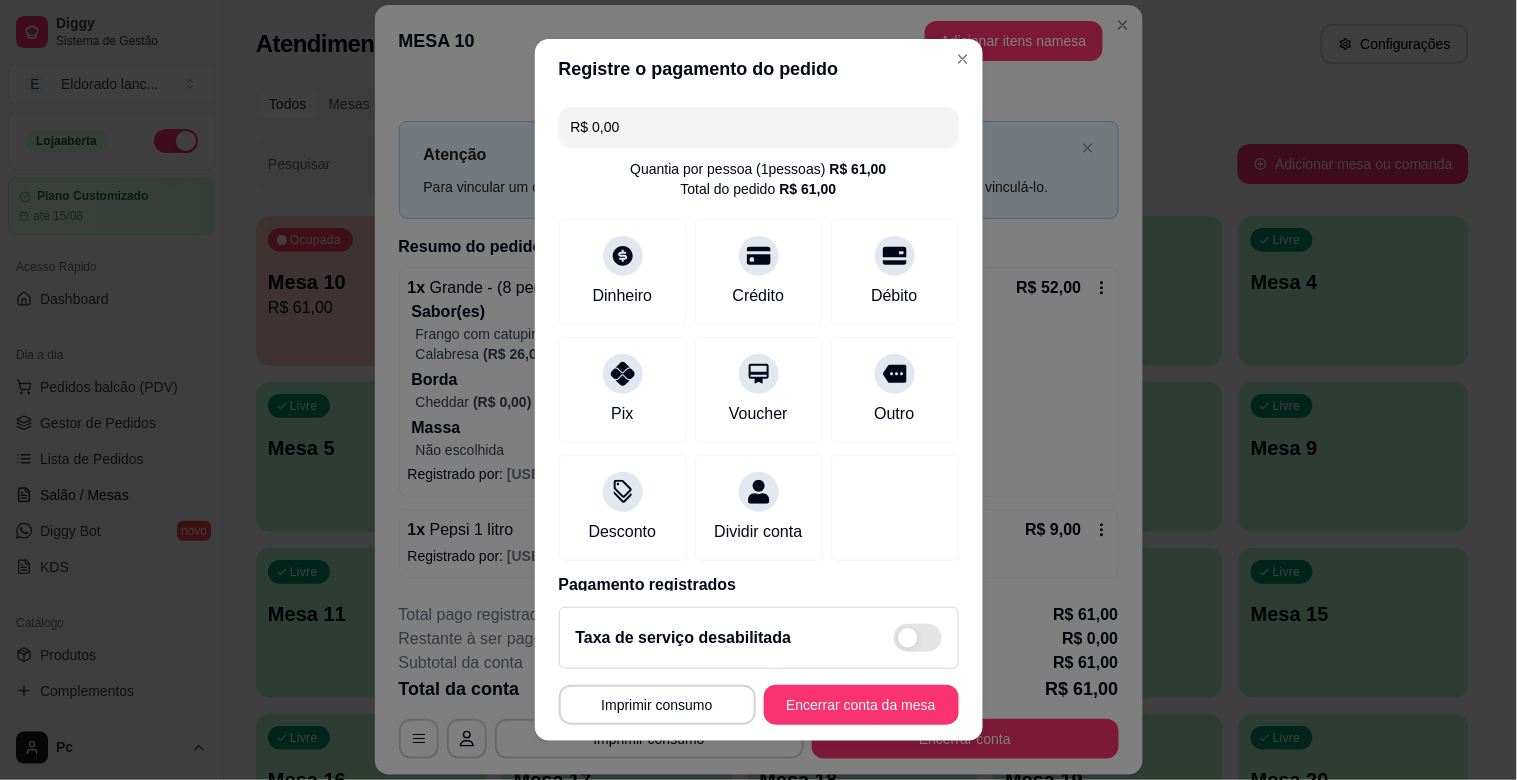 type on "R$ 0,00" 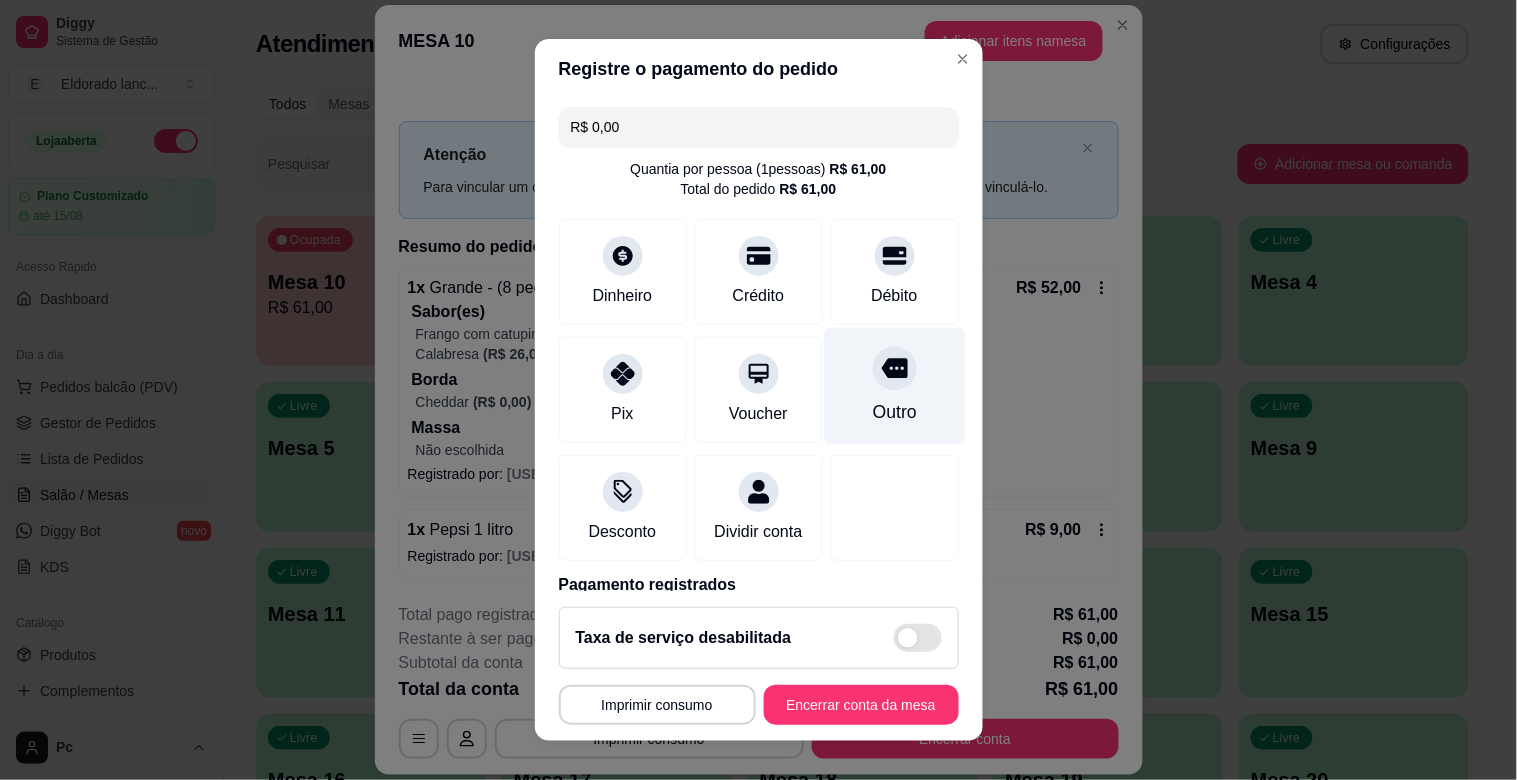 click on "Outro" at bounding box center (894, 412) 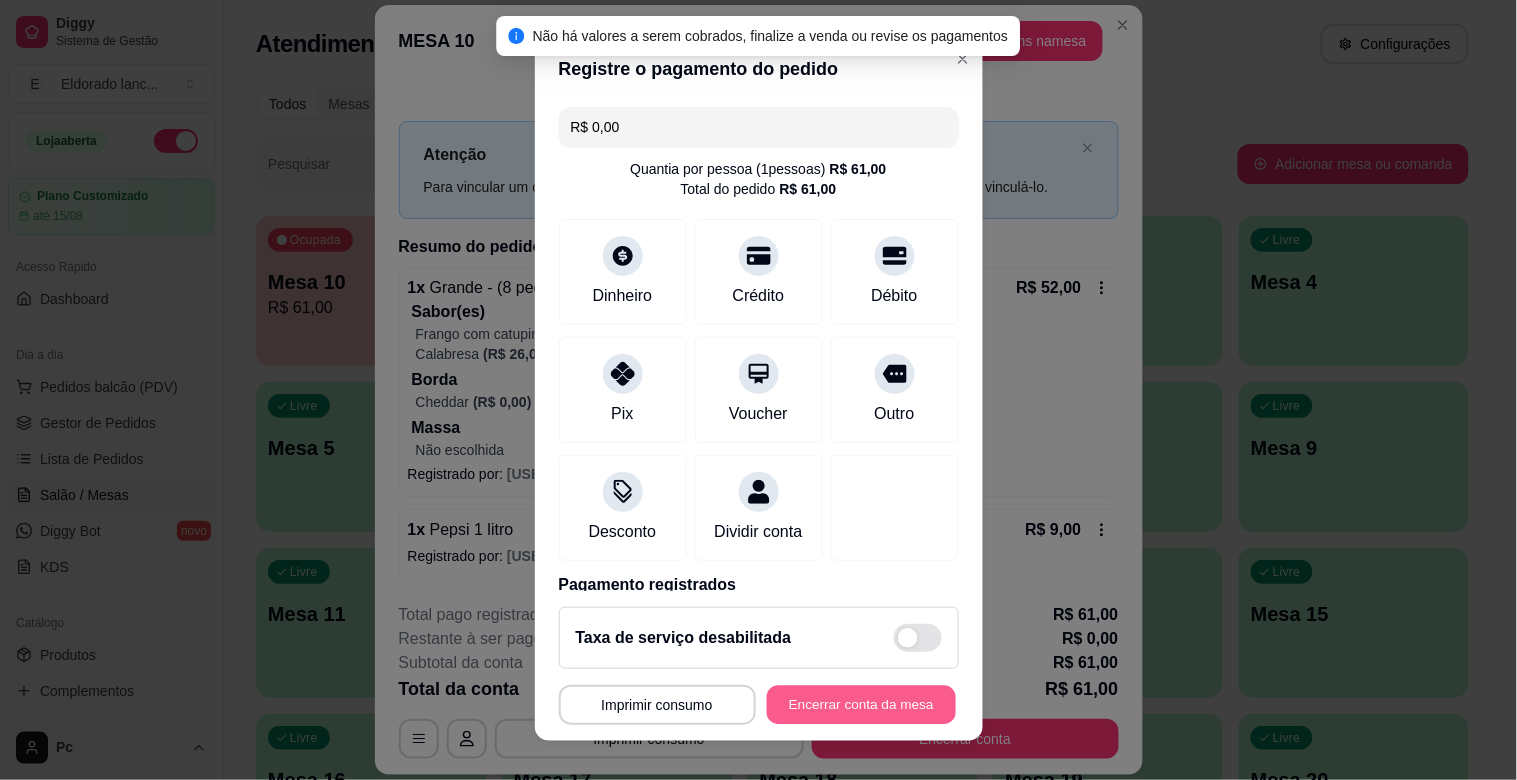 click on "Encerrar conta da mesa" at bounding box center [861, 705] 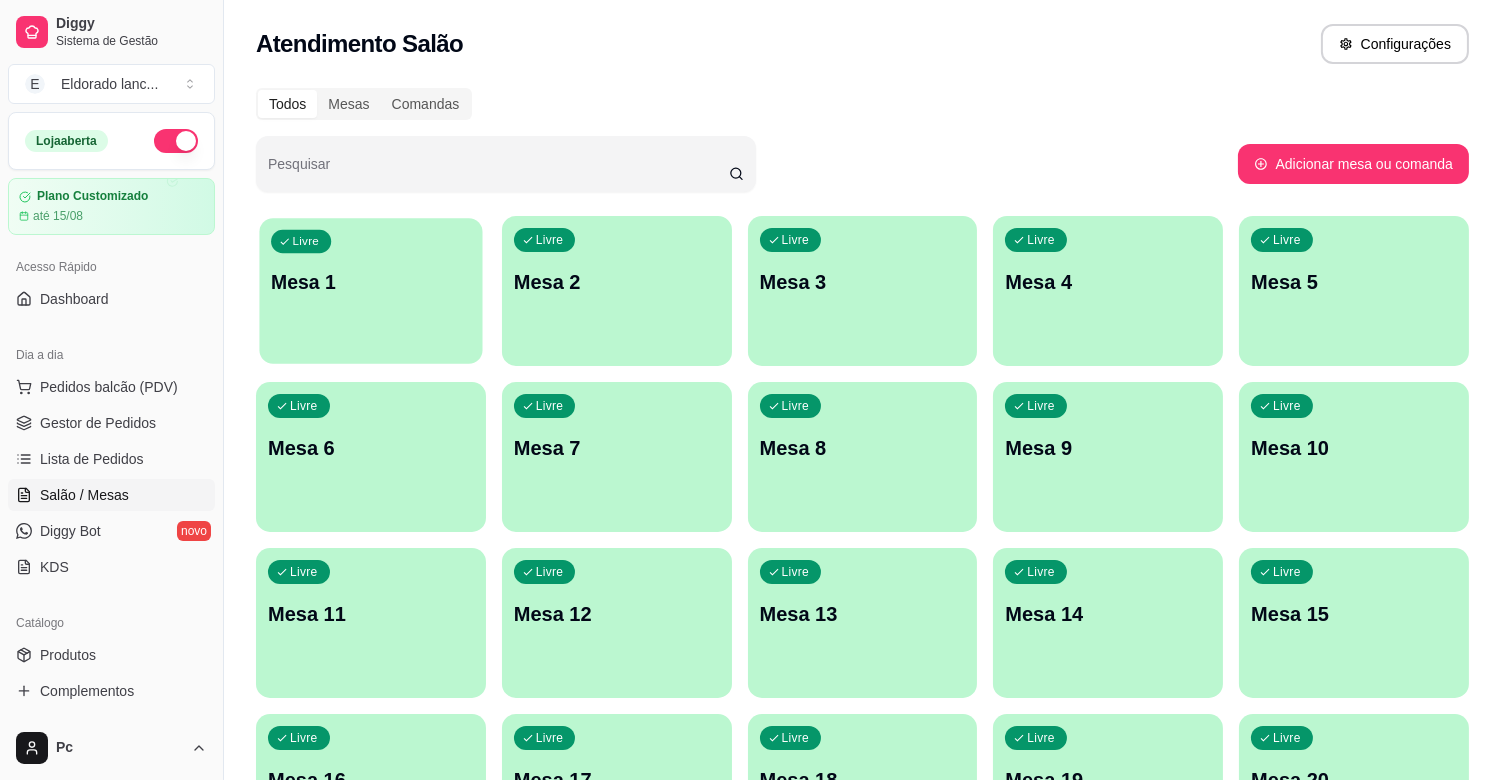 click on "Livre Mesa 1" at bounding box center (370, 279) 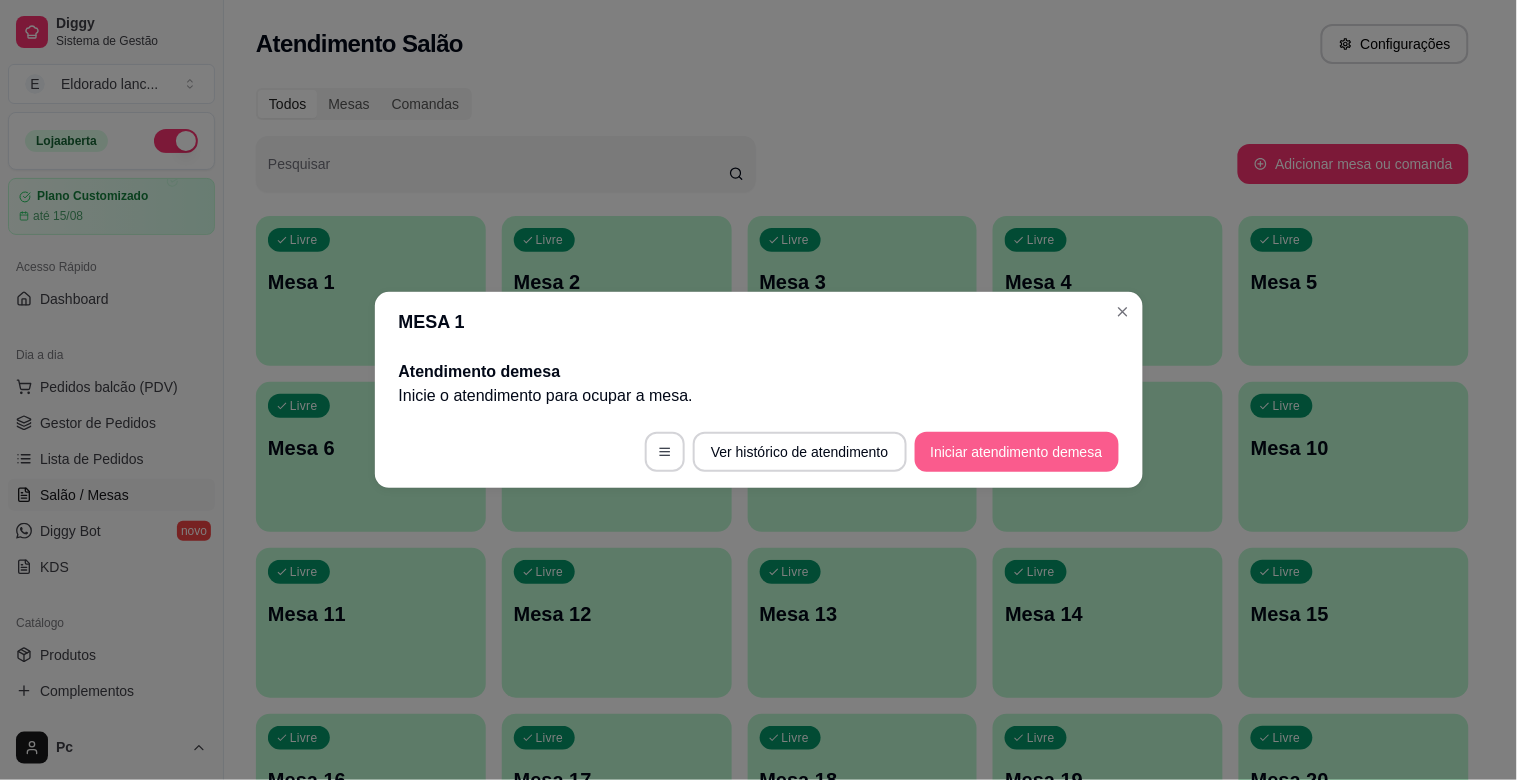 click on "Iniciar atendimento de  mesa" at bounding box center [1017, 452] 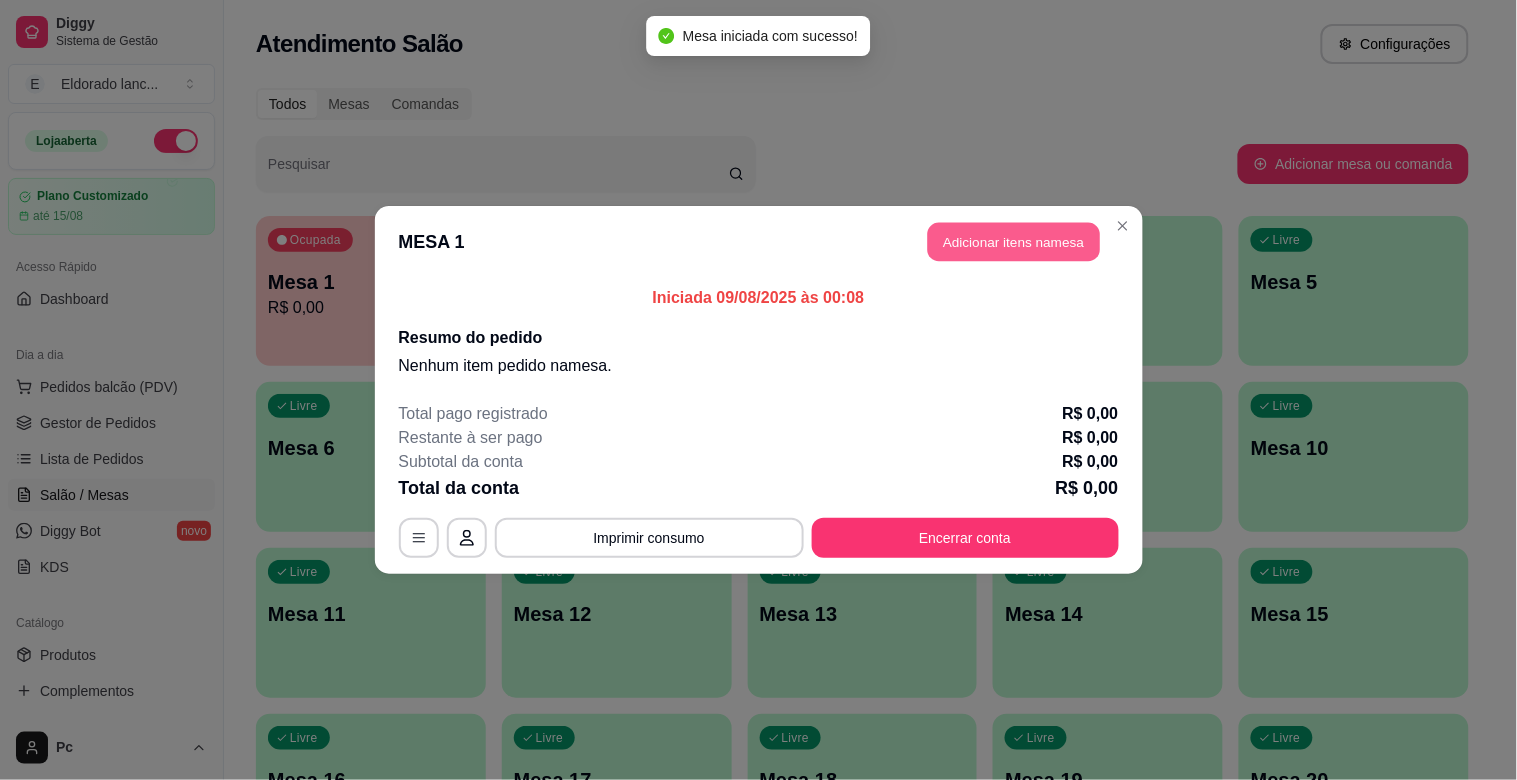 click on "Adicionar itens na  mesa" at bounding box center [1014, 242] 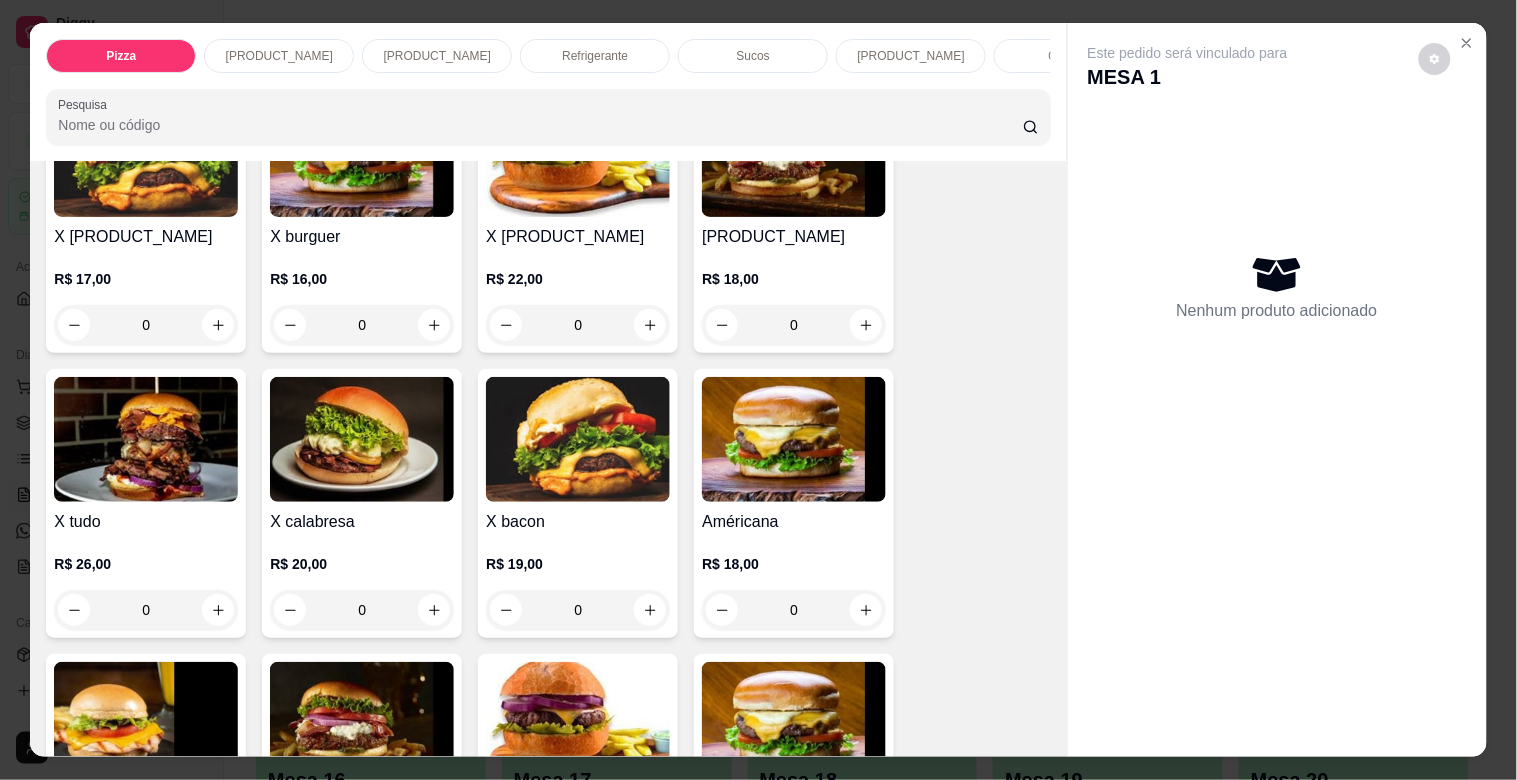scroll, scrollTop: 1102, scrollLeft: 0, axis: vertical 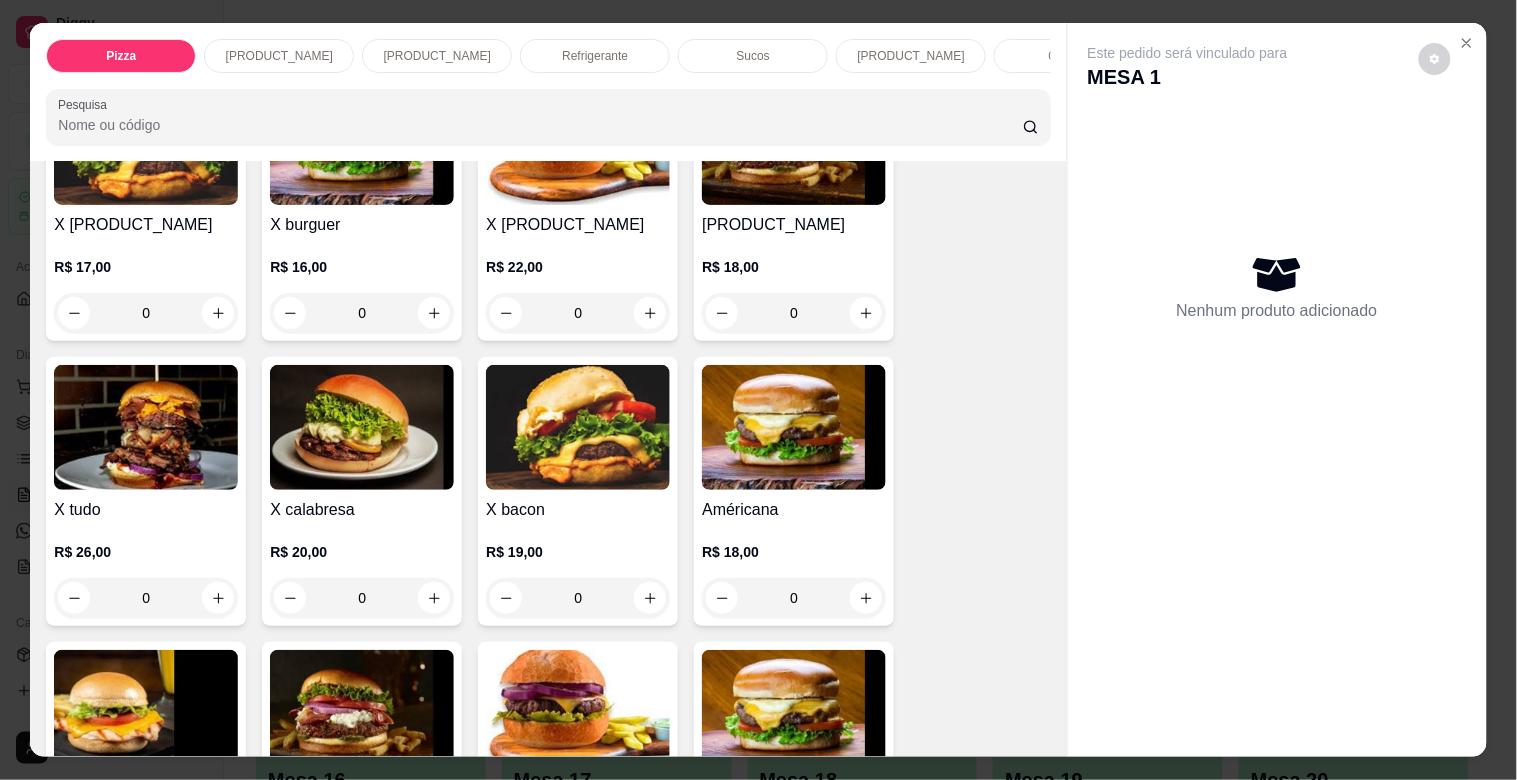 click on "0" at bounding box center [146, 598] 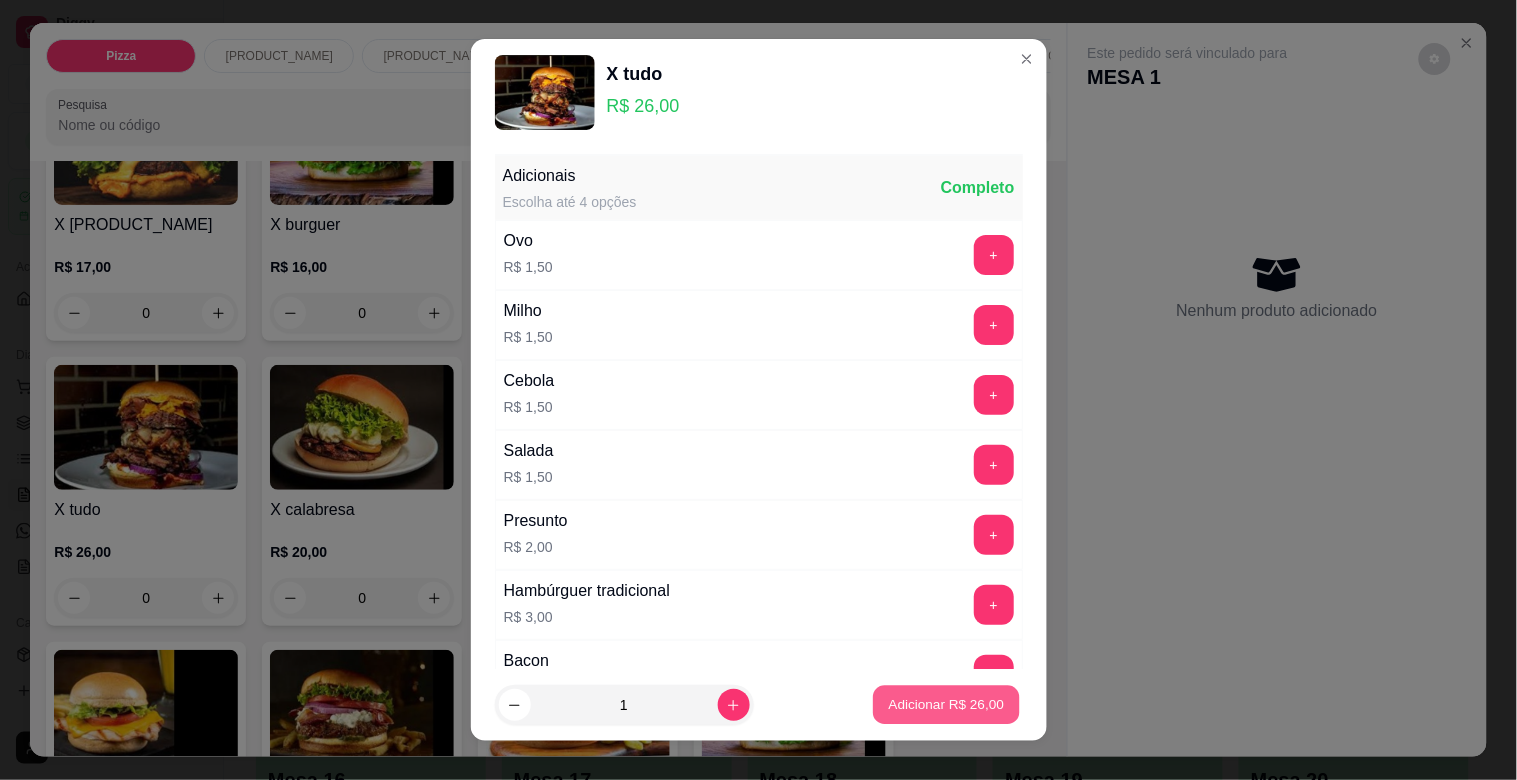 click on "Adicionar   R$ 26,00" at bounding box center [947, 705] 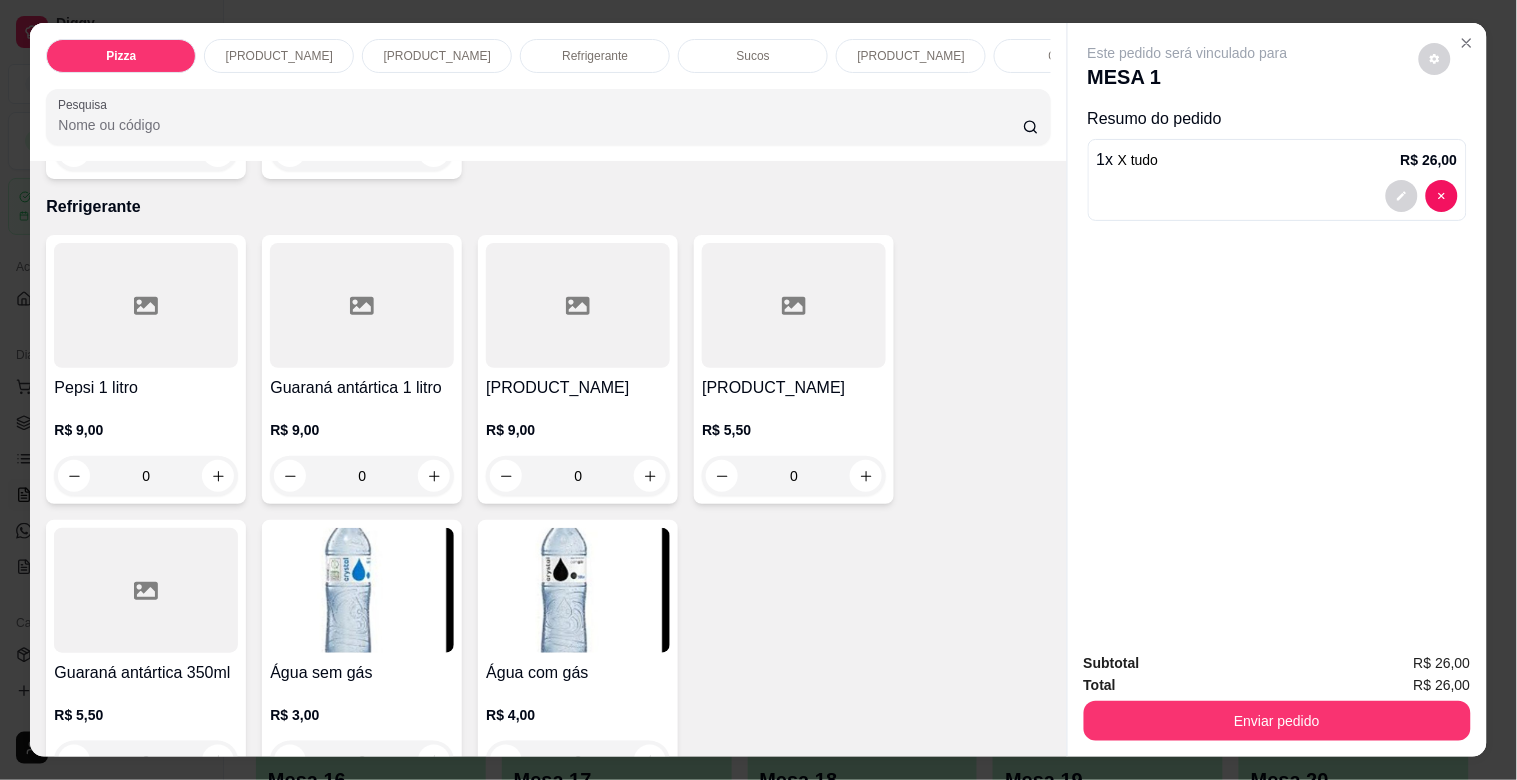 scroll, scrollTop: 3598, scrollLeft: 0, axis: vertical 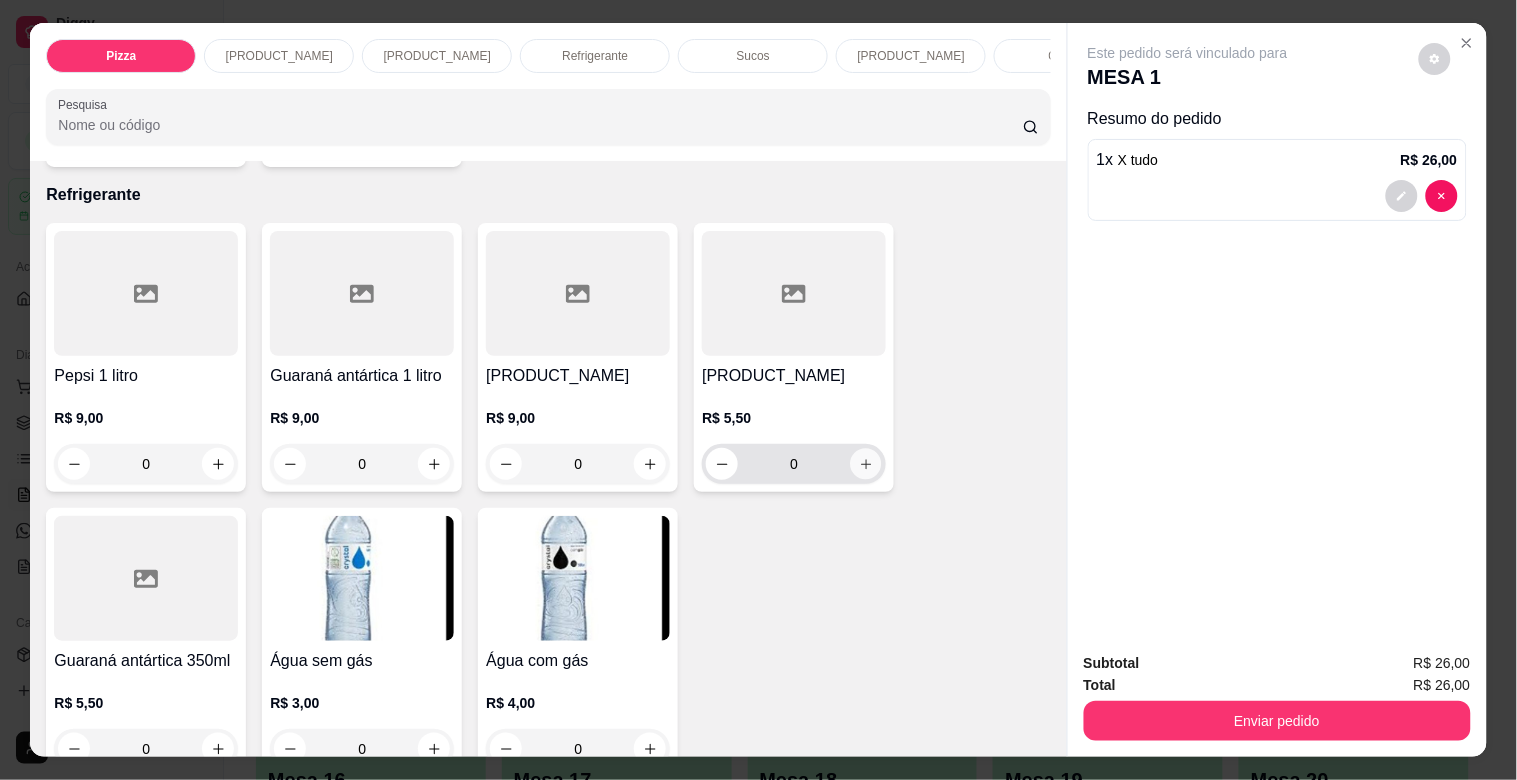 click 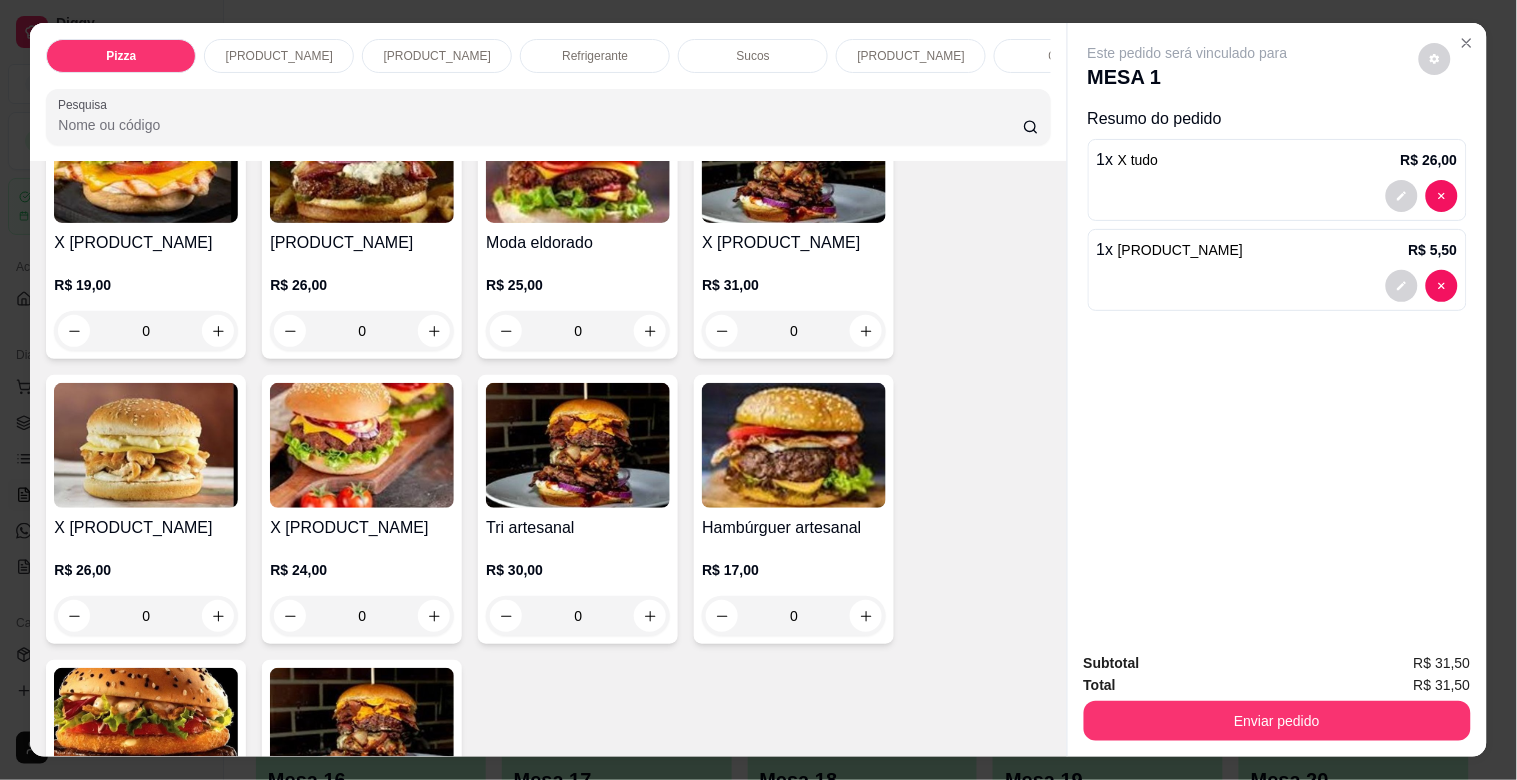 scroll, scrollTop: 2813, scrollLeft: 0, axis: vertical 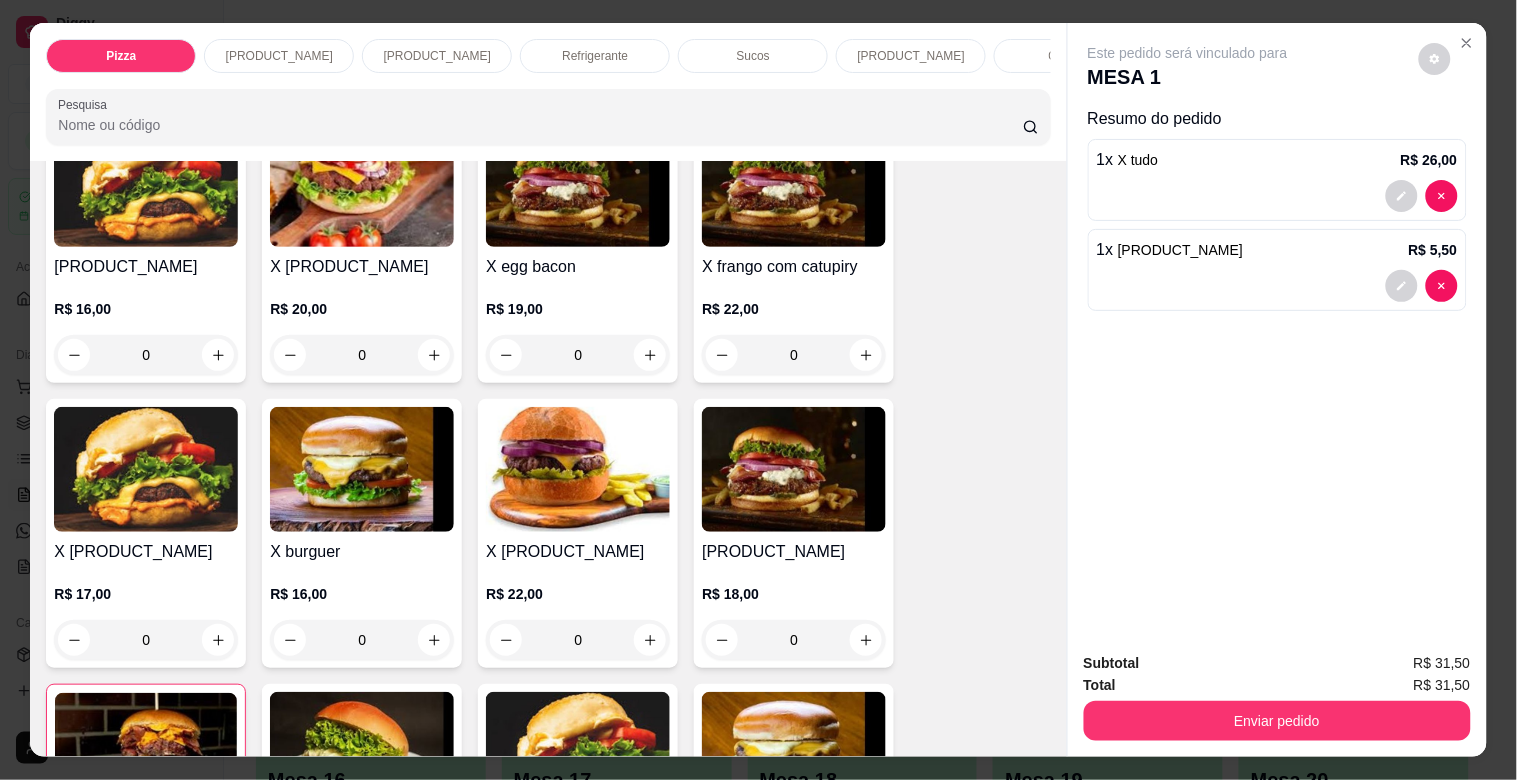 click on "0" at bounding box center [578, 355] 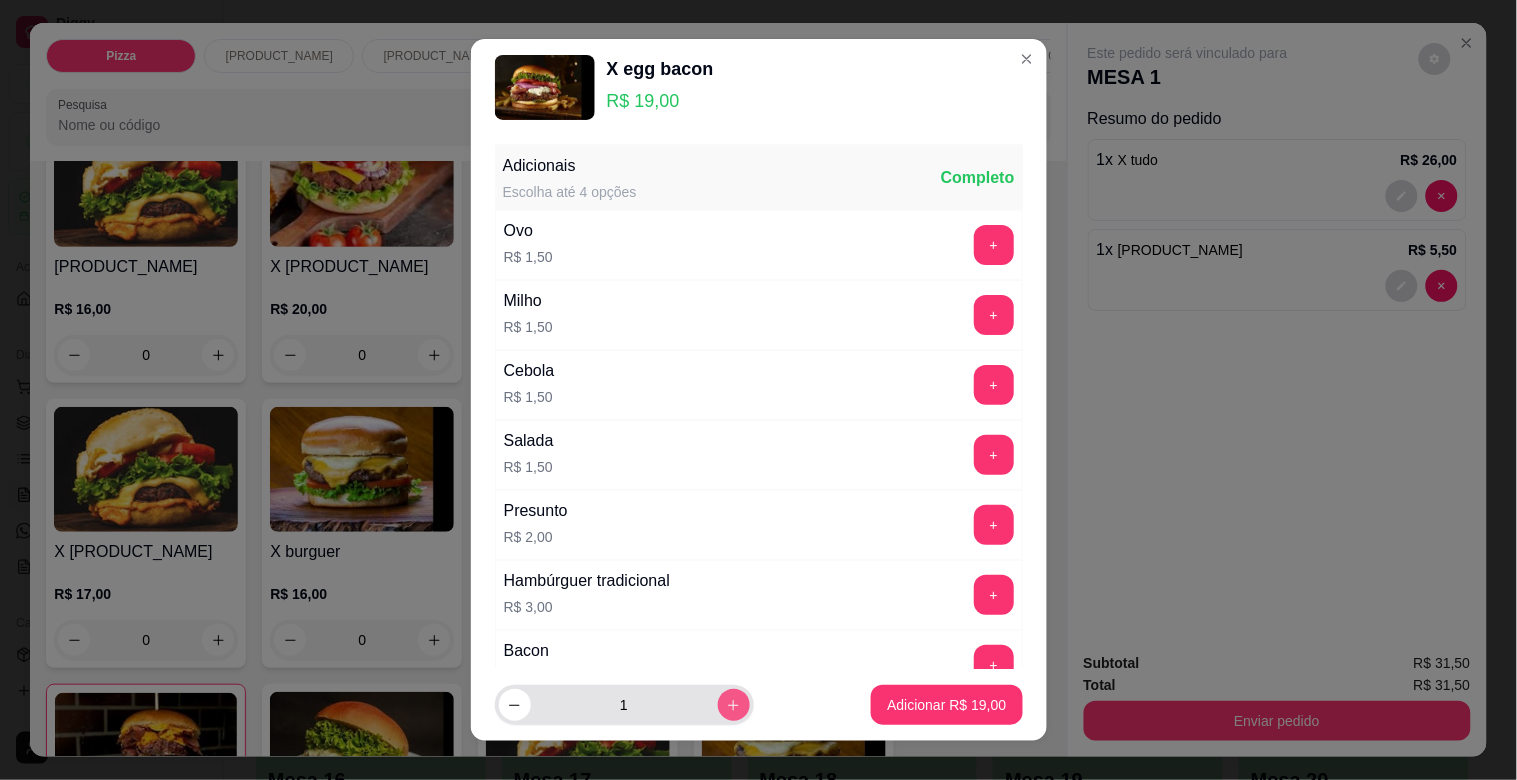 click 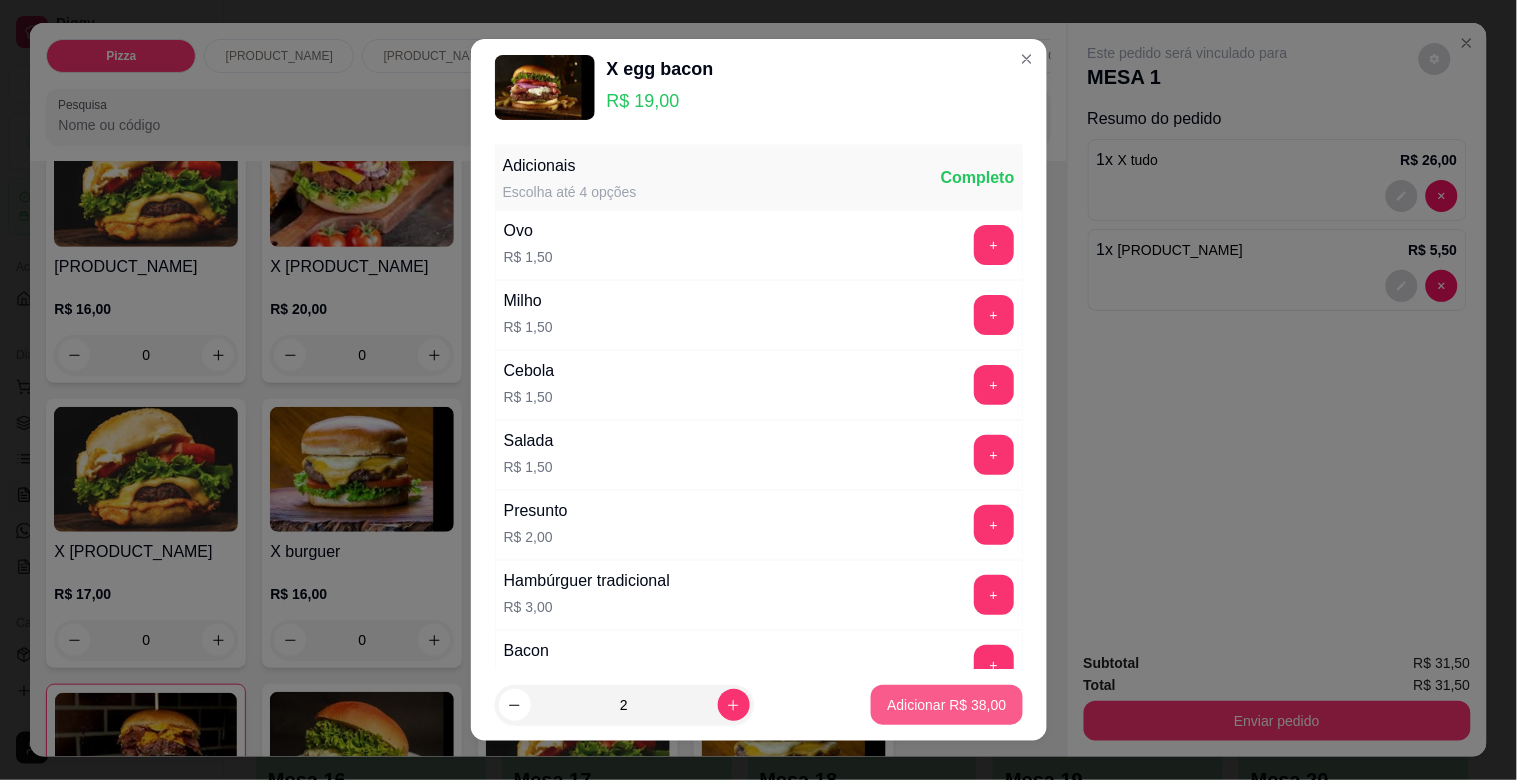click on "Adicionar   R$ 38,00" at bounding box center (946, 705) 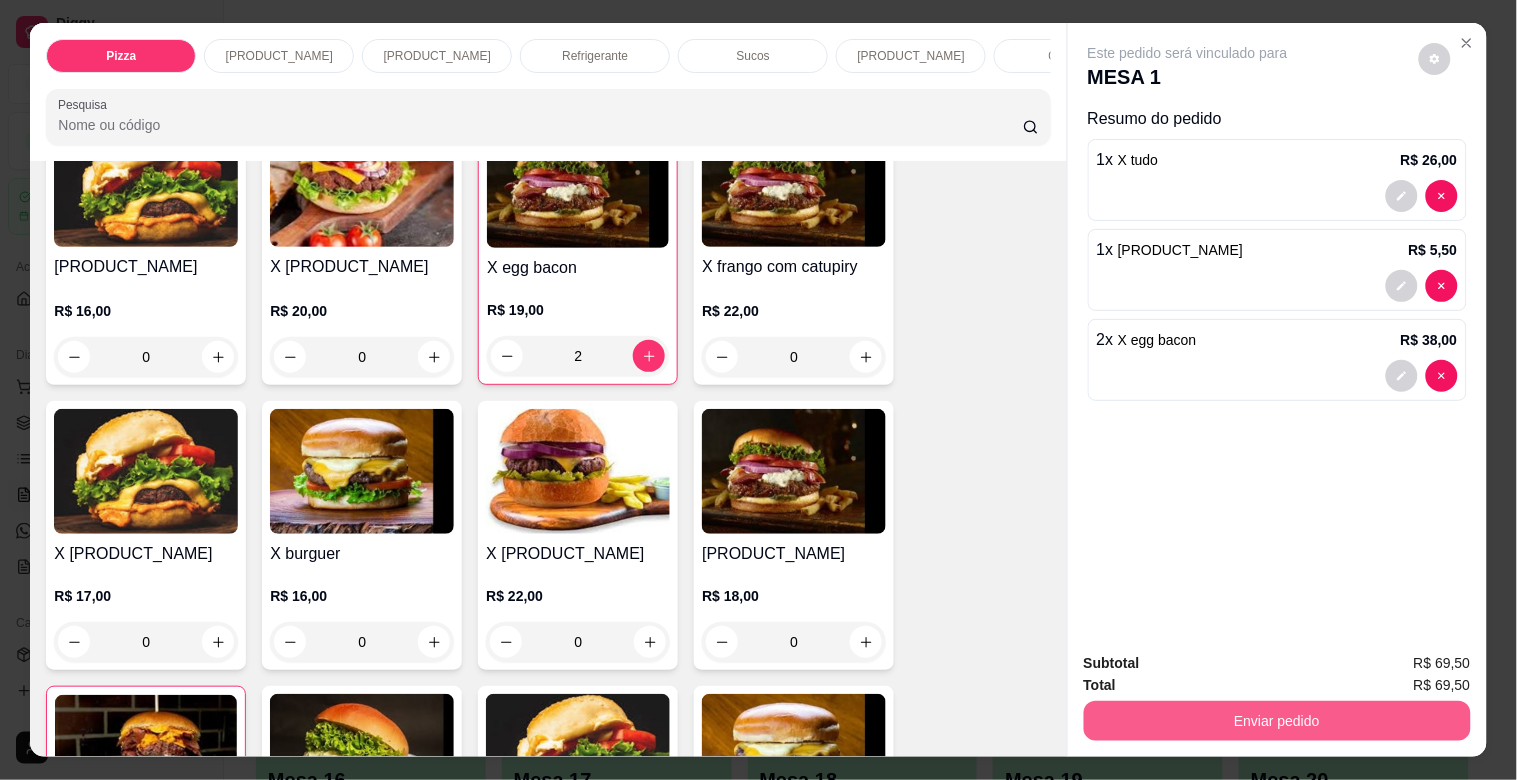click on "Enviar pedido" at bounding box center [1277, 721] 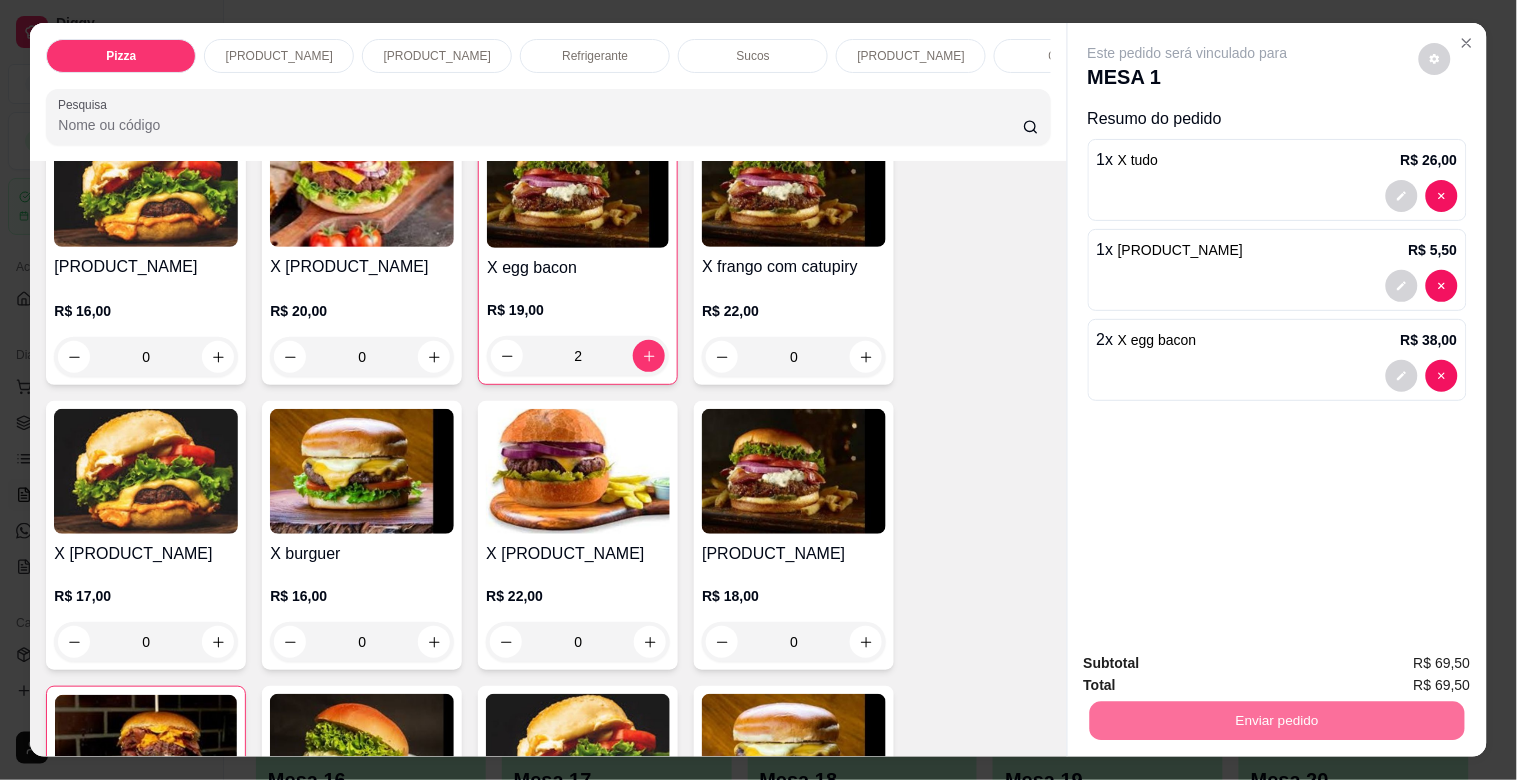 click on "Não registrar e enviar pedido" at bounding box center (1211, 663) 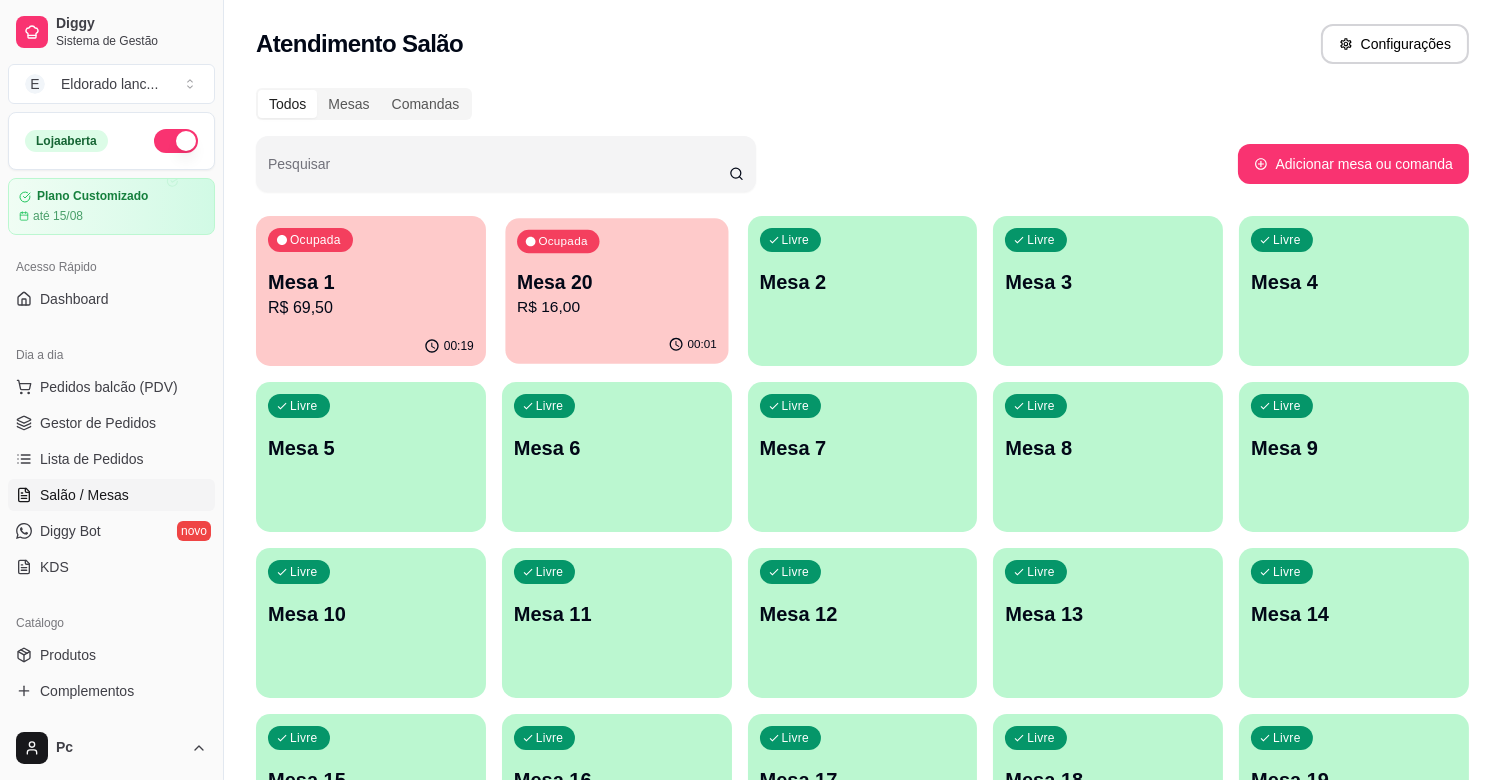 click on "Ocupada Mesa 20 R$ 16,00 00:01" at bounding box center [616, 291] 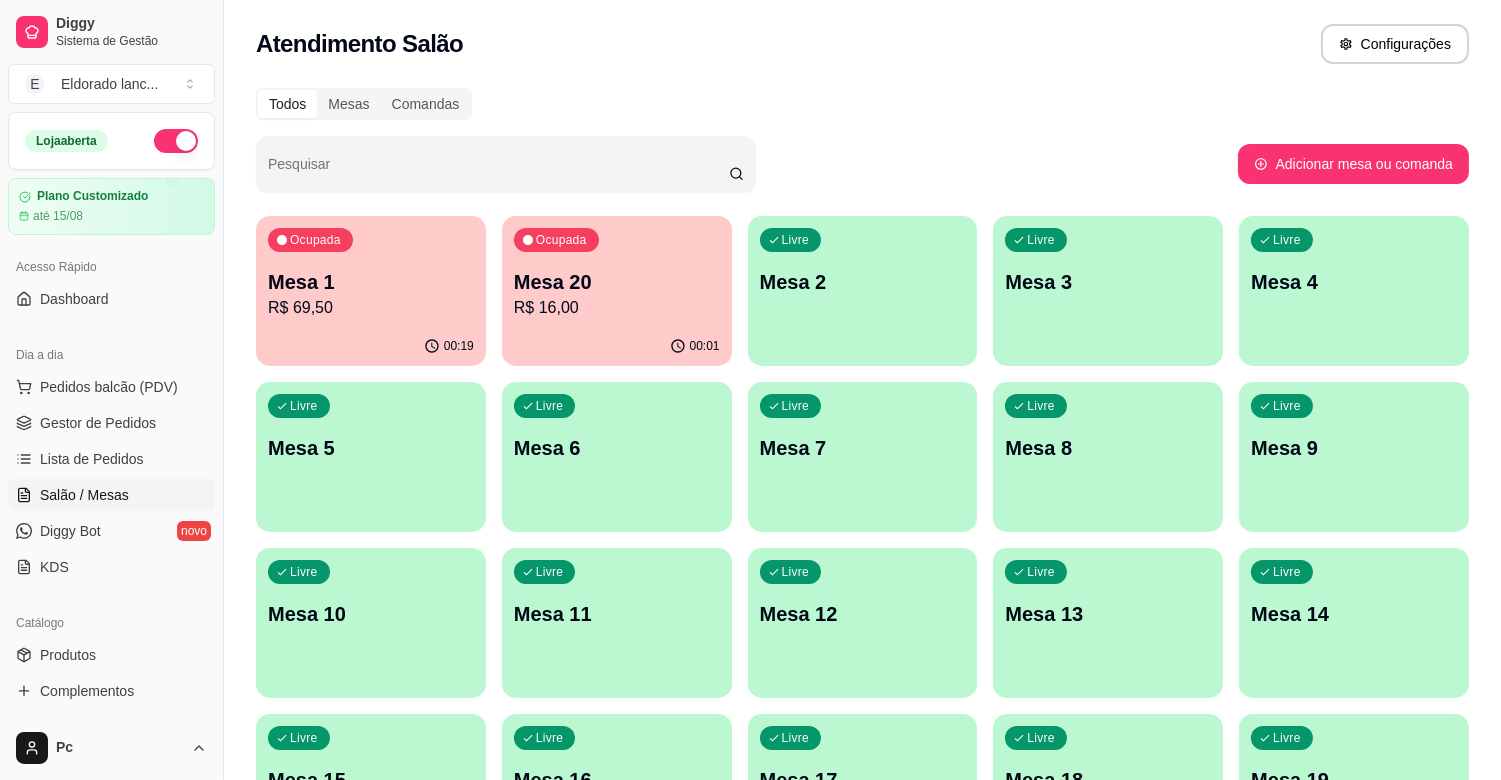 click on "Livre Mesa 5" at bounding box center (371, 445) 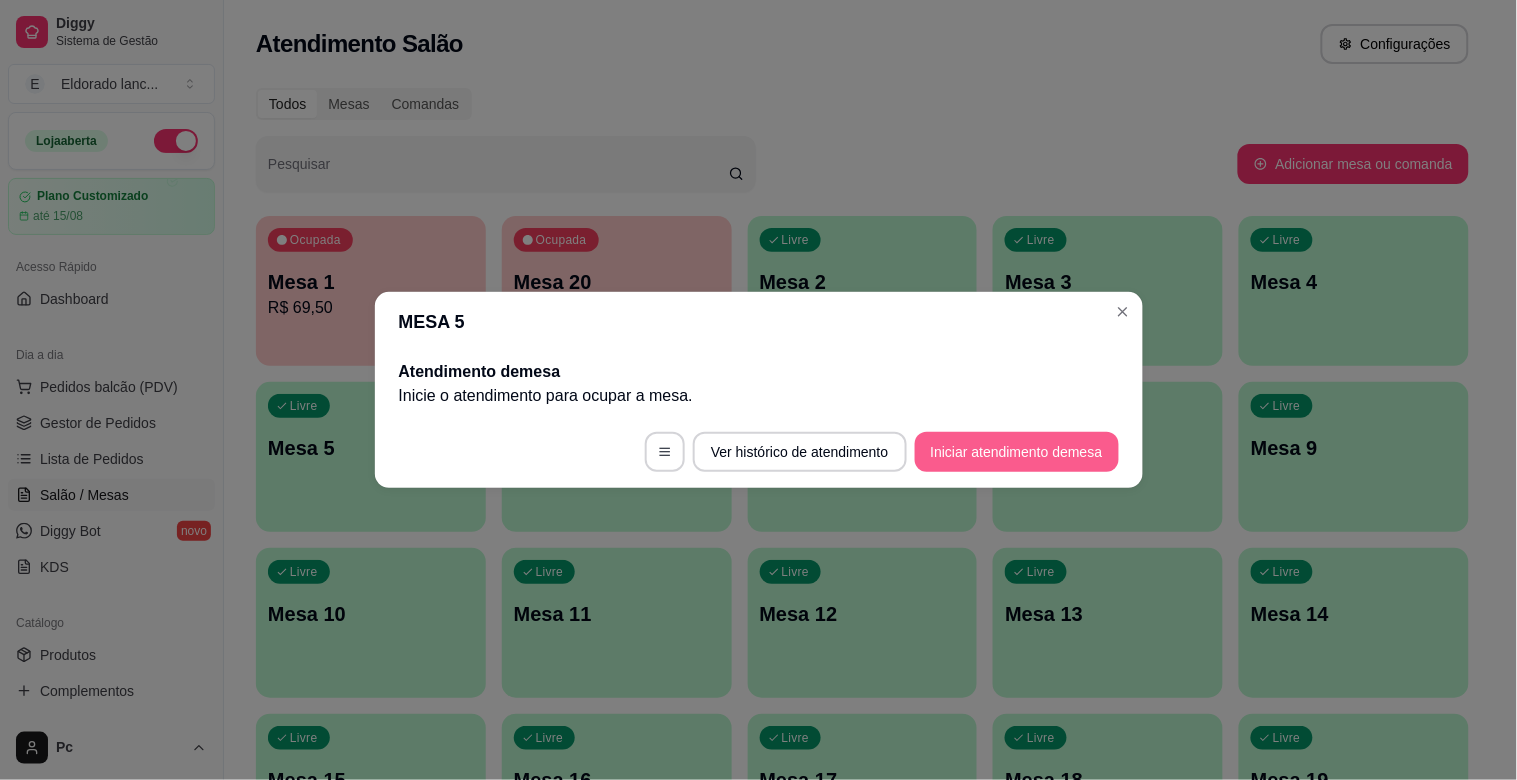 click on "Iniciar atendimento de  mesa" at bounding box center (1017, 452) 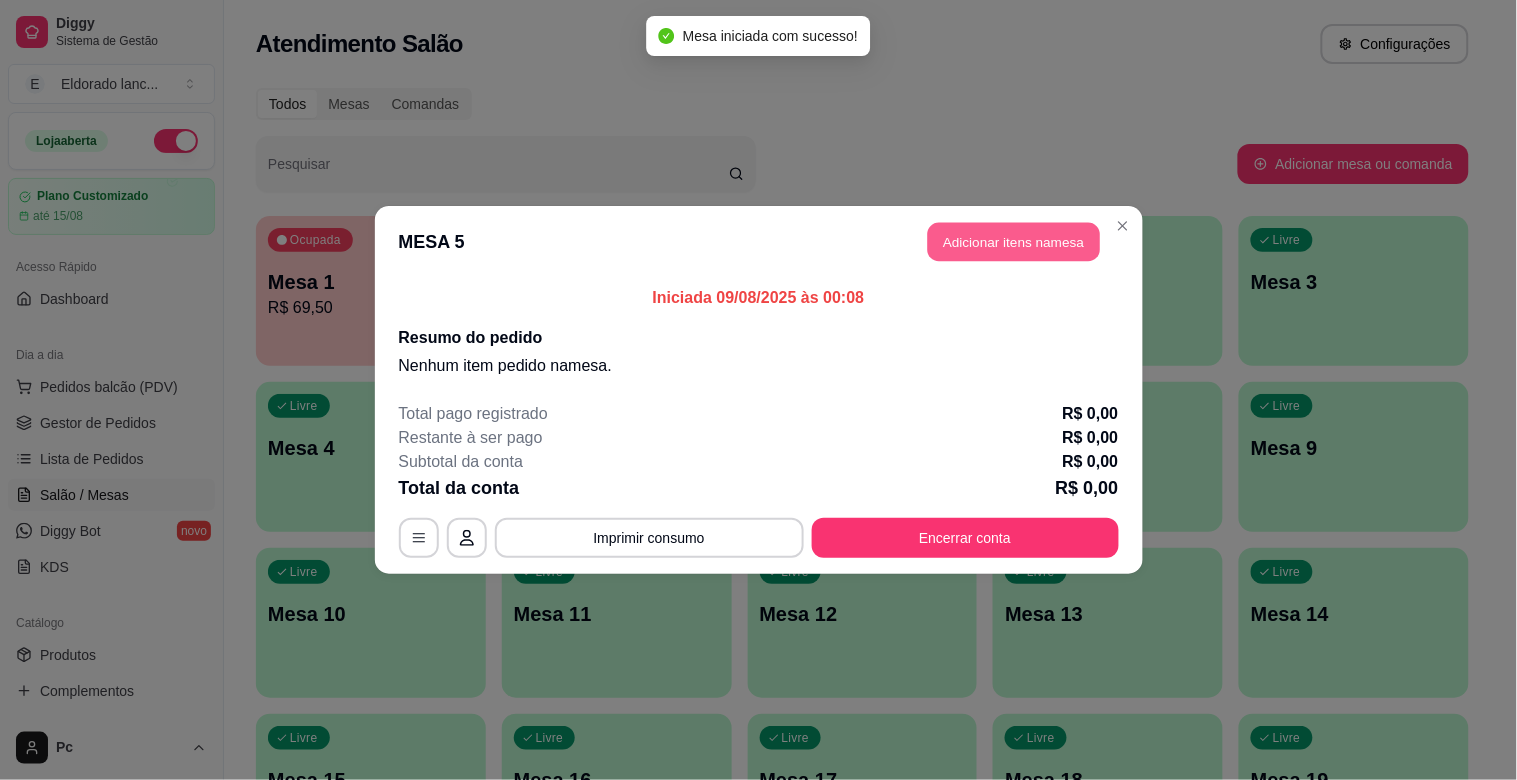 click on "Adicionar itens na  mesa" at bounding box center (1014, 242) 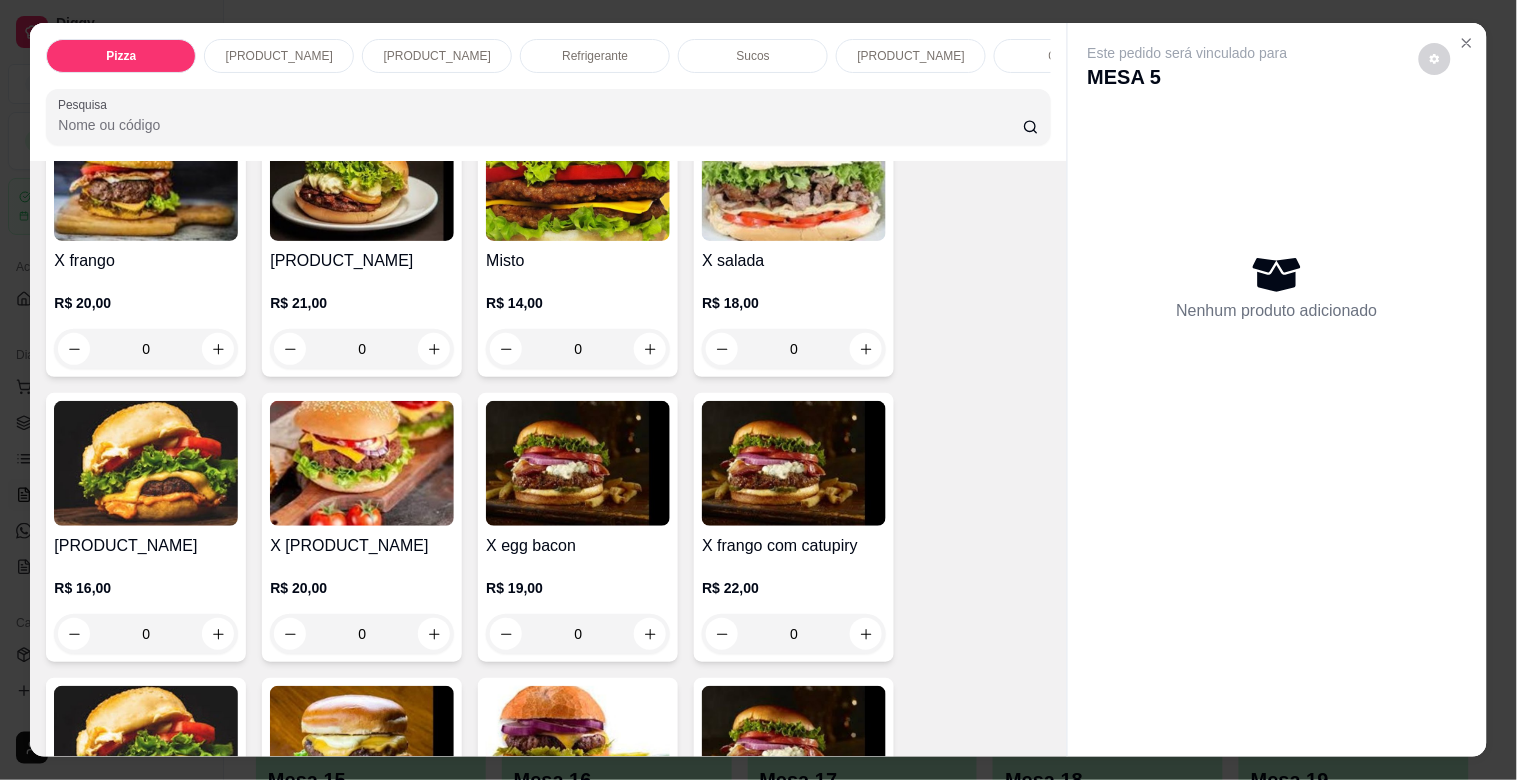 scroll, scrollTop: 508, scrollLeft: 0, axis: vertical 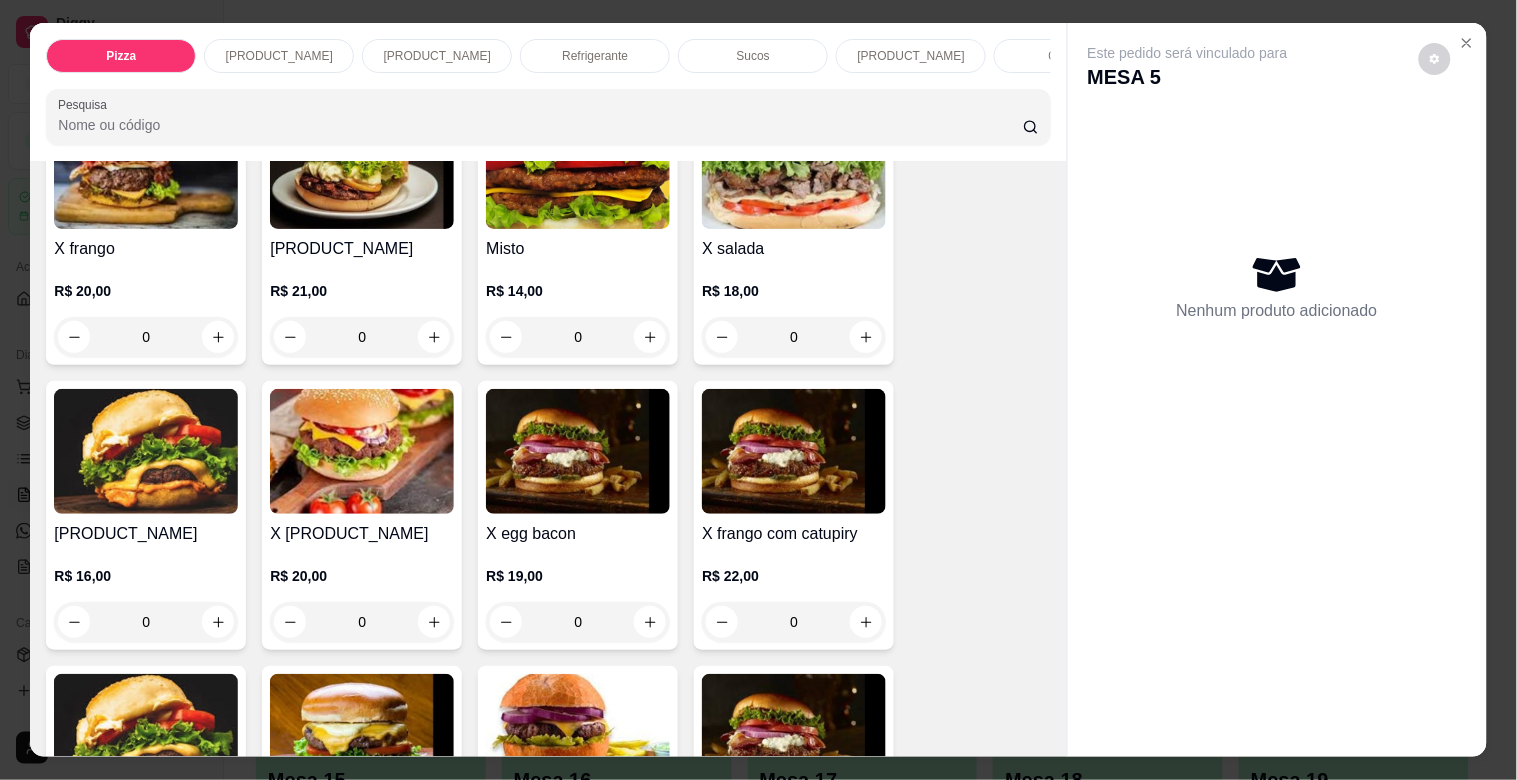click on "0" at bounding box center [146, 337] 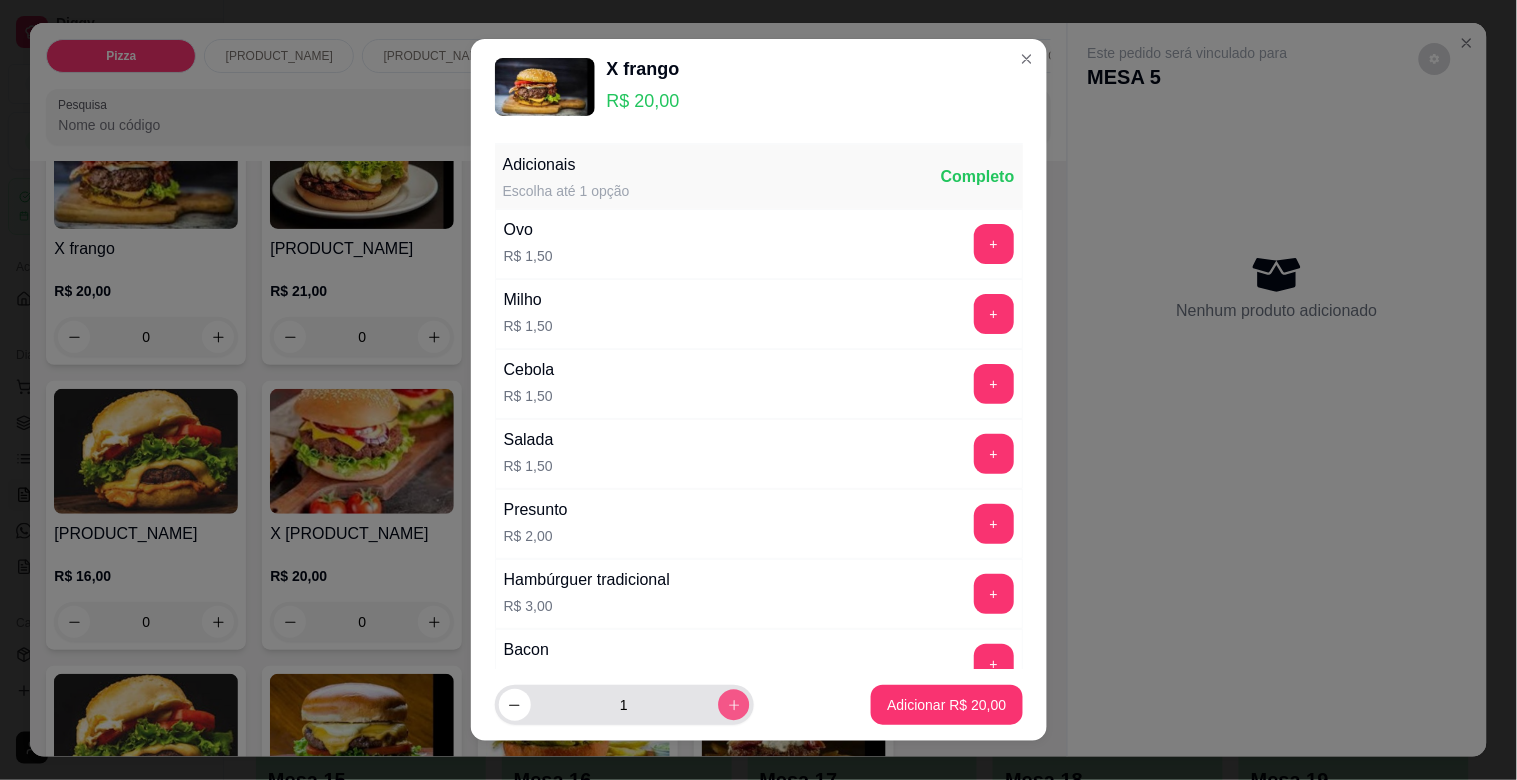 click 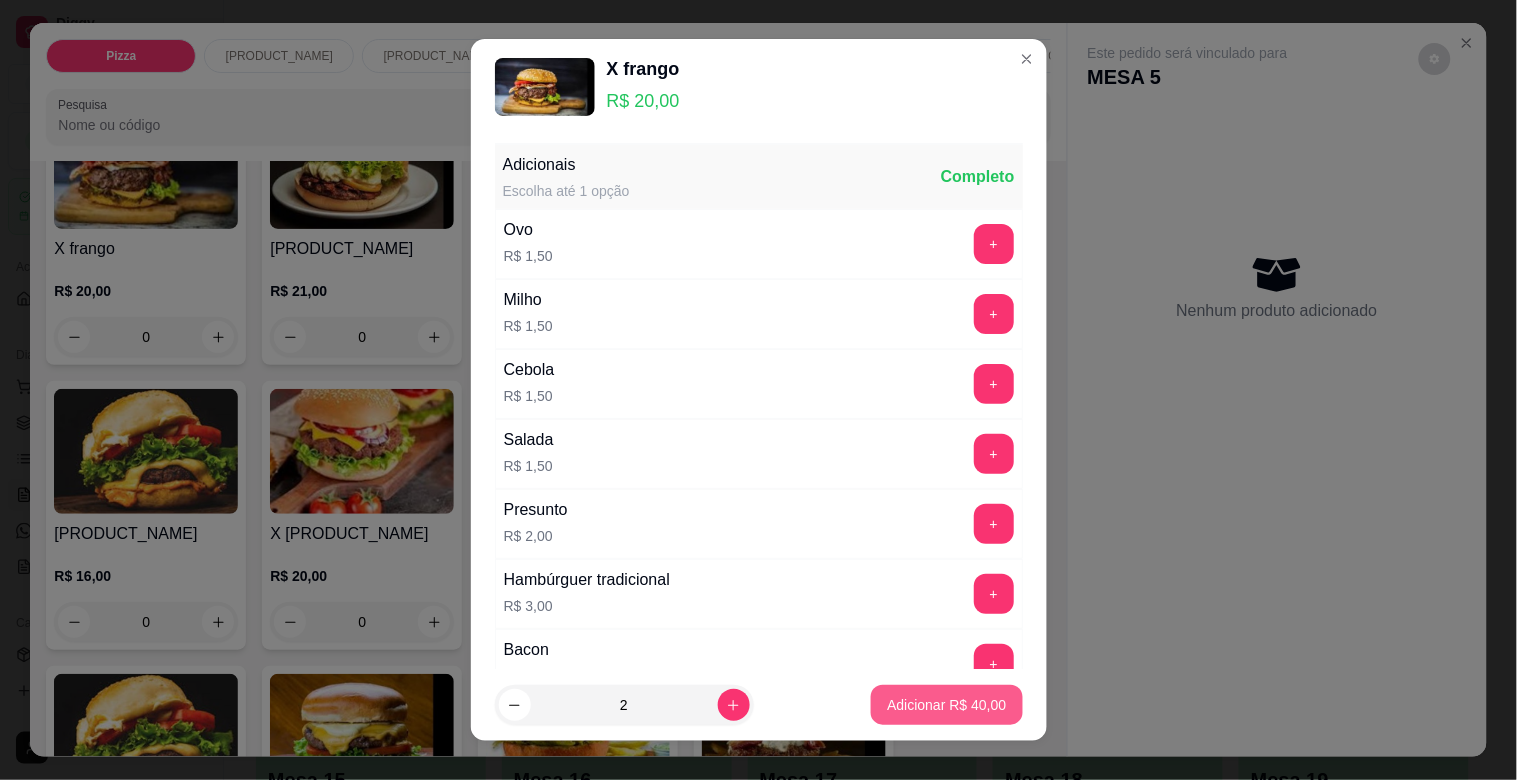 click on "Adicionar   R$ 40,00" at bounding box center [946, 705] 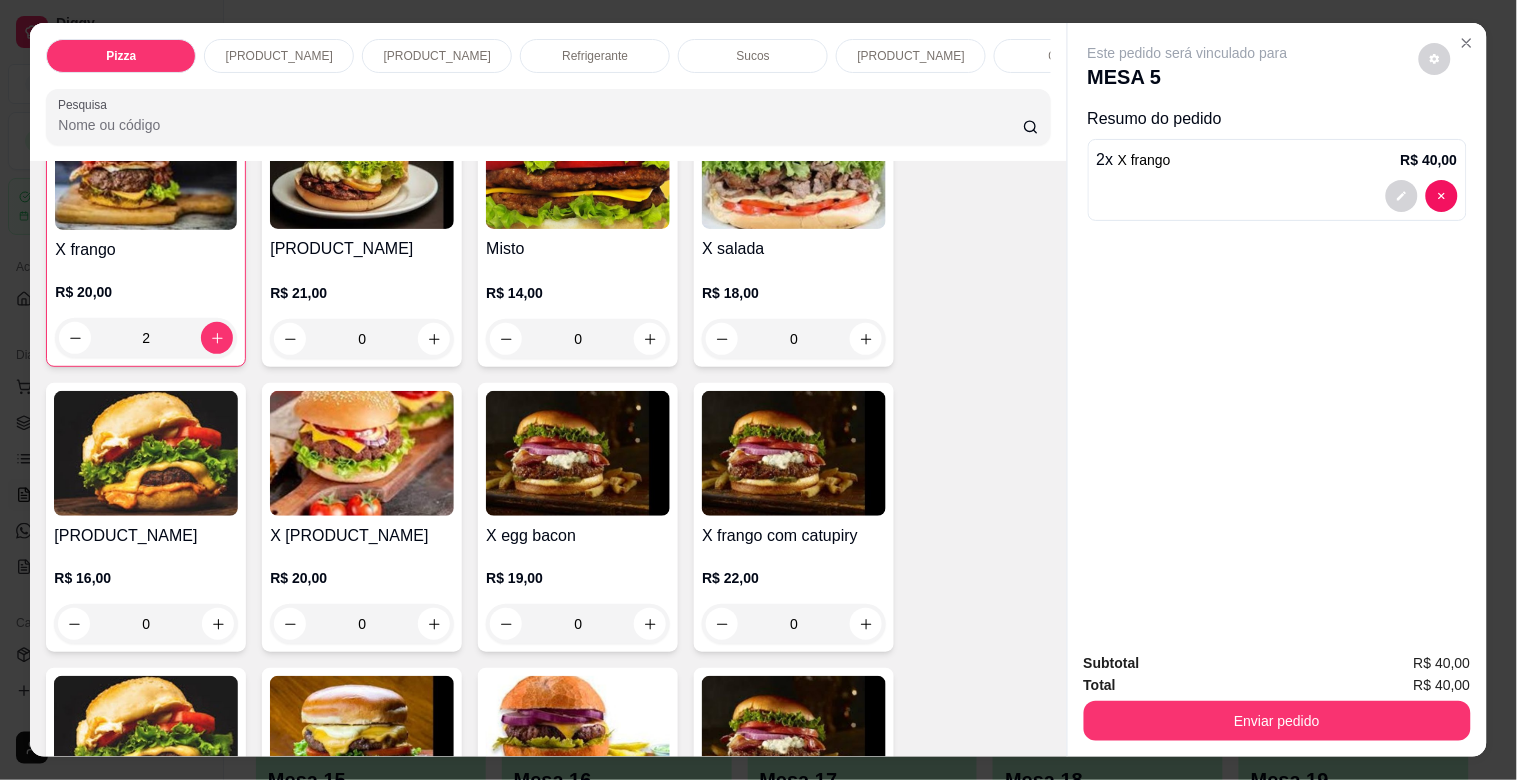 scroll, scrollTop: 510, scrollLeft: 0, axis: vertical 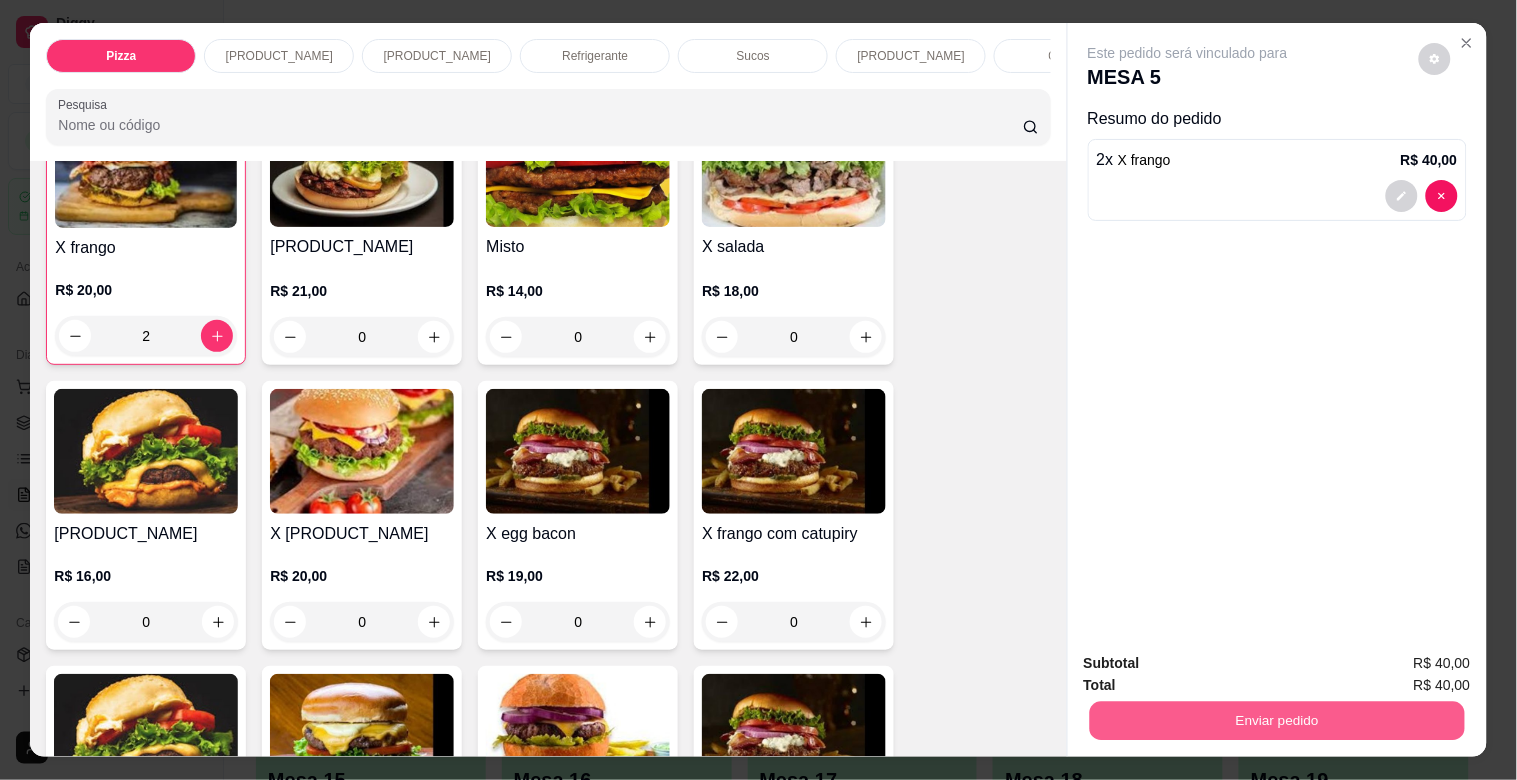 click on "Enviar pedido" at bounding box center (1276, 720) 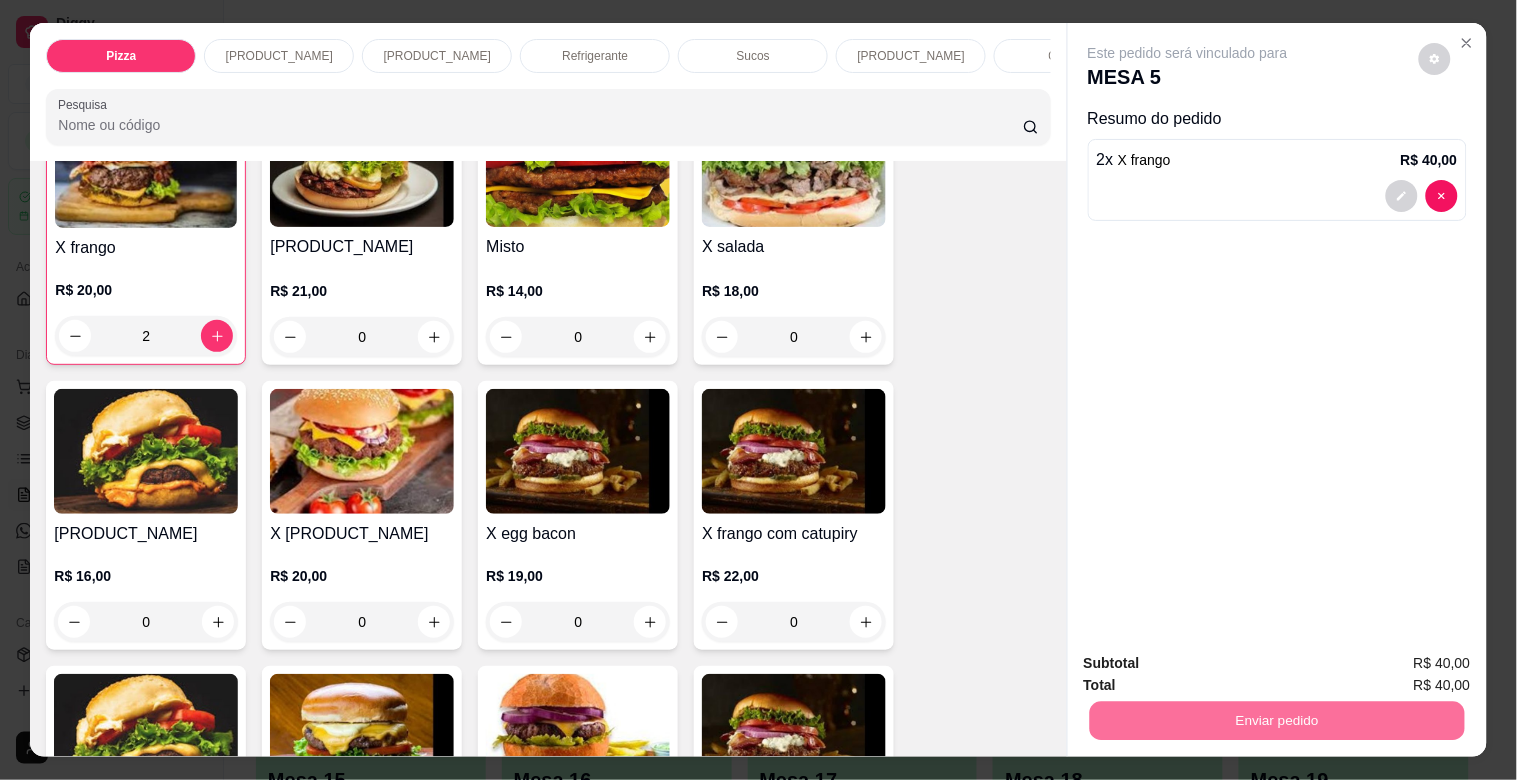 click on "X frango R$ 20,00 2 Tri burguer R$ 21,00 0 Misto R$ 14,00 0 X salada R$ 18,00 0 Miss burguer R$ 16,00 0 X hiper R$ 20,00 0 X egg bacon R$ 19,00 0 X frango com catupiry R$ 22,00 0 X egg R$ 17,00 0 X burguer R$ 16,00 0 X frango com bacon R$ 22,00 0 América burguer R$ 18,00 0 X tudo R$ 26,00 0 X calabresa R$ 20,00 0 X bacon R$ 19,00 0 Américana R$ 18,00 0 Americano R$ 16,00 0 X frango barbecue R$ 21,00 0 América bacon R$ 18,00 0 Super especial R$ 24,00 0 Hambúrguer R$ 14,00 0 Frango cheddar R$ 21,00 0 X filé de frango R$ 21,00 0 X filé de frango com bacon R$ 26,00 0" at bounding box center (548, 942) 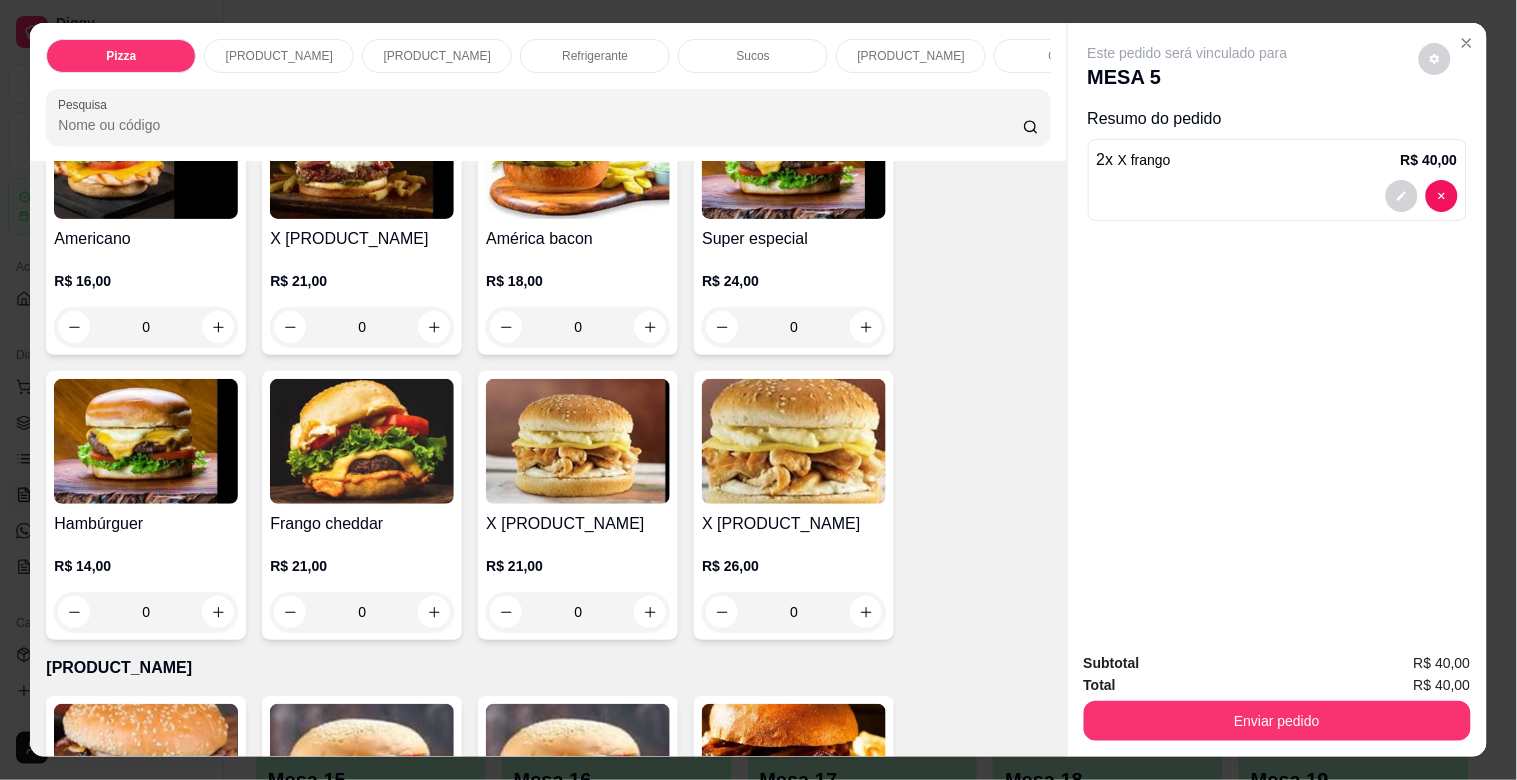 scroll, scrollTop: 2230, scrollLeft: 0, axis: vertical 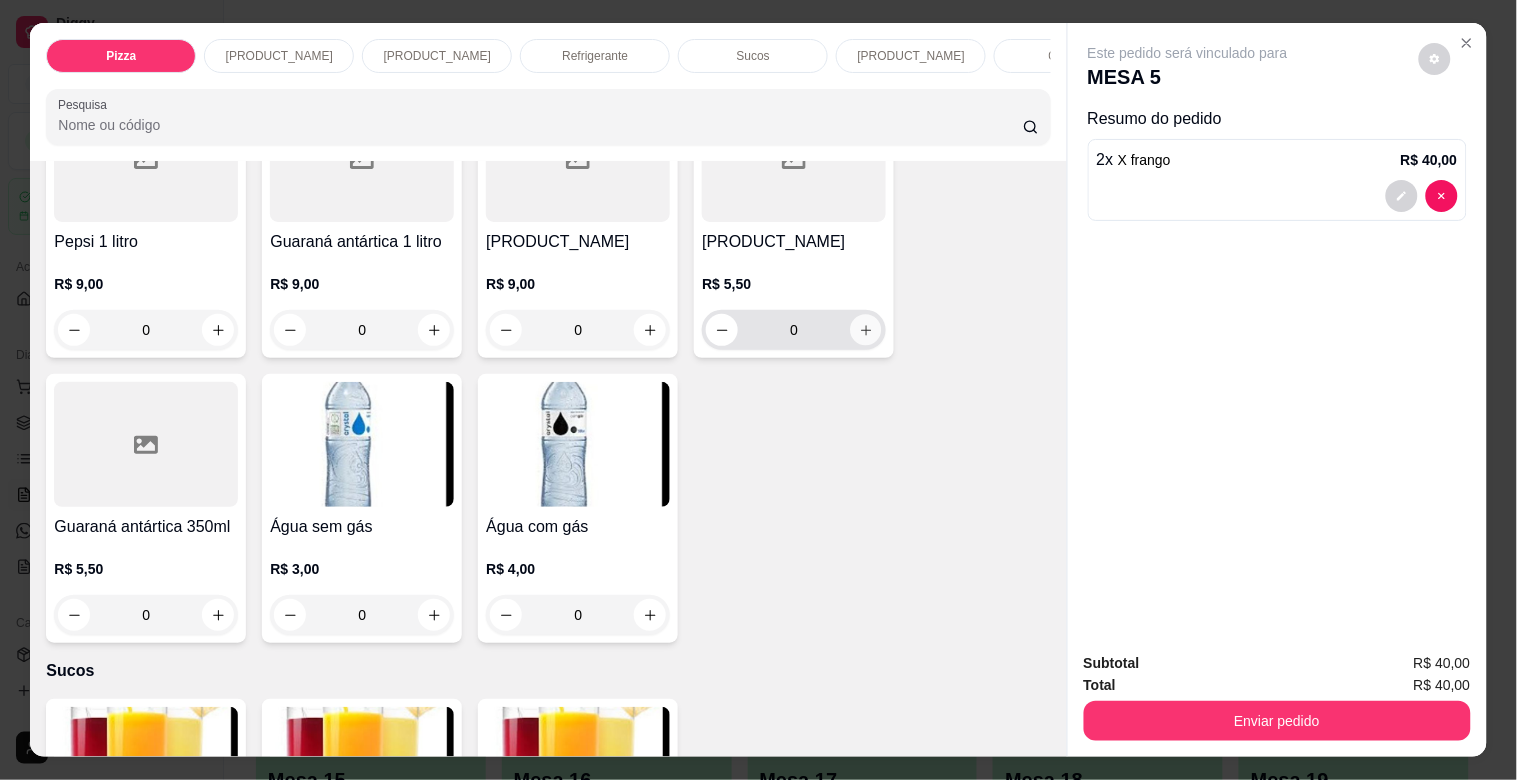 click 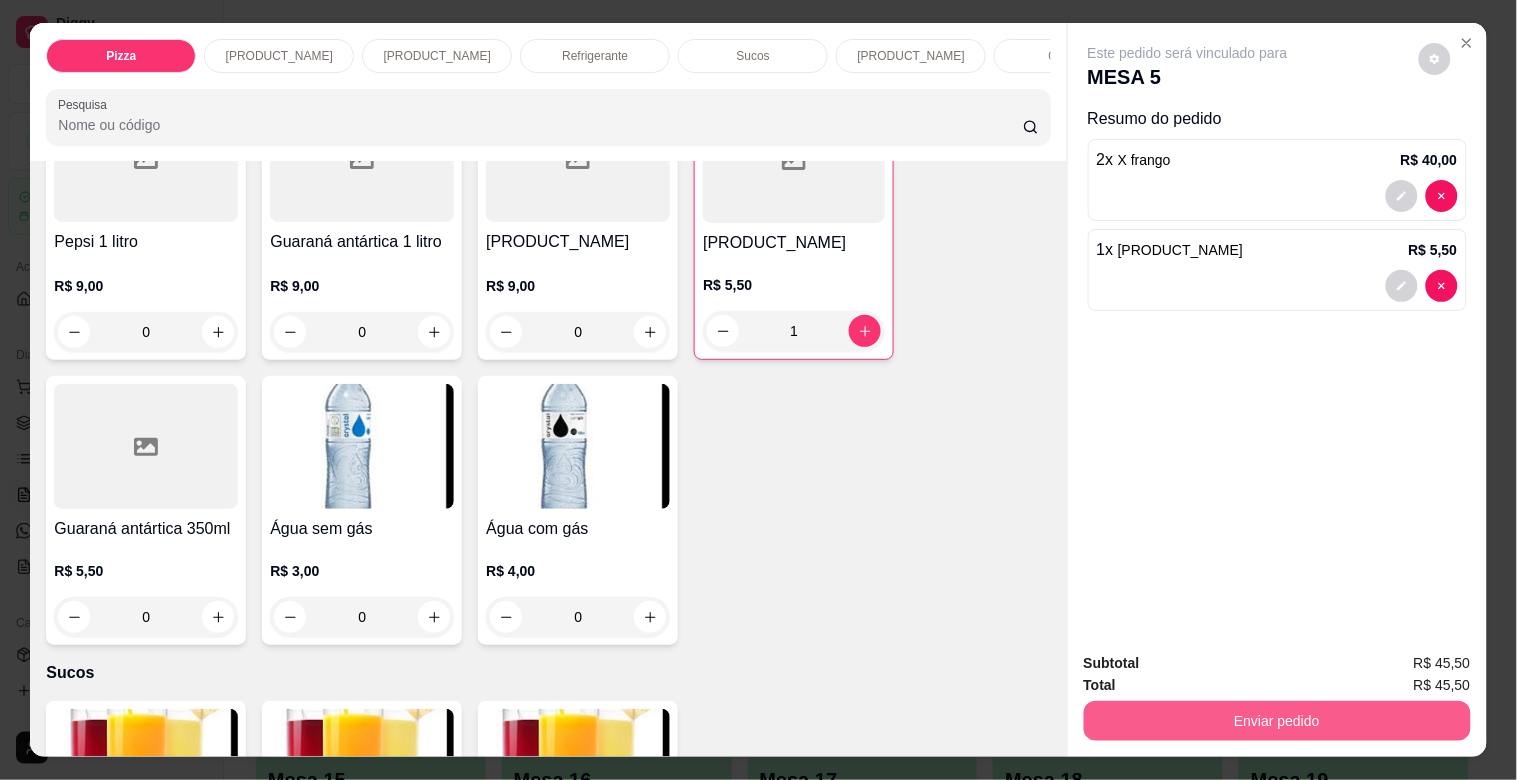 click on "Enviar pedido" at bounding box center (1277, 721) 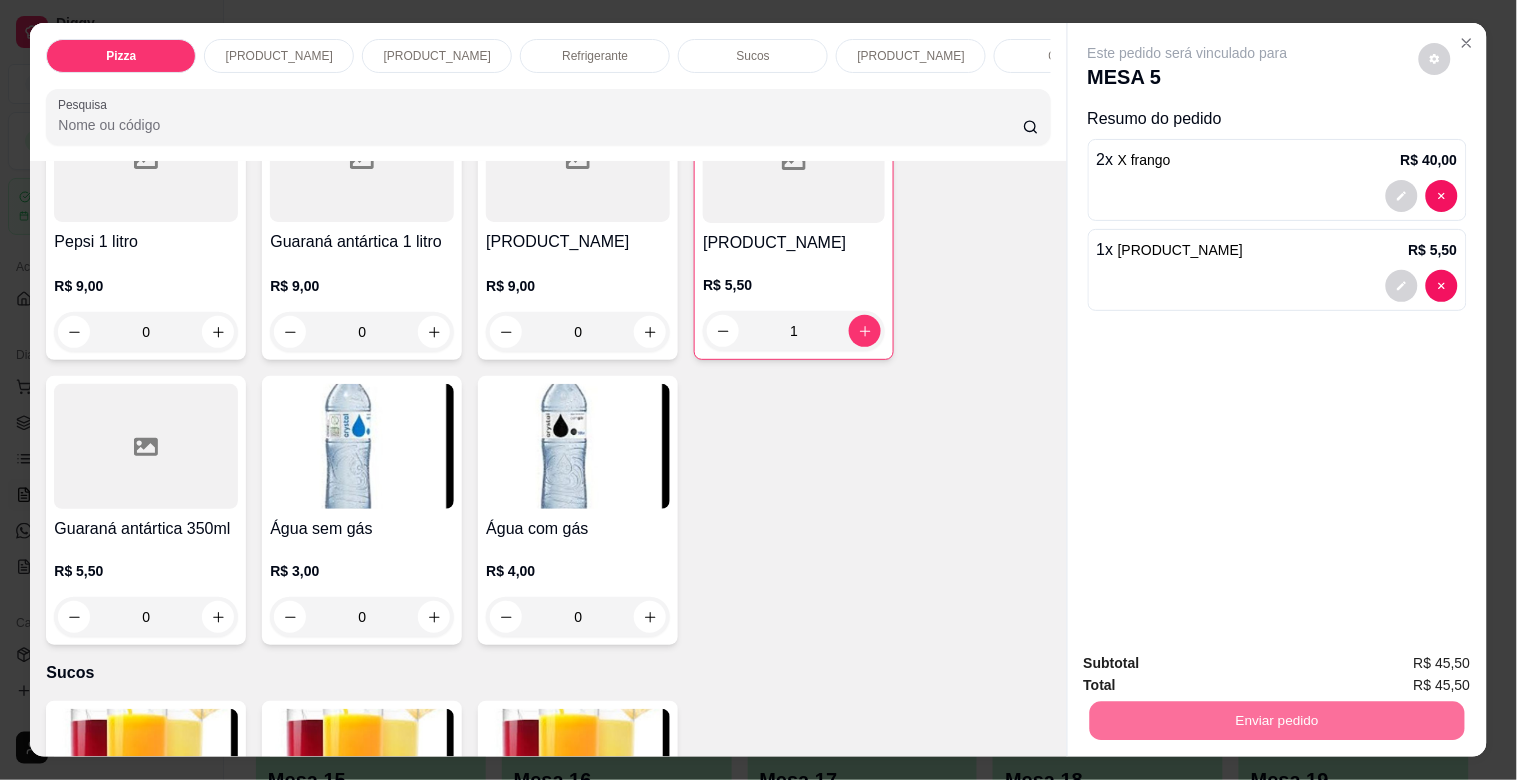 click on "Não registrar e enviar pedido" at bounding box center (1211, 662) 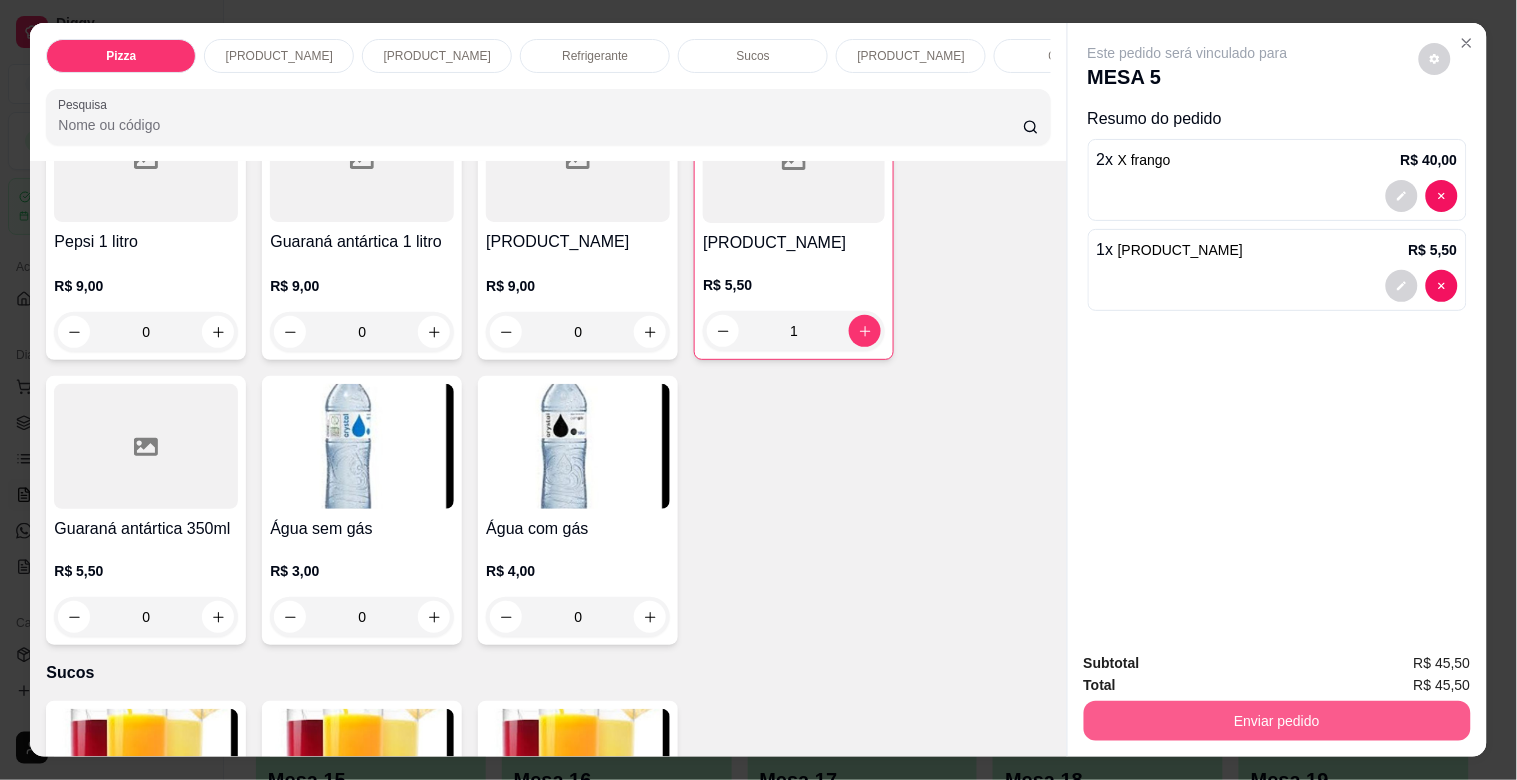 click on "Enviar pedido" at bounding box center [1277, 721] 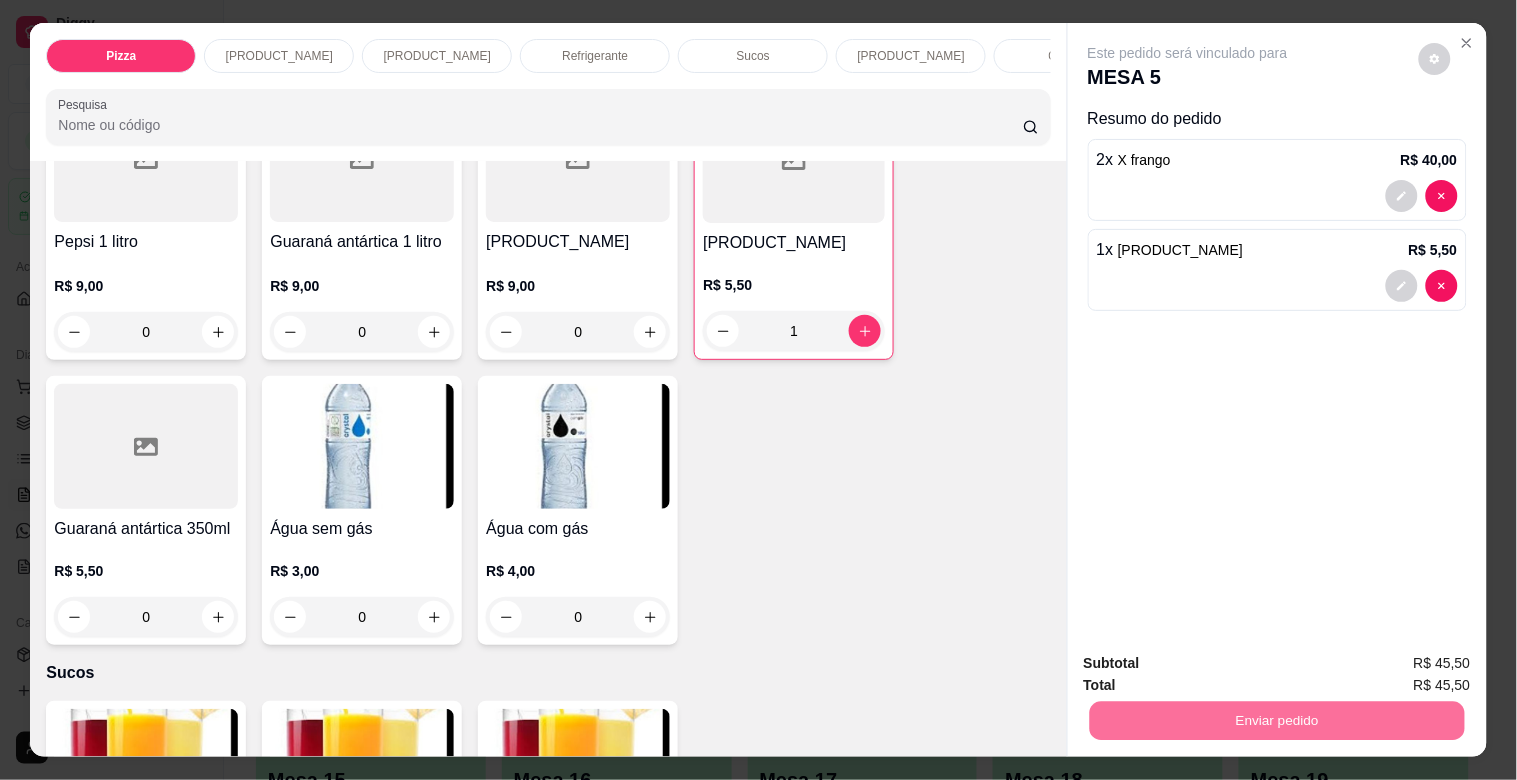 click on "Não registrar e enviar pedido" at bounding box center (1211, 662) 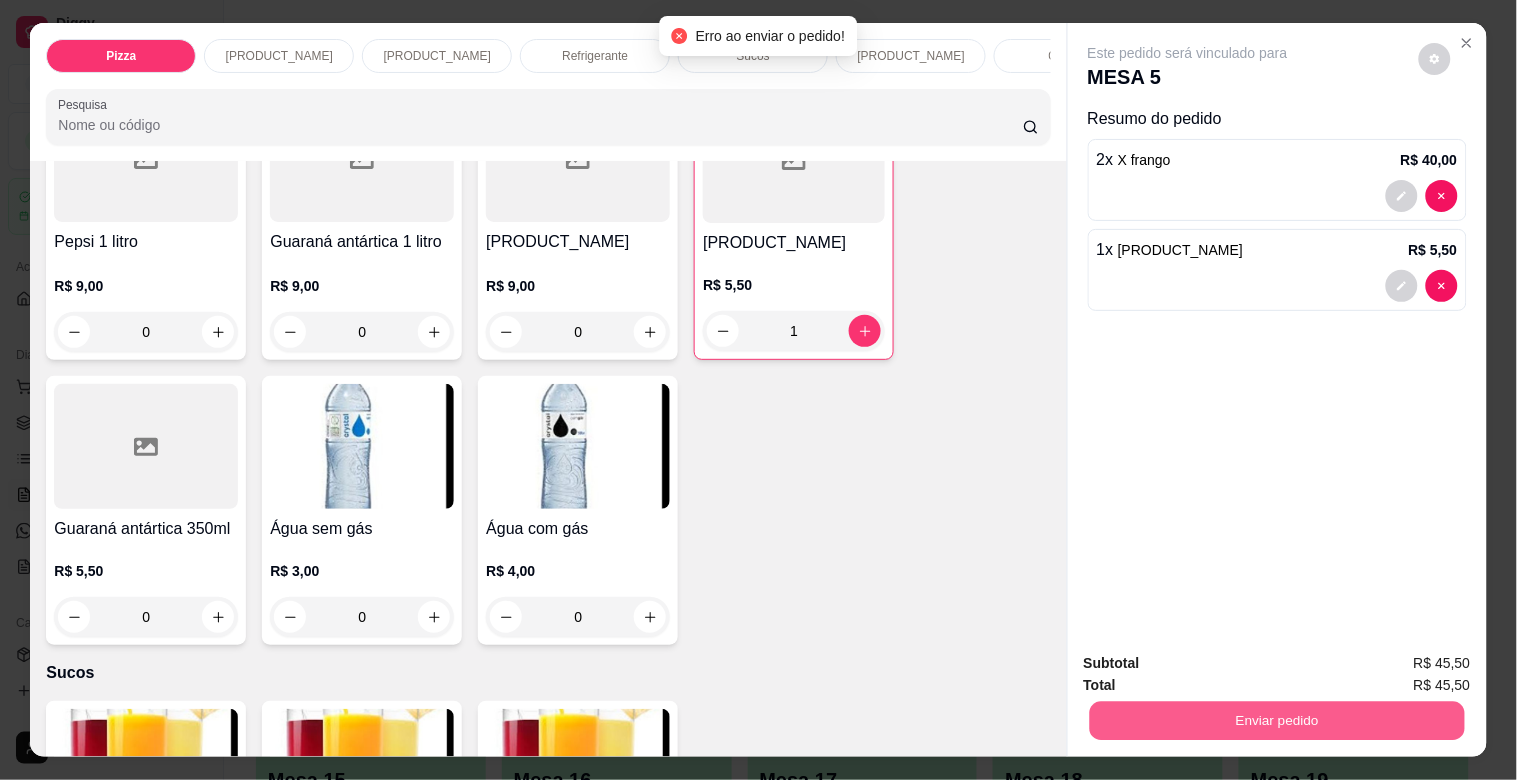 click on "Enviar pedido" at bounding box center [1276, 720] 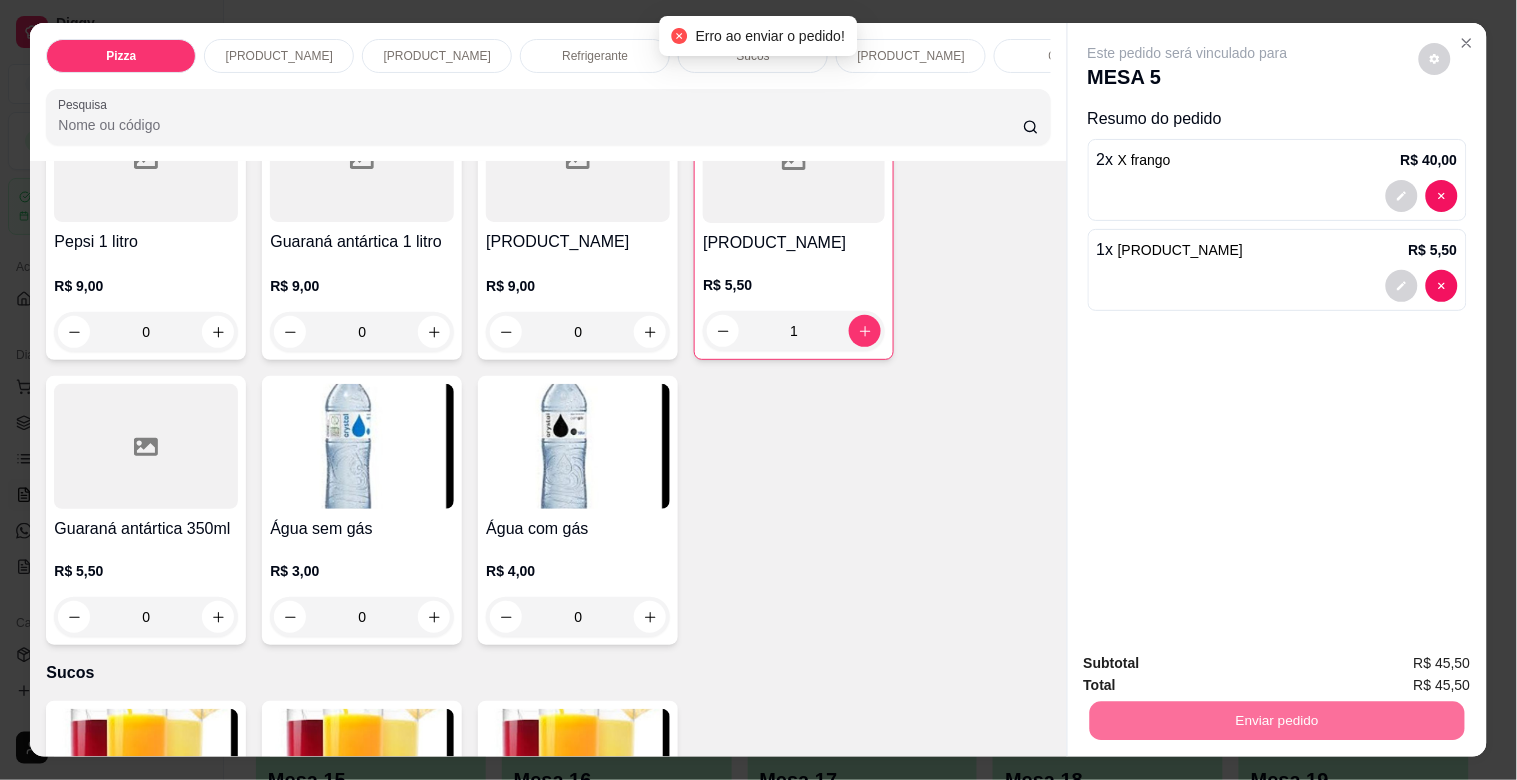 click on "Não registrar e enviar pedido" at bounding box center [1211, 662] 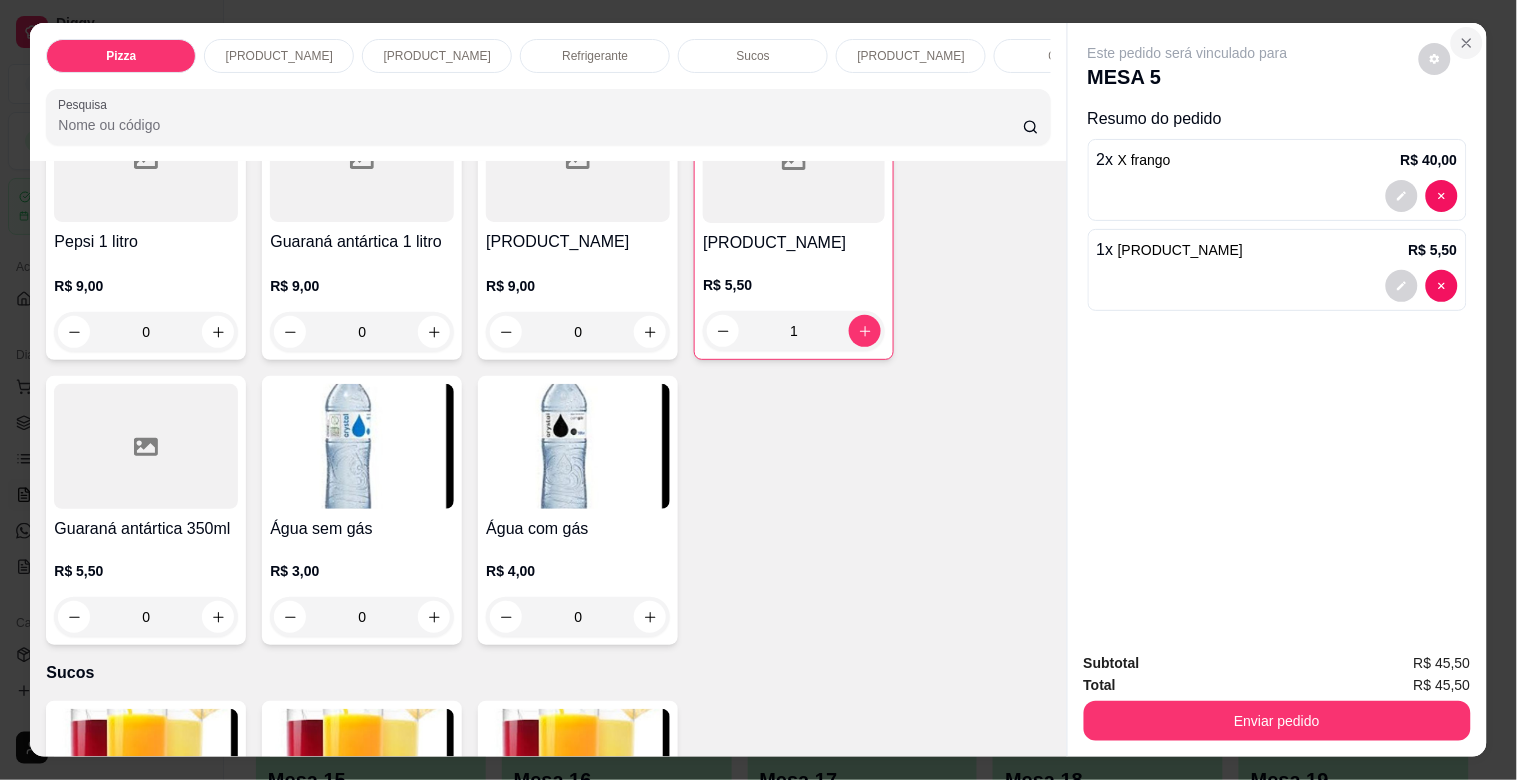 click 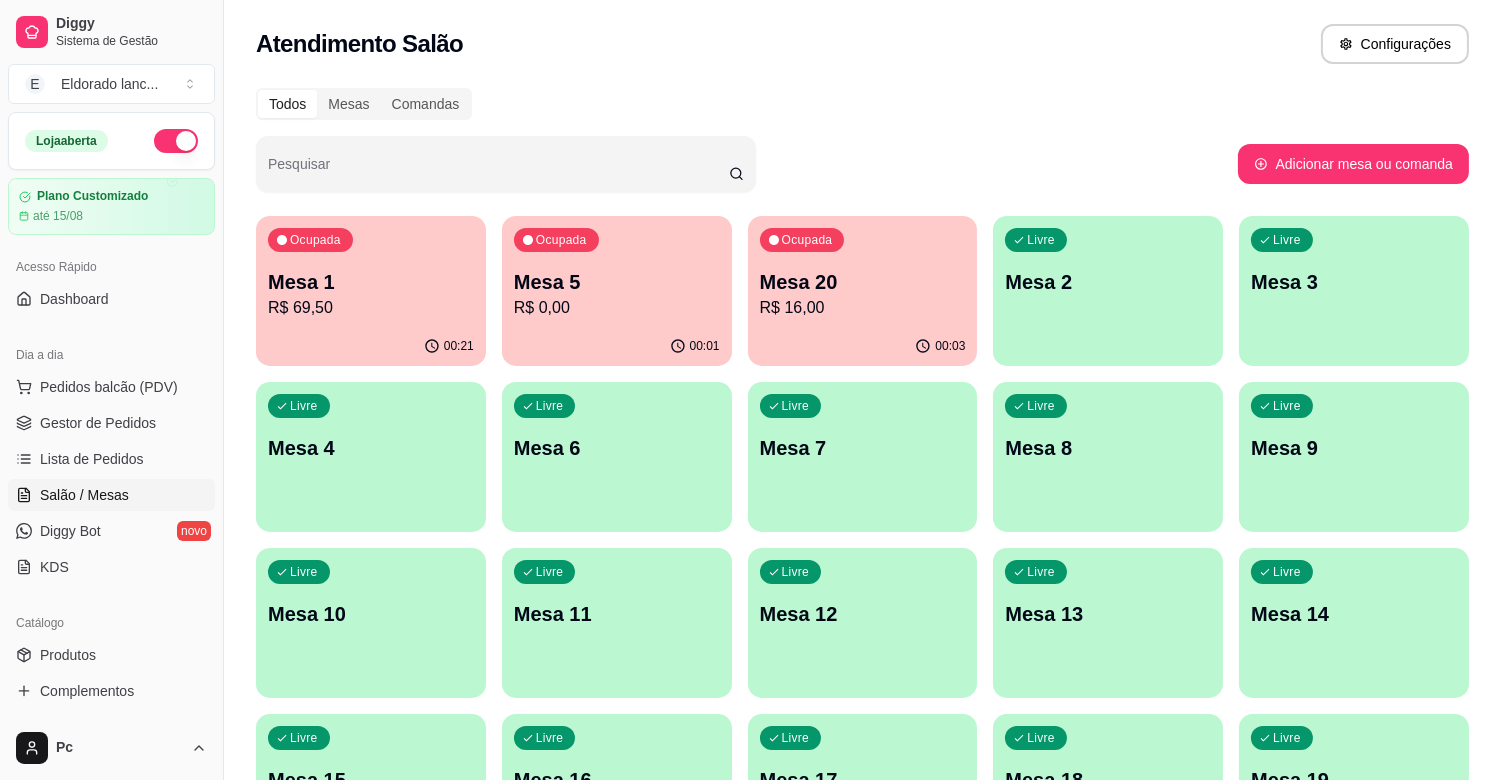click at bounding box center [176, 141] 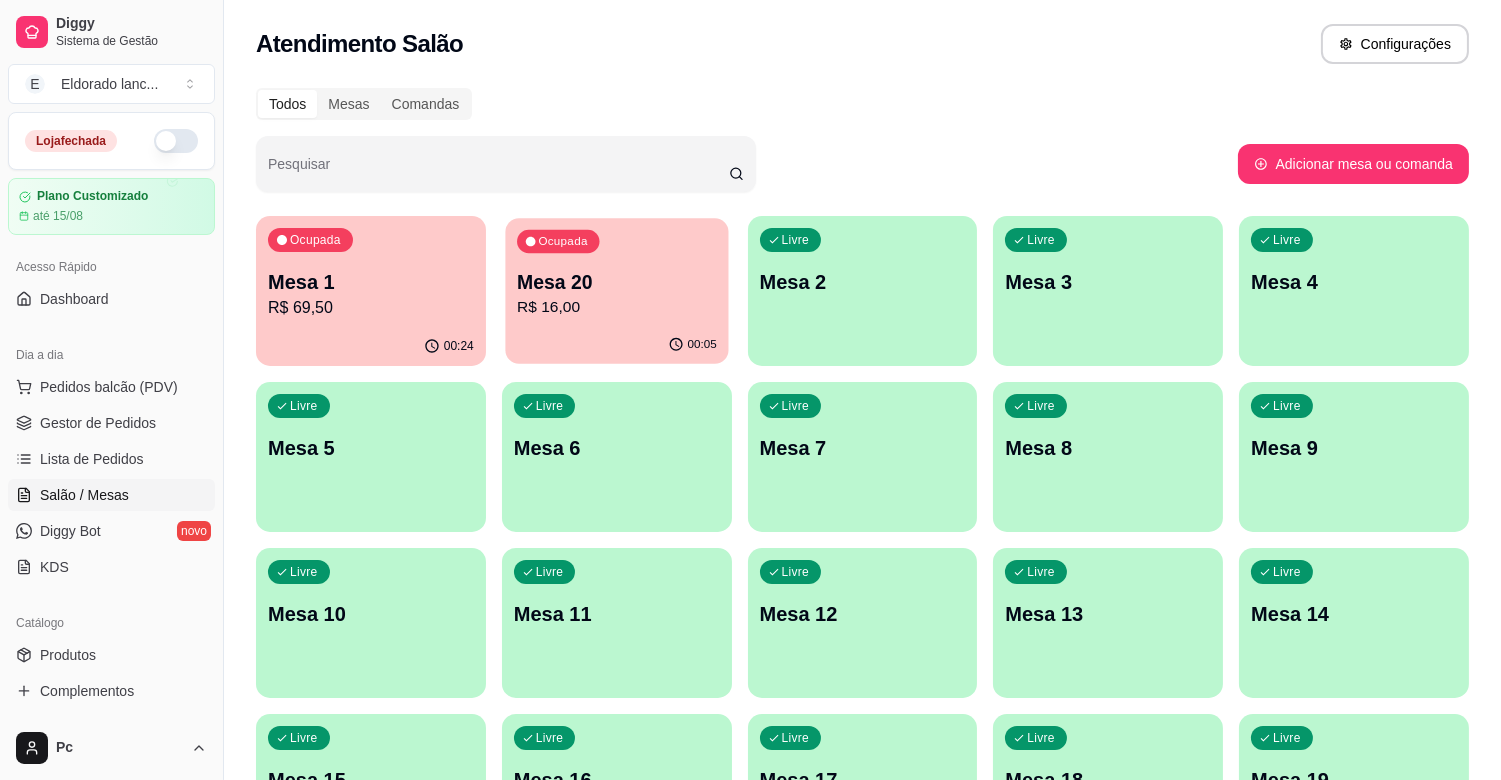 click on "R$ 16,00" at bounding box center [617, 307] 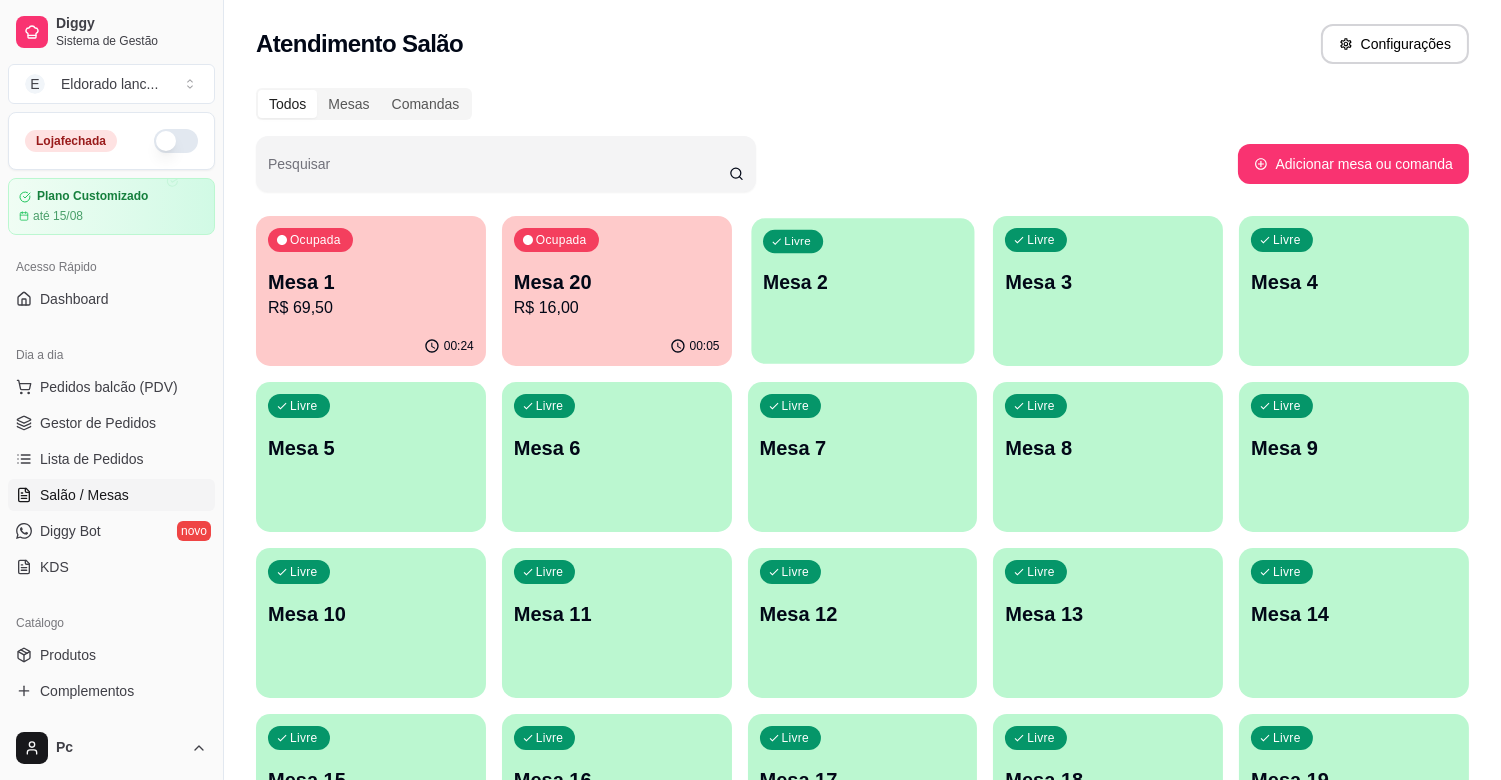 click on "Livre Mesa 2" at bounding box center [862, 279] 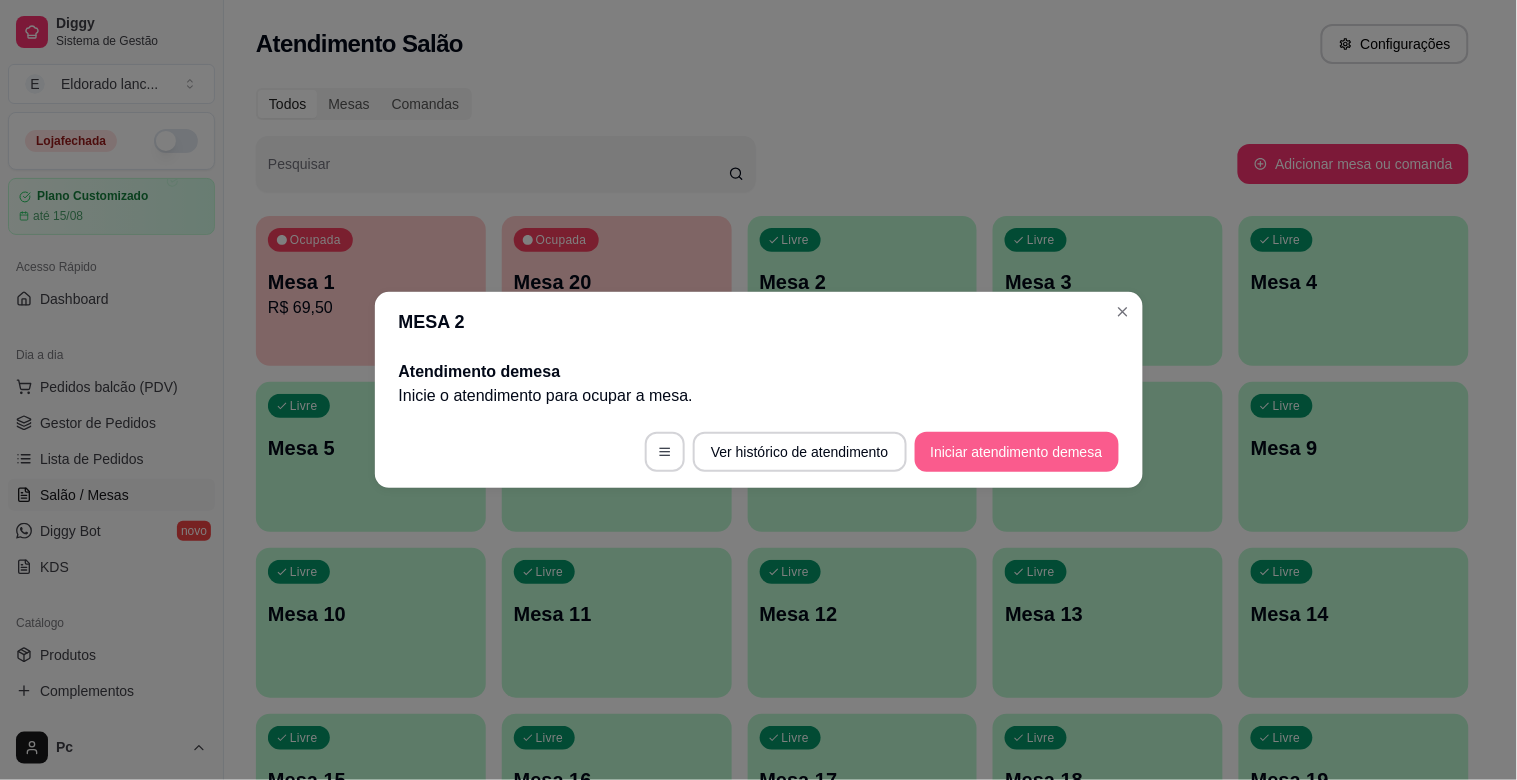 click on "Iniciar atendimento de  mesa" at bounding box center (1017, 452) 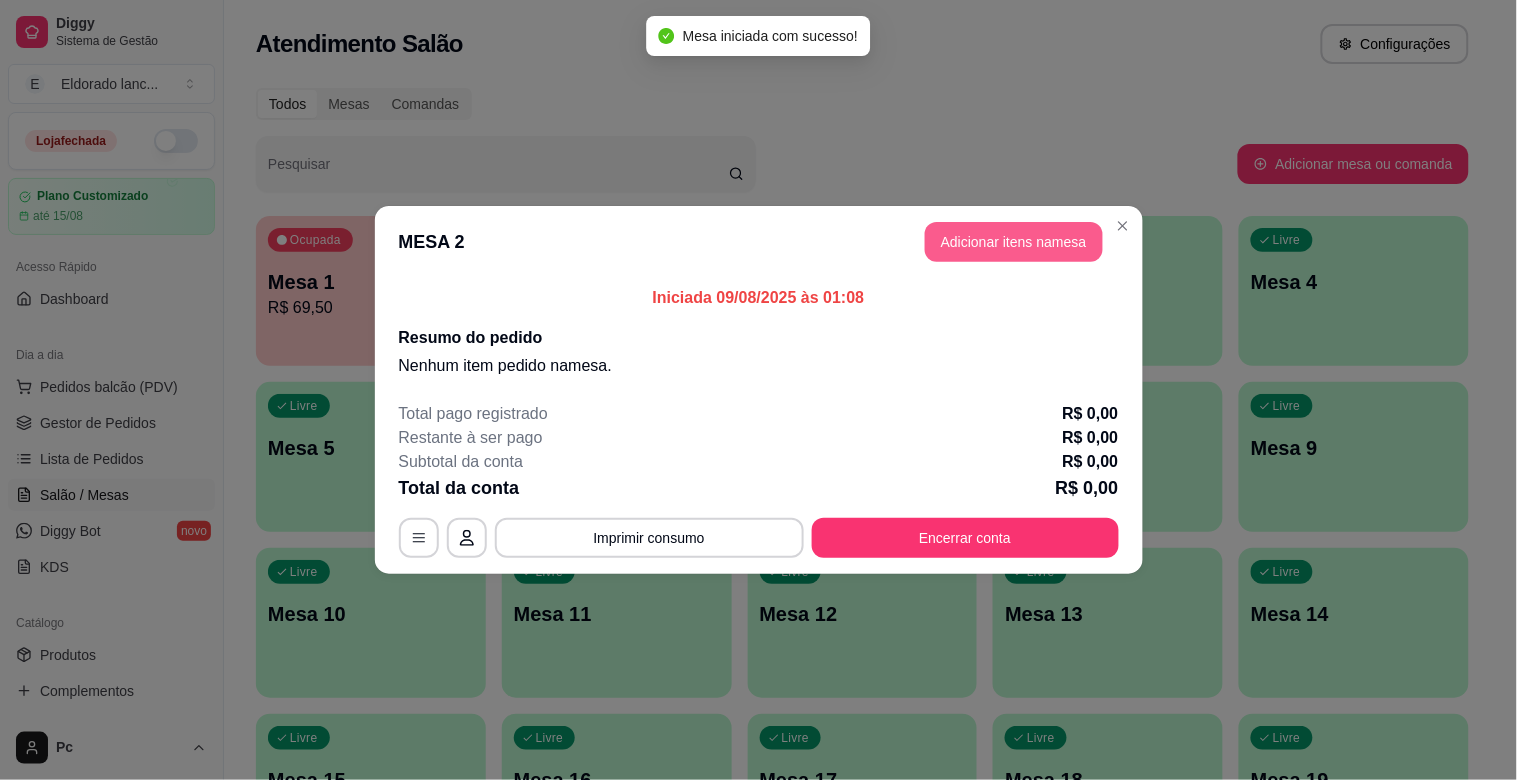 click on "Adicionar itens na  mesa" at bounding box center (1014, 242) 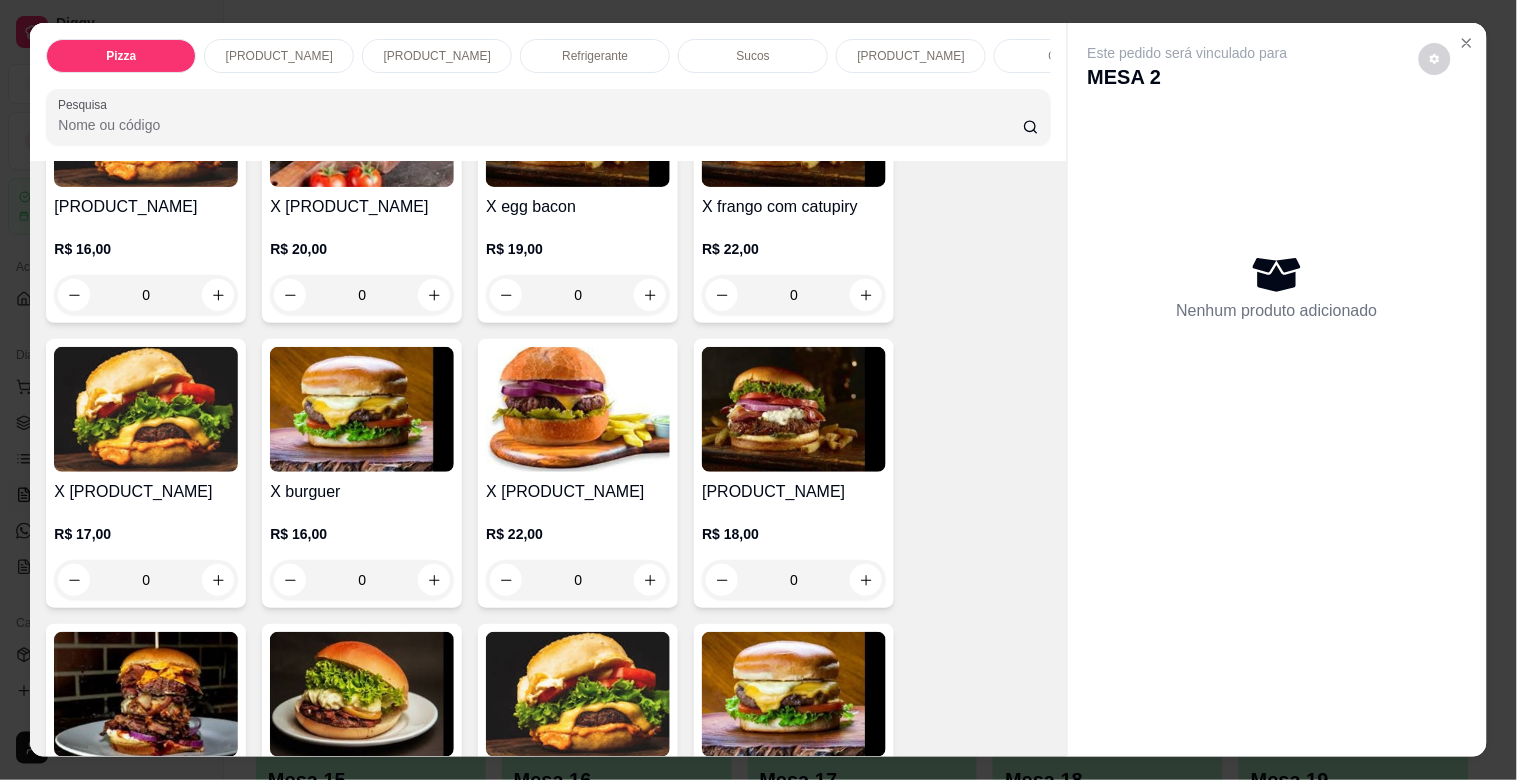 scroll, scrollTop: 1005, scrollLeft: 0, axis: vertical 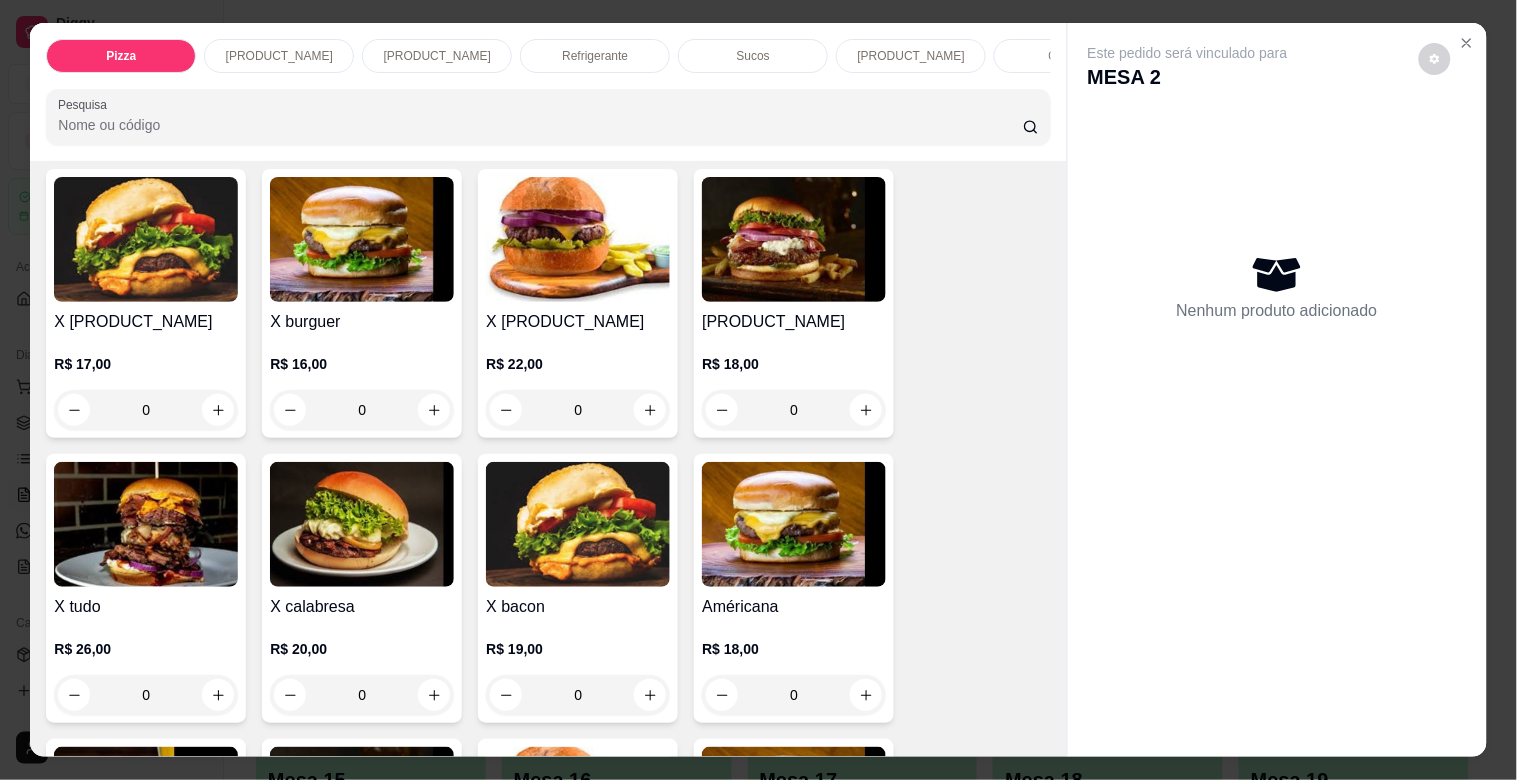 click on "Item avulso Pizza Pequena a partir de R$ 38,00 Média a partir de R$ 43,00 Grande a partir de R$ 52,00 Família a partir de R$ 61,00 Lanches raiz X frango R$ 20,00 0 Tri burguer R$ 21,00 0 Misto R$ 14,00 0 X salada R$ 18,00 0 Miss burguer R$ 16,00 0 X hiper R$ 20,00 0 X egg bacon R$ 19,00 0 X frango com catupiry R$ 22,00 0 X egg R$ 17,00 0 X burguer R$ 16,00 0 X frango com bacon R$ 22,00 0 América burguer R$ 18,00 0 X tudo R$ 26,00 0 X calabresa R$ 20,00 0 X bacon R$ 19,00 0 Américana R$ 18,00 0 Americano R$ 16,00 0 X frango barbecue R$ 21,00 0 América bacon R$ 18,00 0 Super especial R$ 24,00 0 Hambúrguer R$ 14,00 0 Frango cheddar R$ 21,00 0 X filé de frango R$ 21,00 0 X filé de frango com bacon R$ 26,00 0 Lanches artesanais X egg artesanal R$ 21,00 0 Misto burguer R$ 20,00 0" at bounding box center [548, 458] 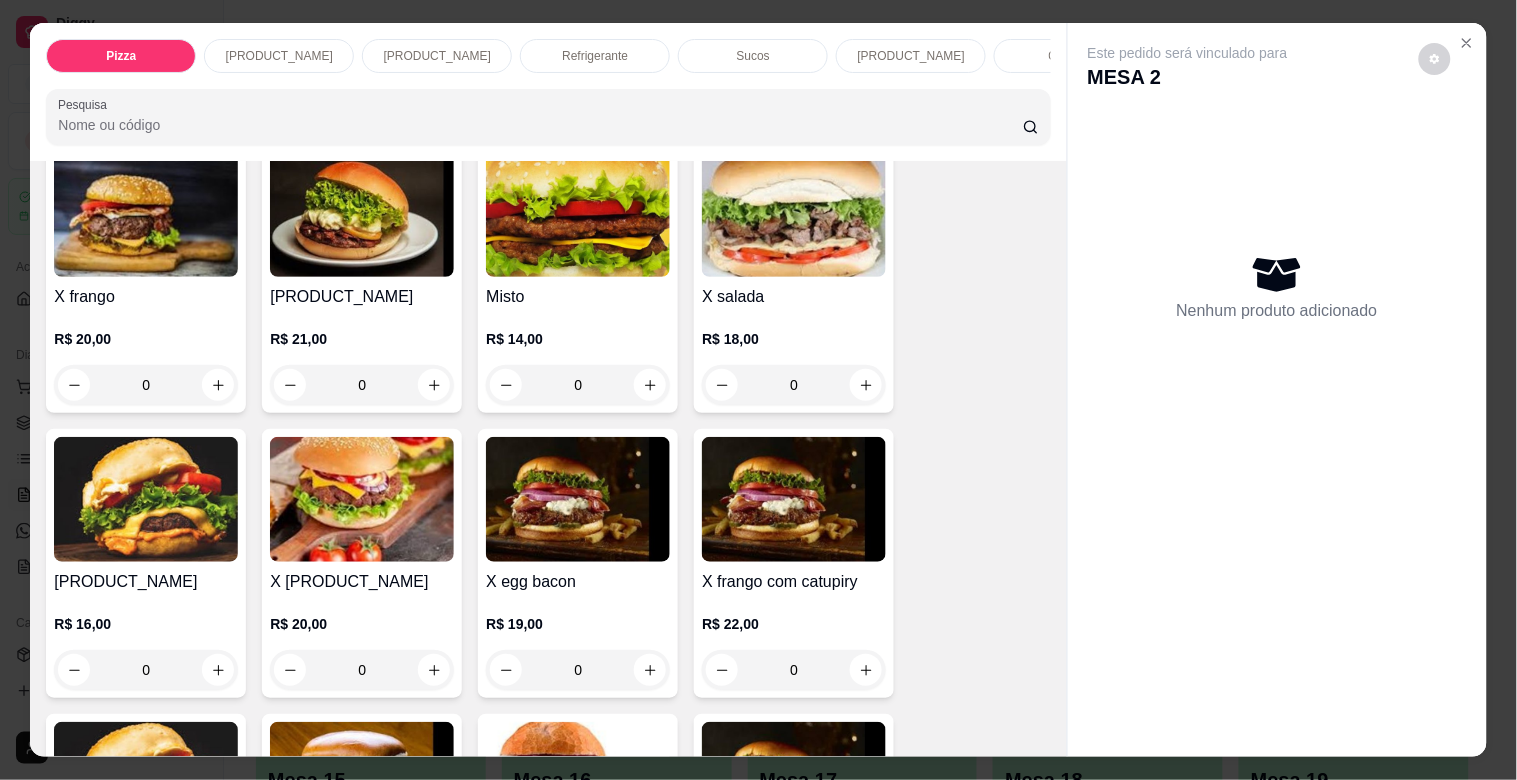 scroll, scrollTop: 461, scrollLeft: 0, axis: vertical 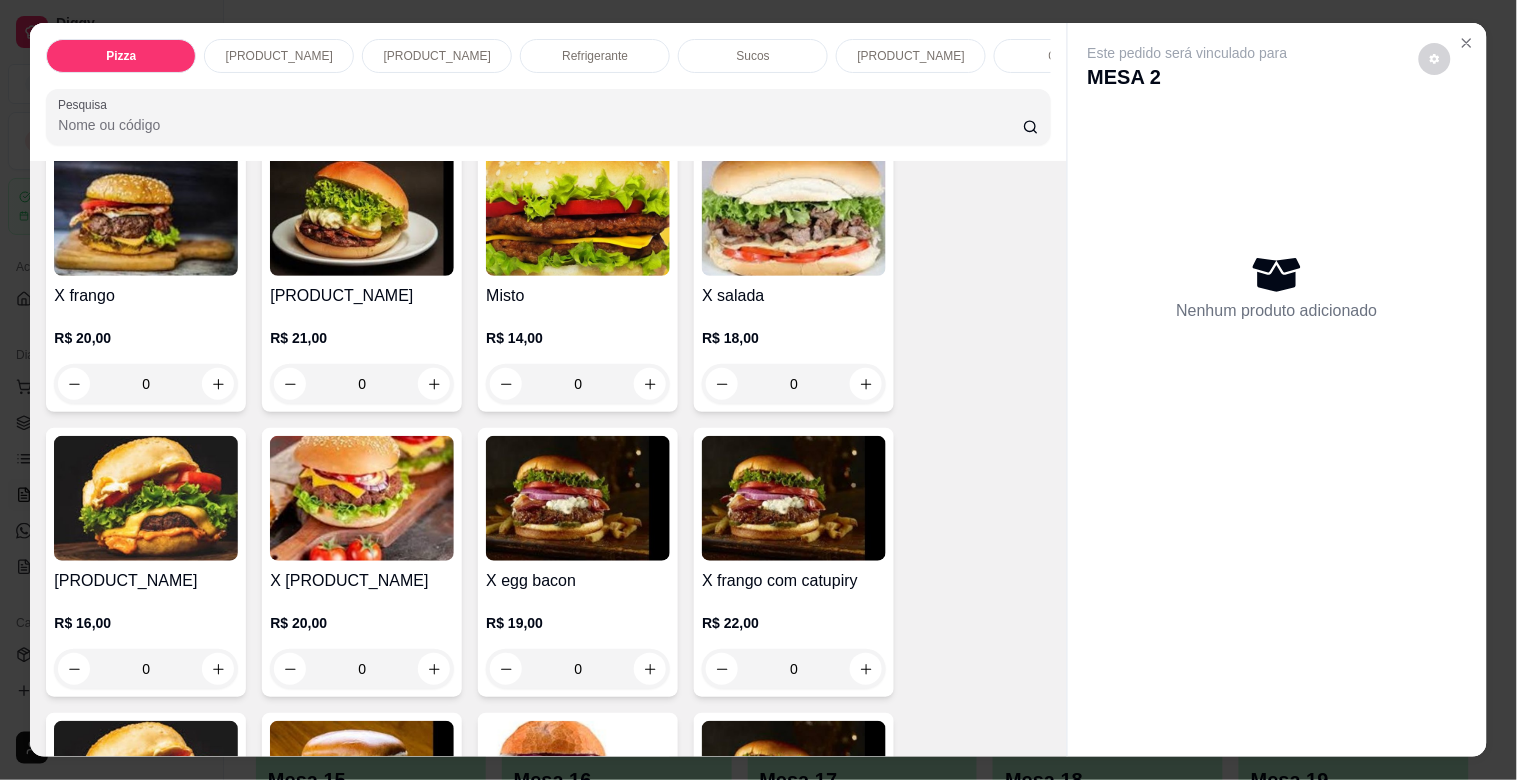 click on "0" at bounding box center [146, 384] 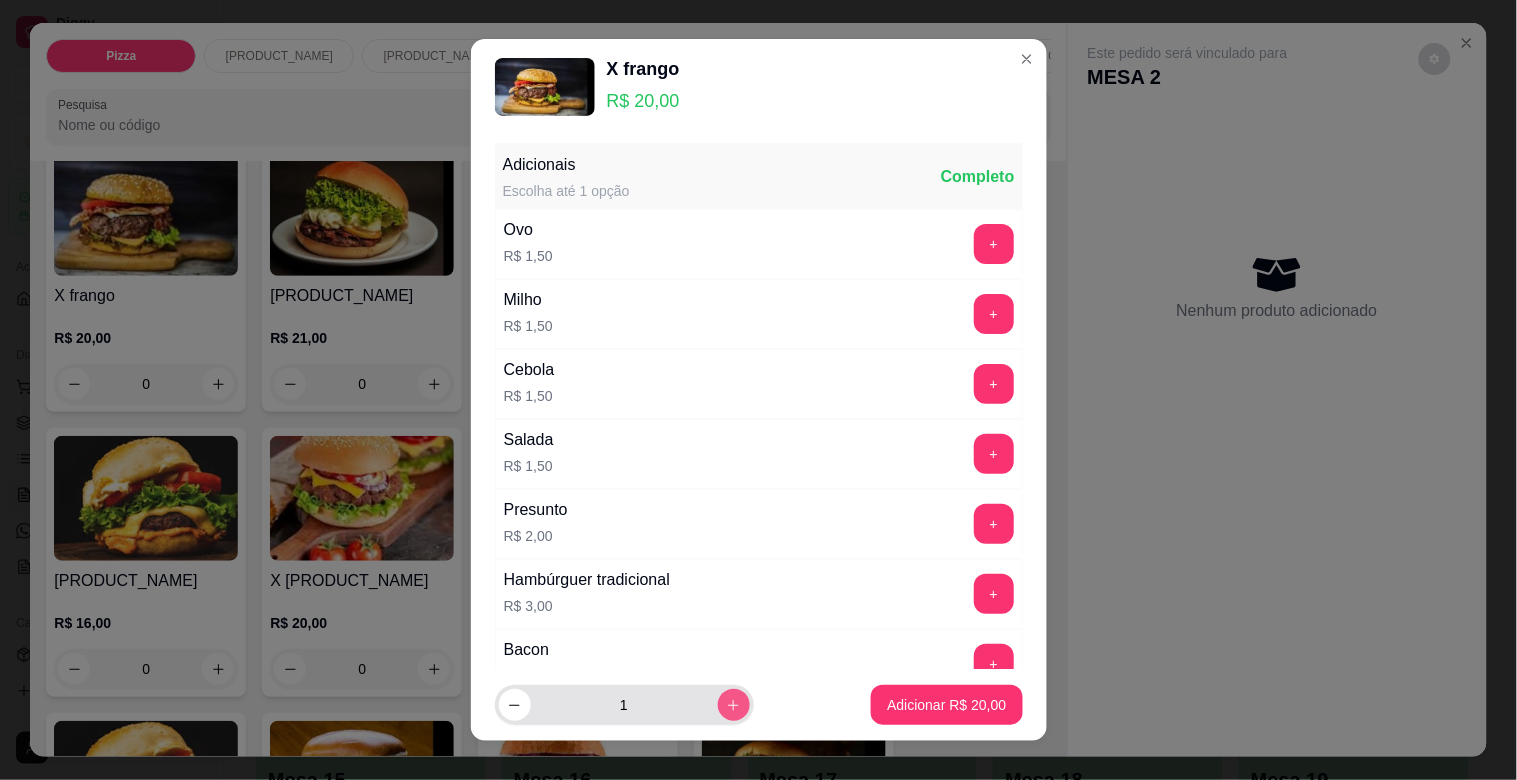 click 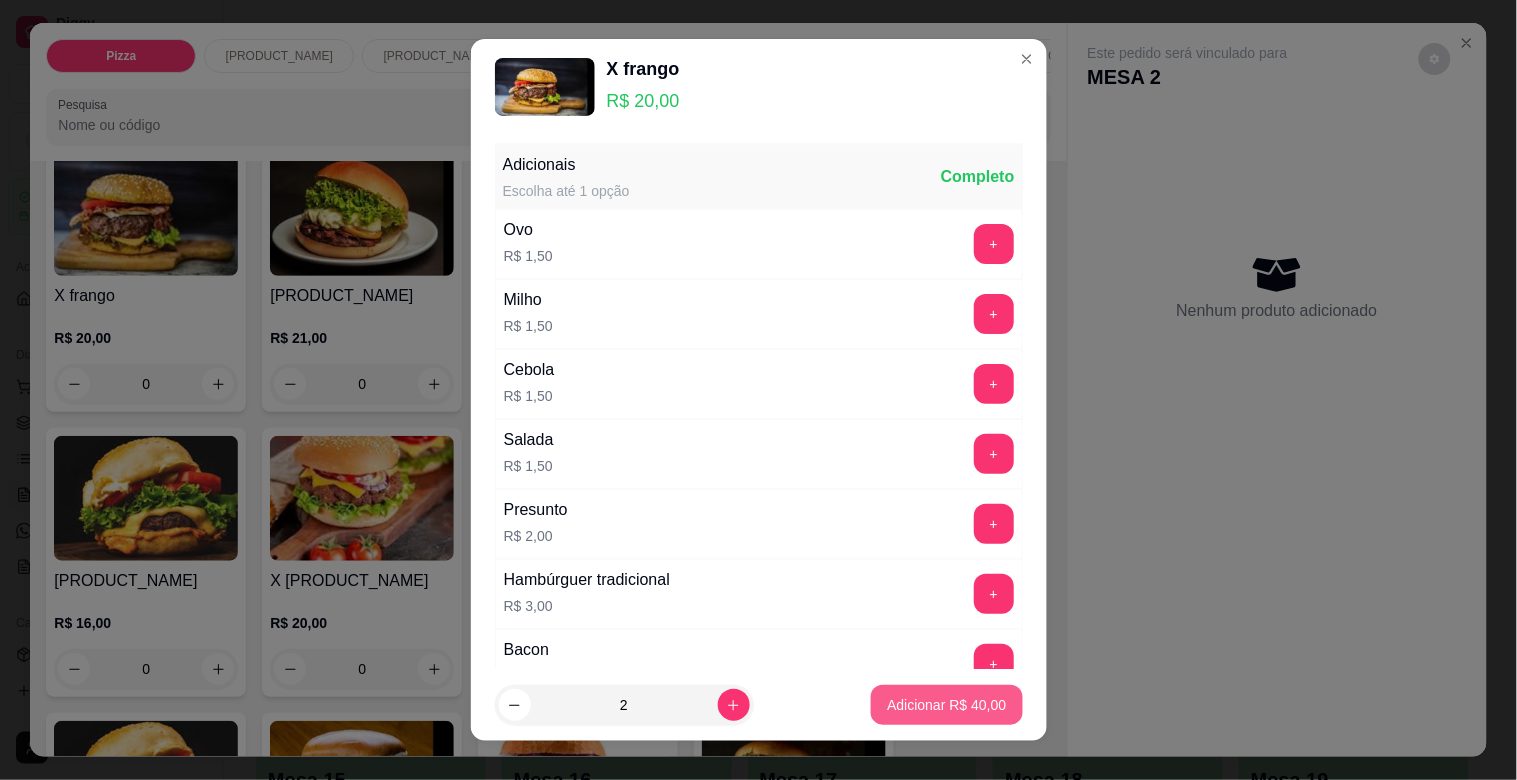 click on "Adicionar   R$ 40,00" at bounding box center [946, 705] 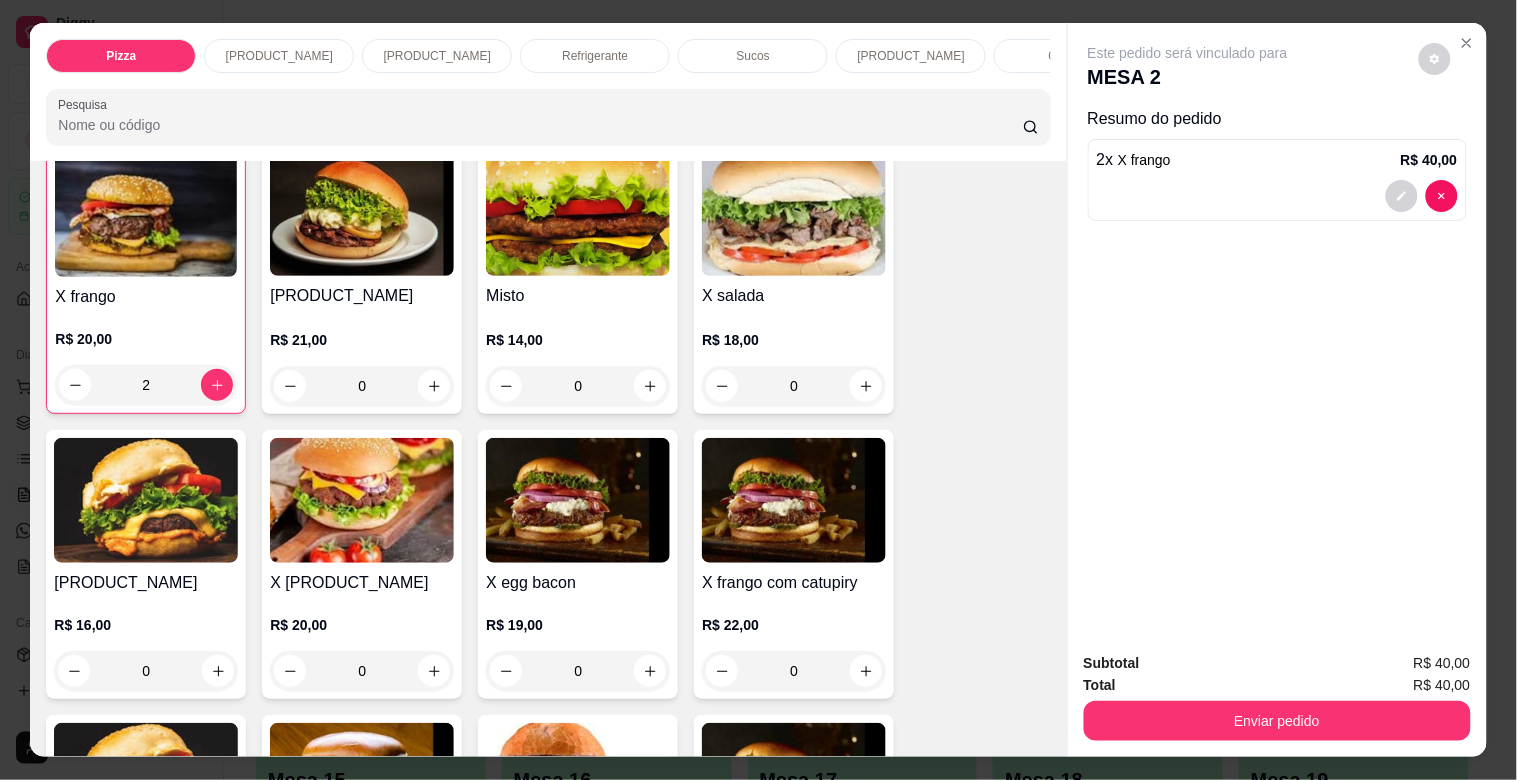 scroll, scrollTop: 462, scrollLeft: 0, axis: vertical 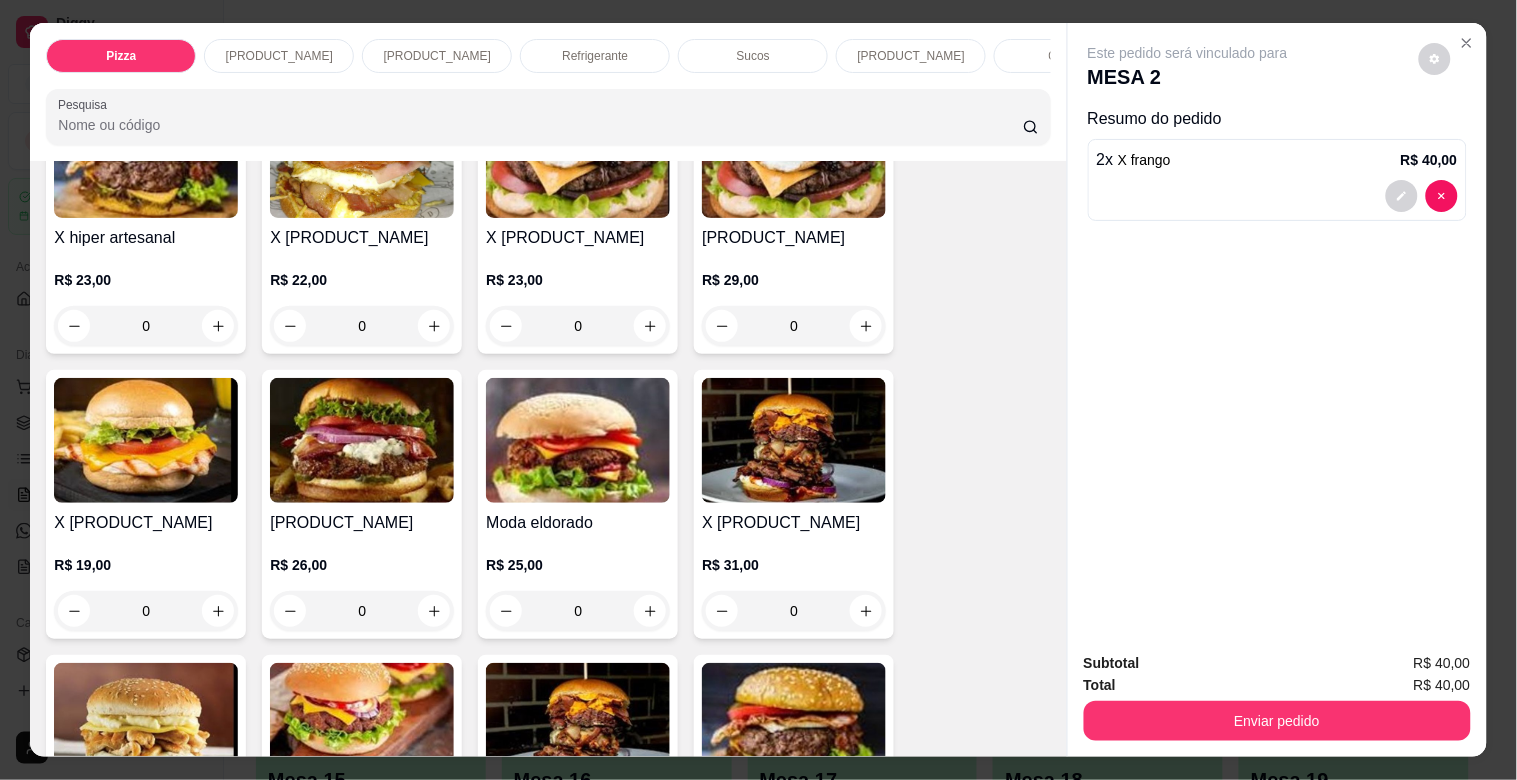 drag, startPoint x: 1041, startPoint y: 447, endPoint x: 1051, endPoint y: 440, distance: 12.206555 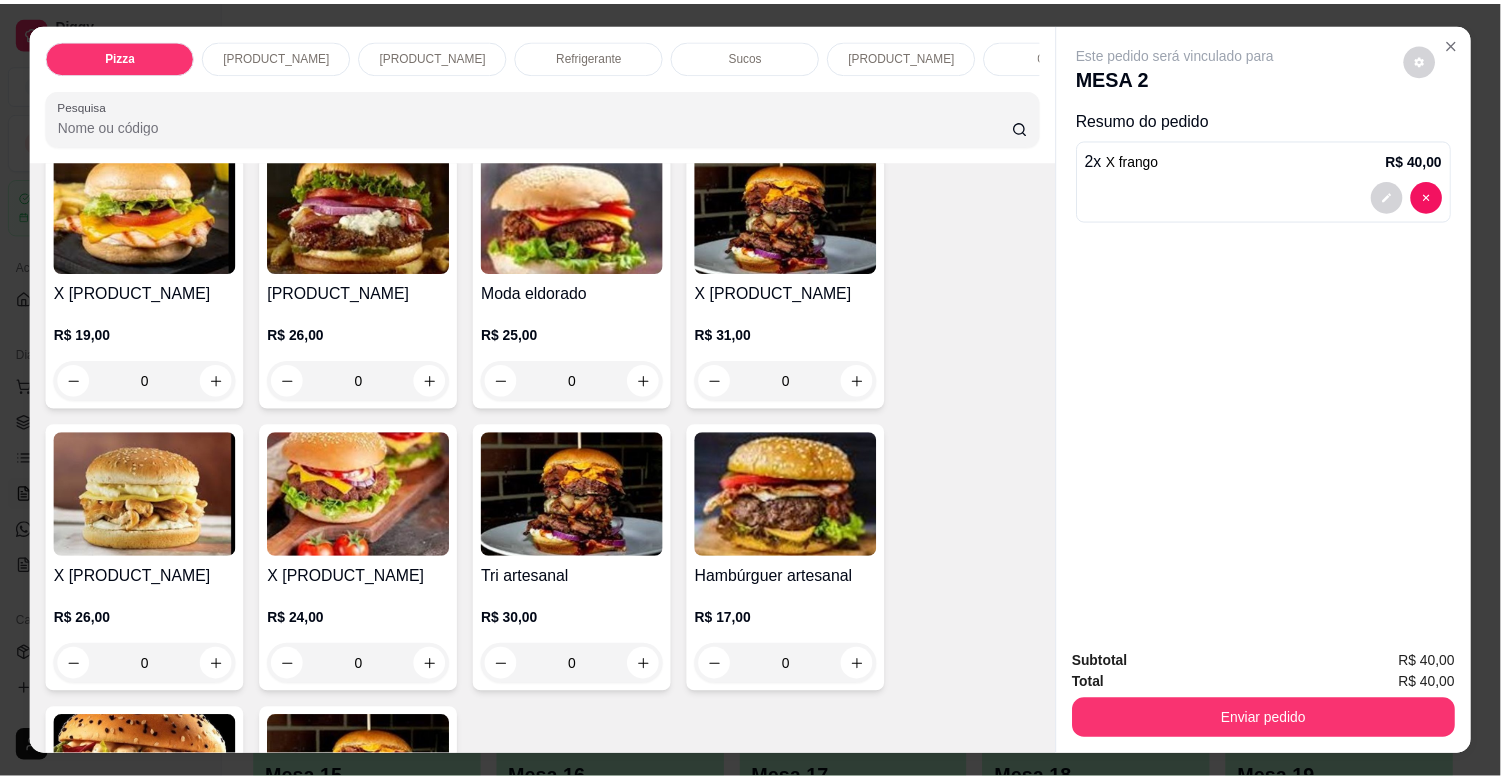 scroll, scrollTop: 3696, scrollLeft: 0, axis: vertical 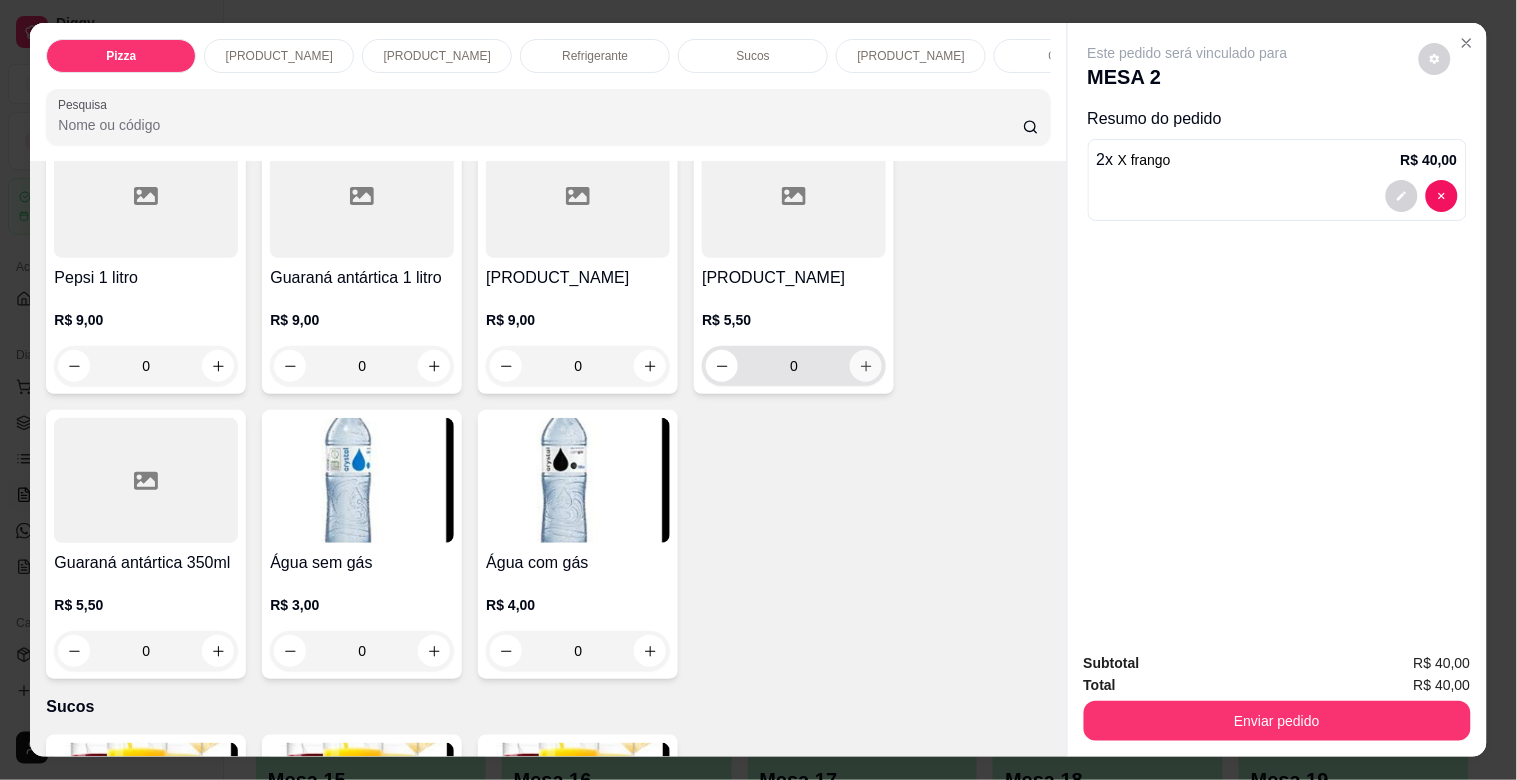 click at bounding box center [866, 366] 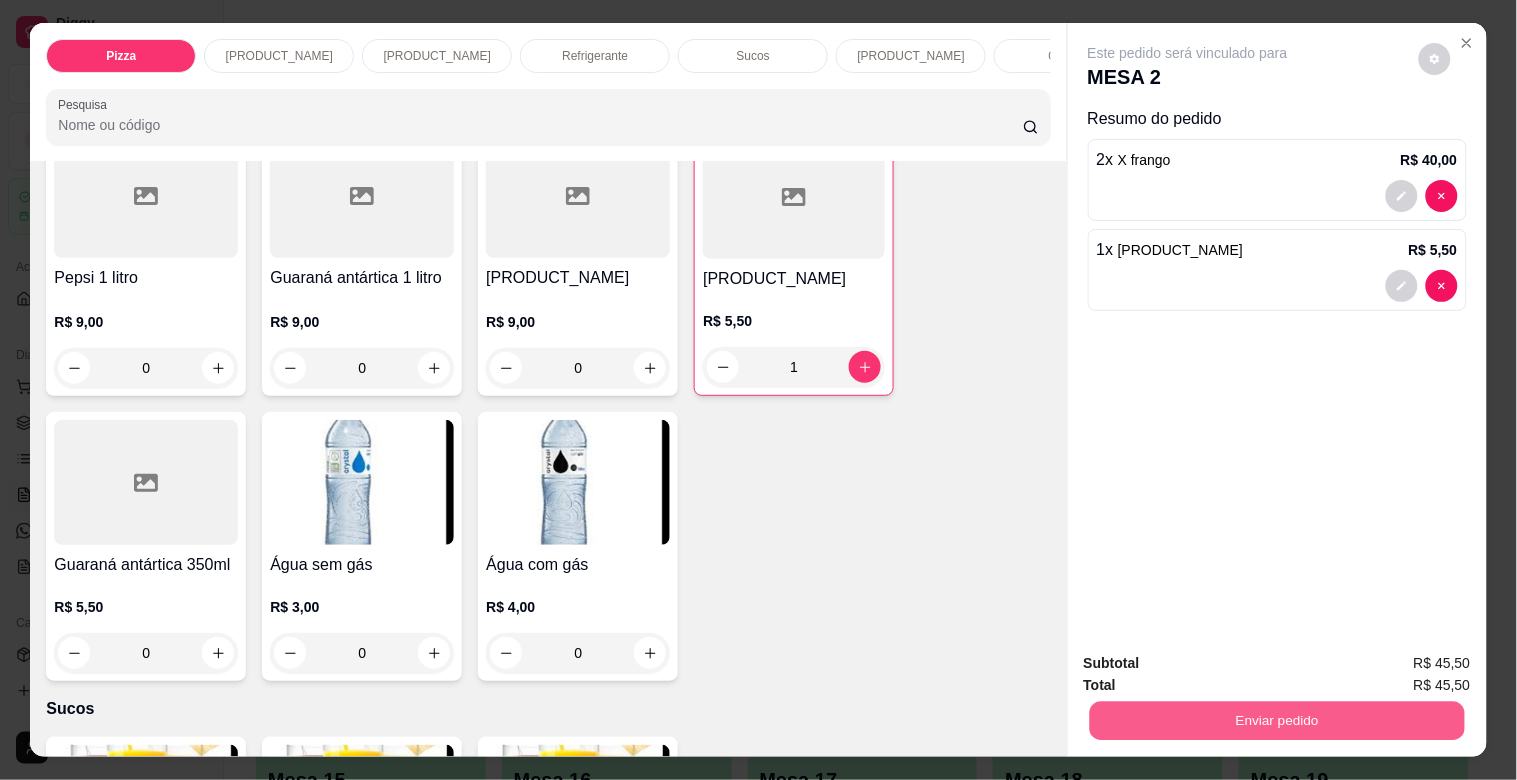 click on "Enviar pedido" at bounding box center [1276, 720] 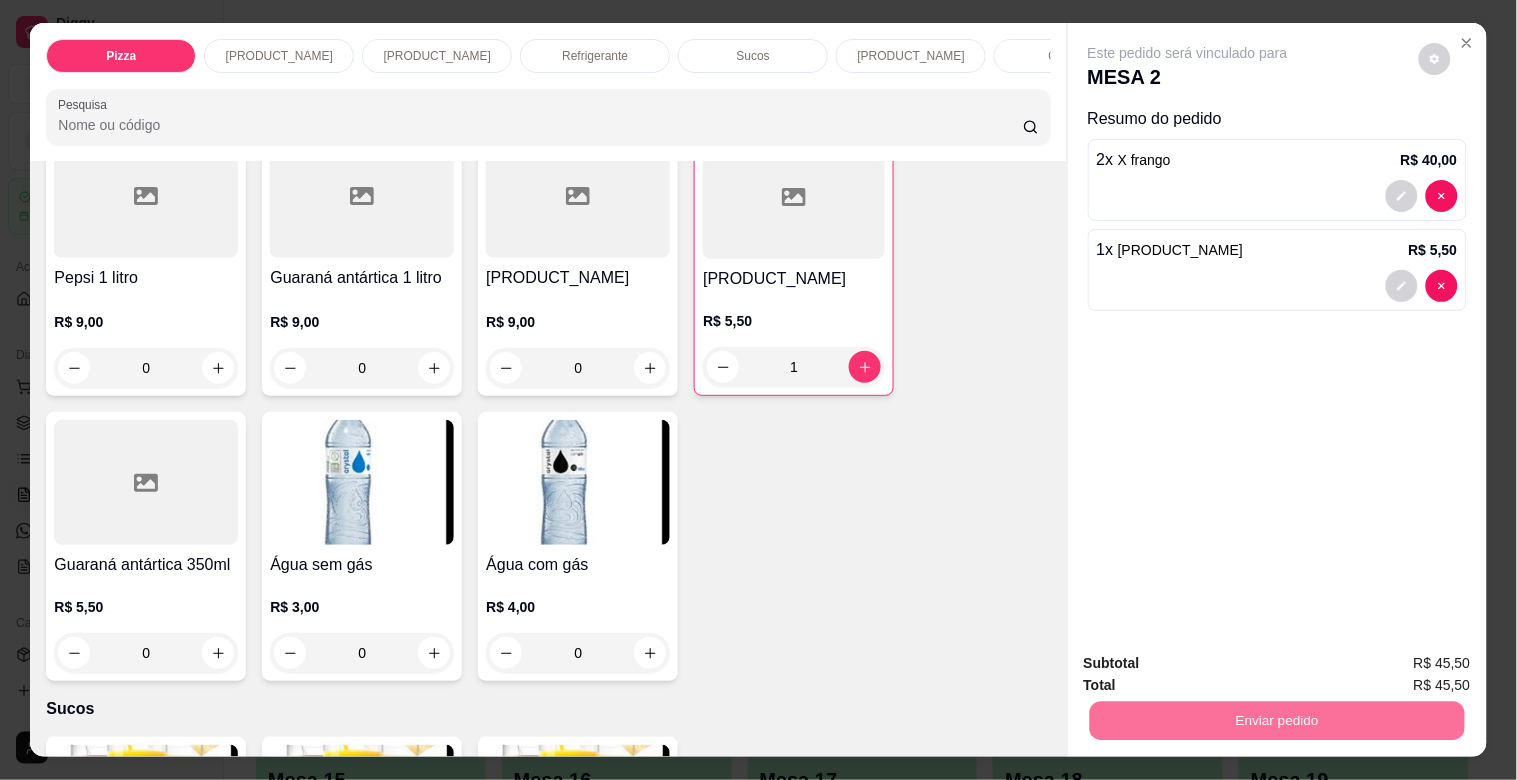 click on "Não registrar e enviar pedido" at bounding box center [1211, 662] 